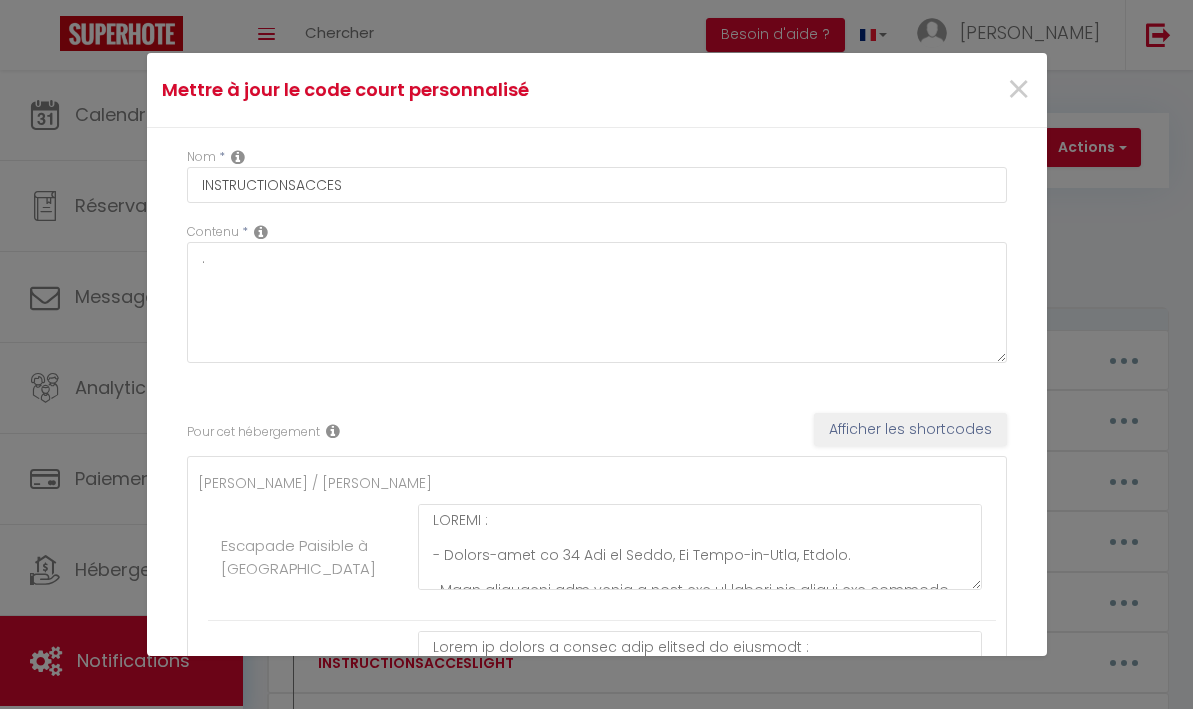 scroll, scrollTop: 0, scrollLeft: 0, axis: both 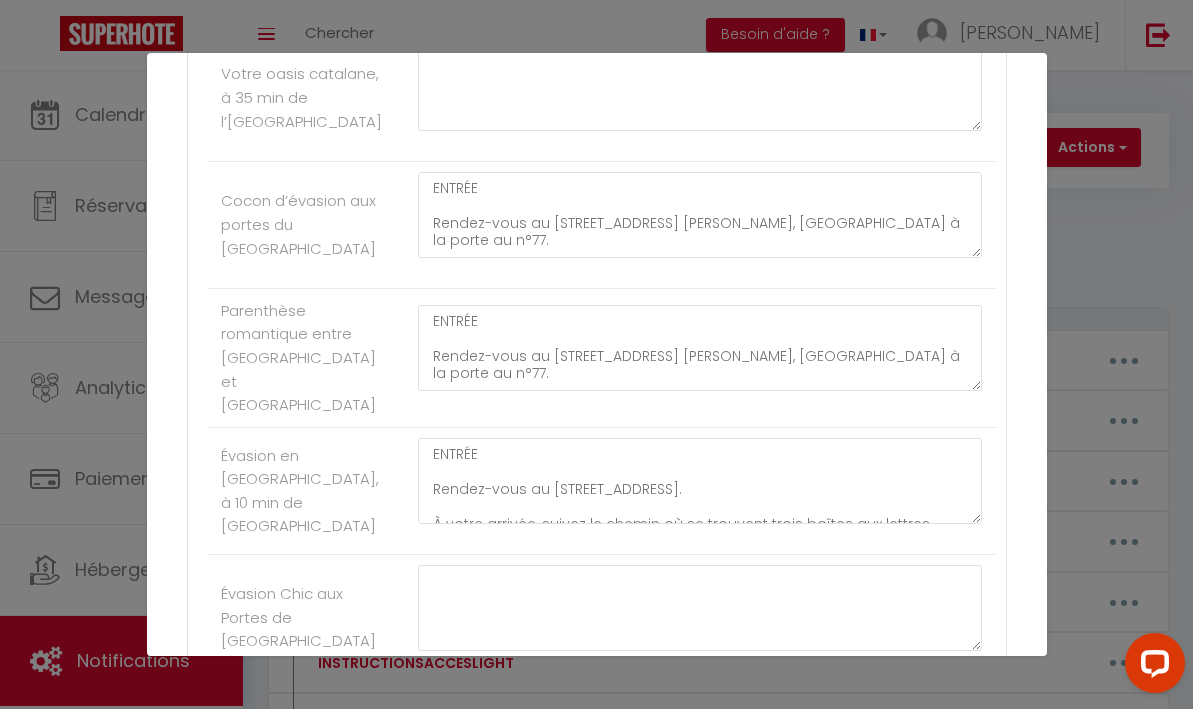 click on "Mettre à jour le code court personnalisé   ×   Nom   *     INSTRUCTIONSACCES   Contenu   *     .   Pour cet hébergement     Afficher les shortcodes   [PERSON_NAME] / [PERSON_NAME]   Escapade Paisible à [GEOGRAPHIC_DATA]     Loire - Hypercentre     [PERSON_NAME] - Hypercentre     Royale - Hypercentre     Cathédrale - Hypercentre     Chambord - Hypercentre     [PERSON_NAME]   Refuge de sérénité à Geneton avec piscine     ENTRÉE :
-Rendez-vous au 1 Le Bossuet, 79150 Genneton, [GEOGRAPHIC_DATA].
-Vous trouverez un parking blanc où vous pouvez vous stationner.
-Votre logement se trouve sur votre droite.
-La boîte à clés est située sur la gauche de la porte.
-Tapez le code 2799, appuyez sur le bouton noir et abaissez le capot.
Un lac se trouve à proximité du logement. Nous vous invitons à faire
preuve de vigilance, en particulier avec les jeunes enfants.
Pour accéder au WIFI :
Nom de la box:  Livebox - 7130
Code wifi:  nXzoDHXKtNNVdcrhZ Refuge paisible à Geneton avec piscine" at bounding box center [596, 354] 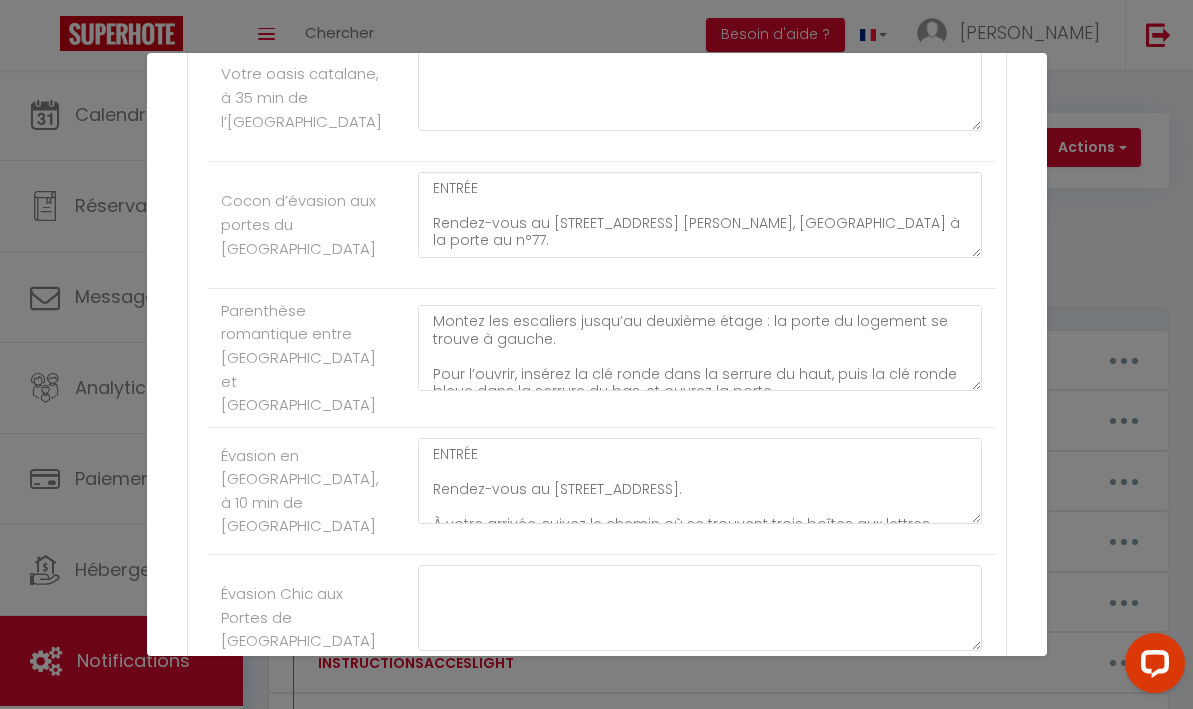 scroll, scrollTop: 9314, scrollLeft: 0, axis: vertical 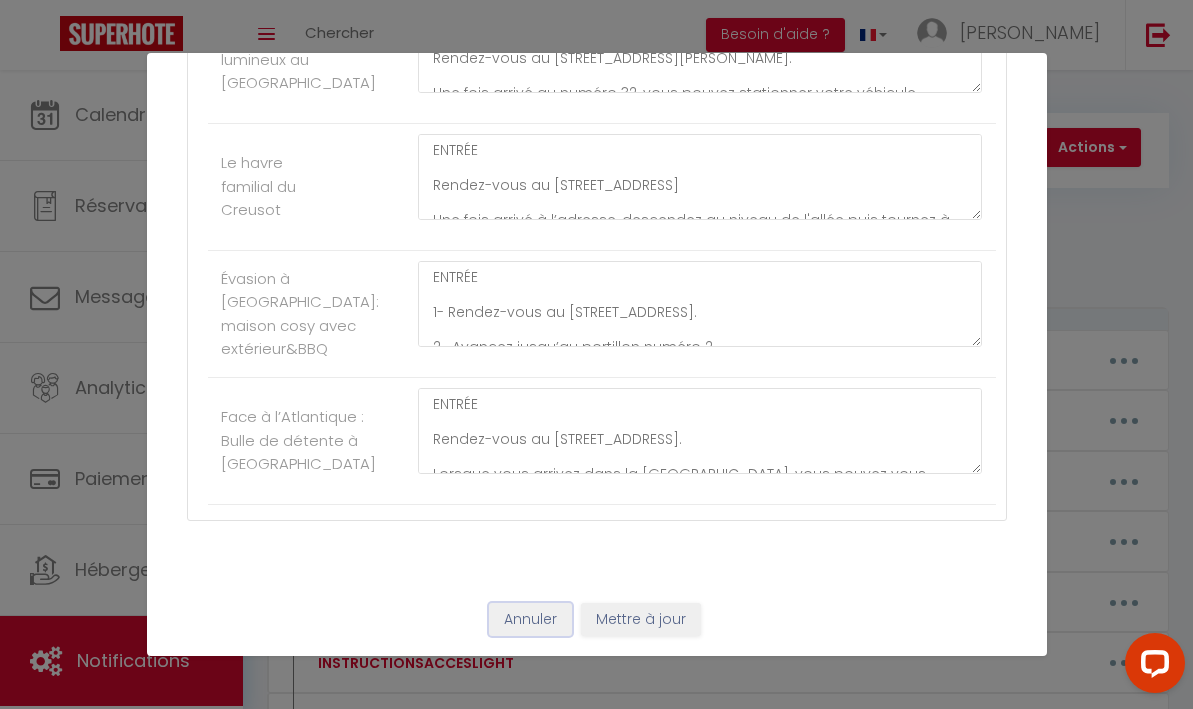click on "Annuler" at bounding box center (530, 620) 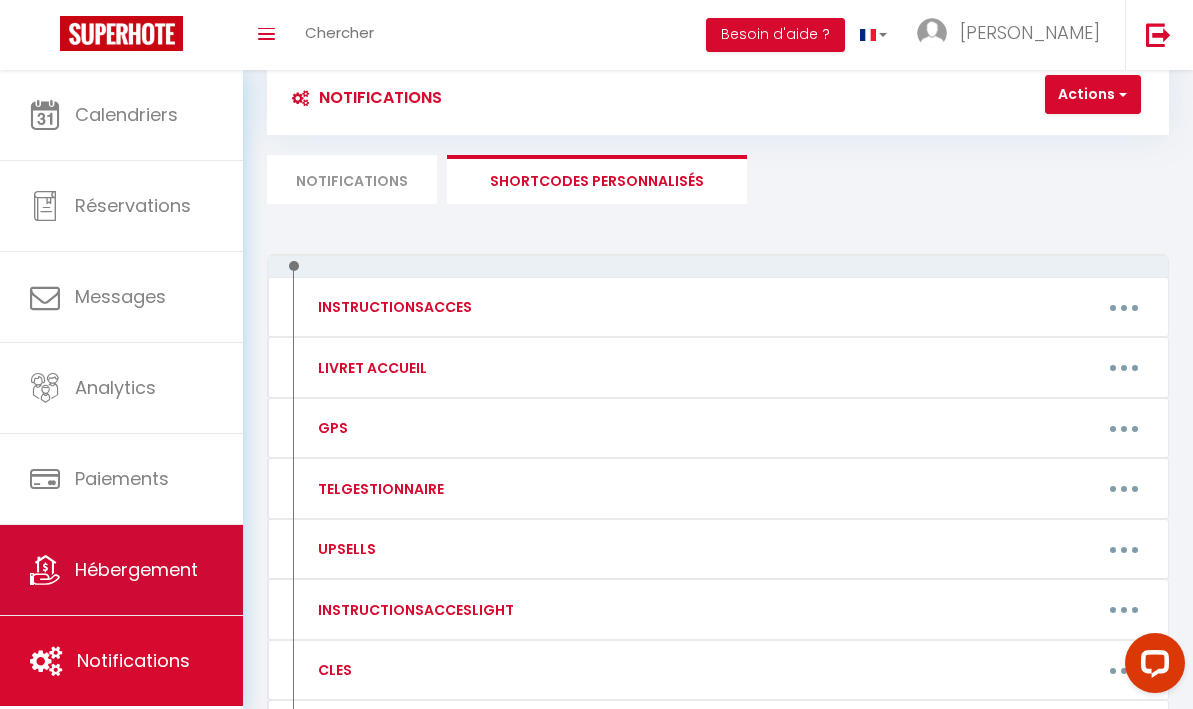 scroll, scrollTop: 62, scrollLeft: 0, axis: vertical 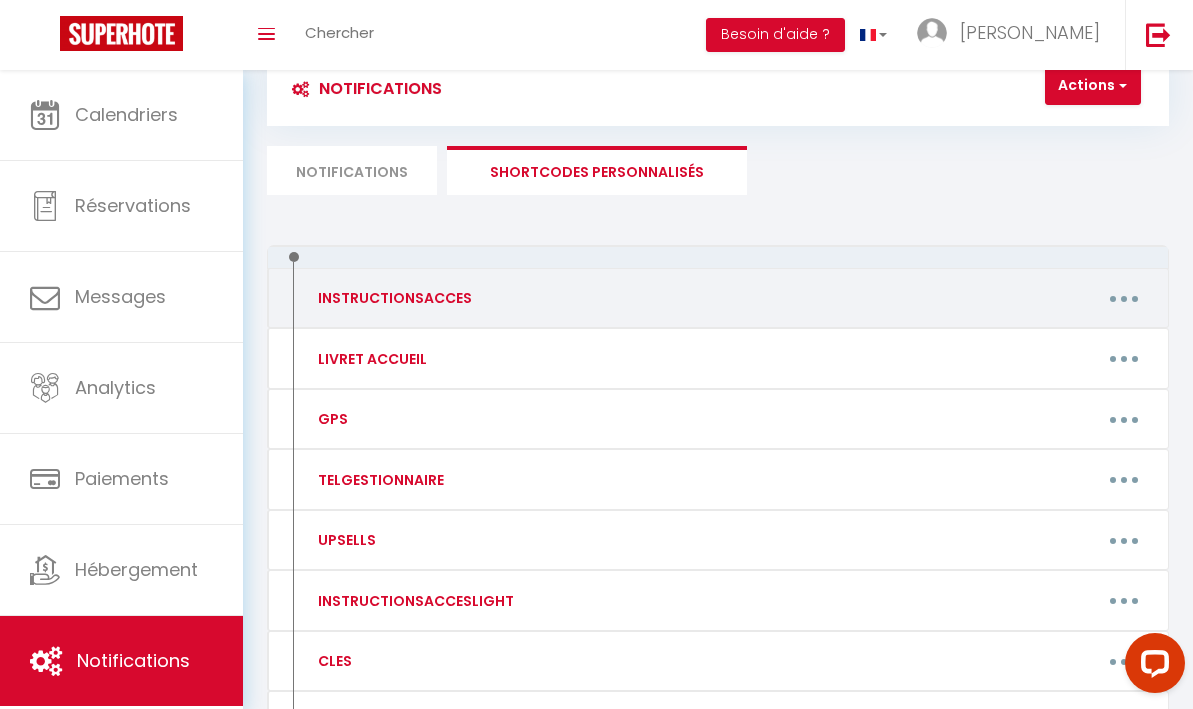 click at bounding box center [1124, 298] 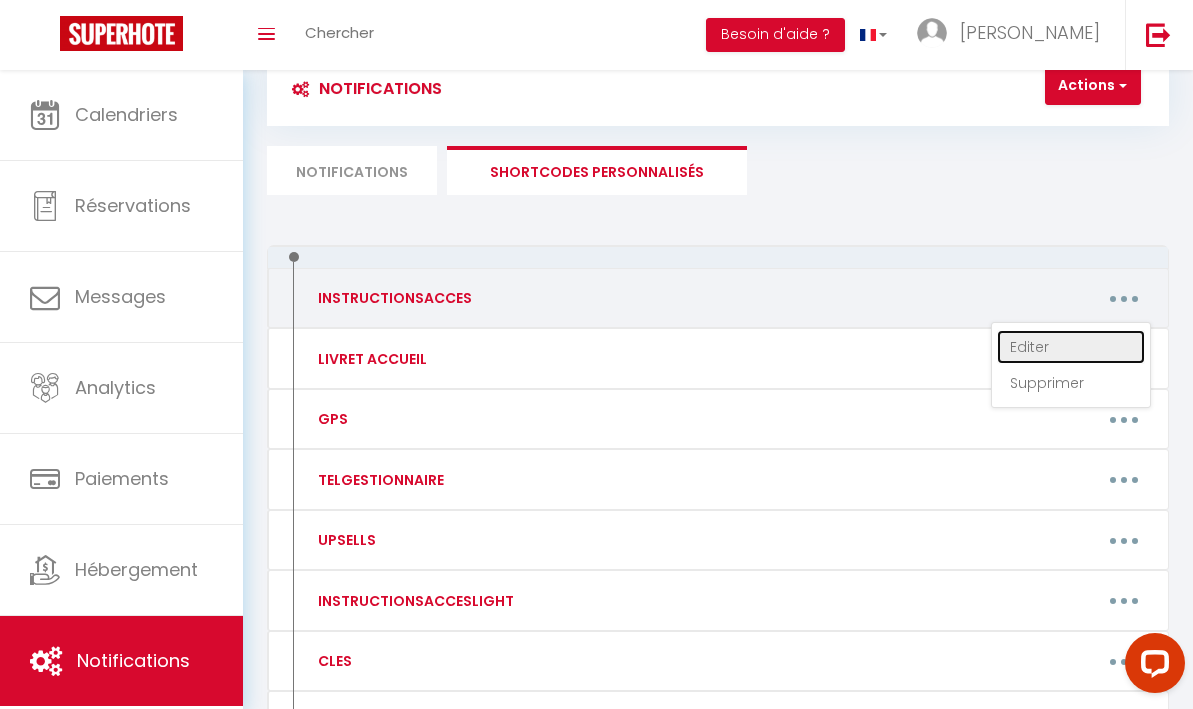 click on "Editer" at bounding box center (1071, 347) 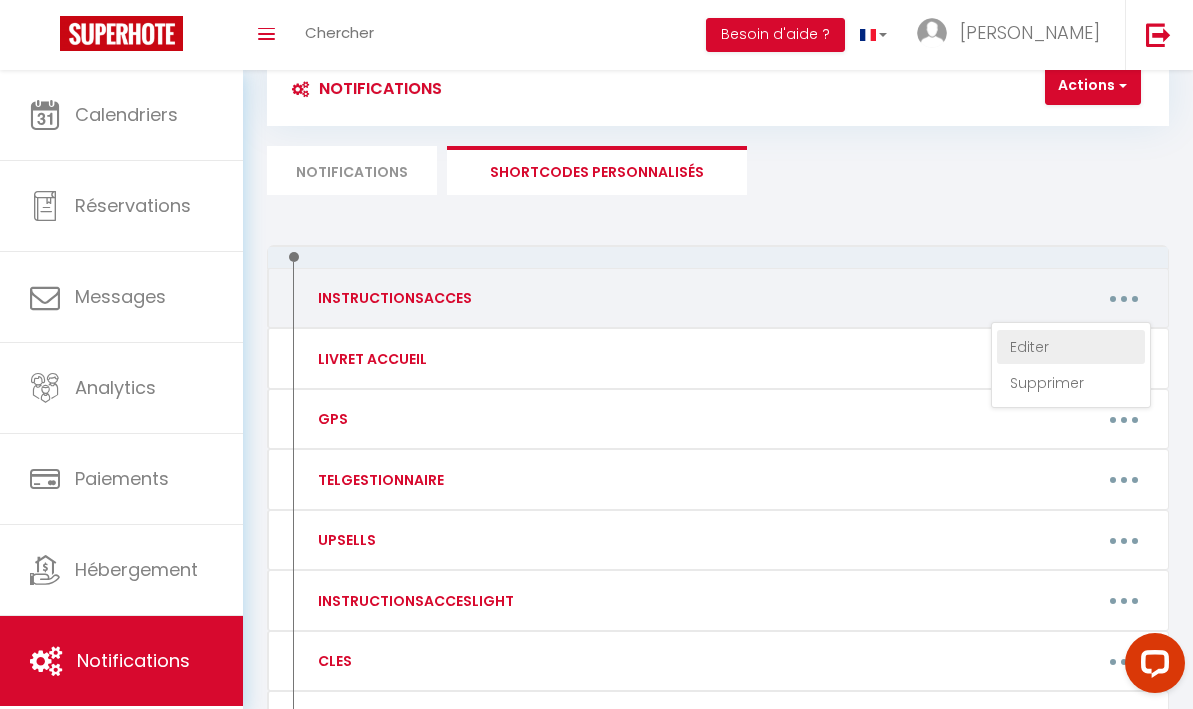 type on "INSTRUCTIONSACCES" 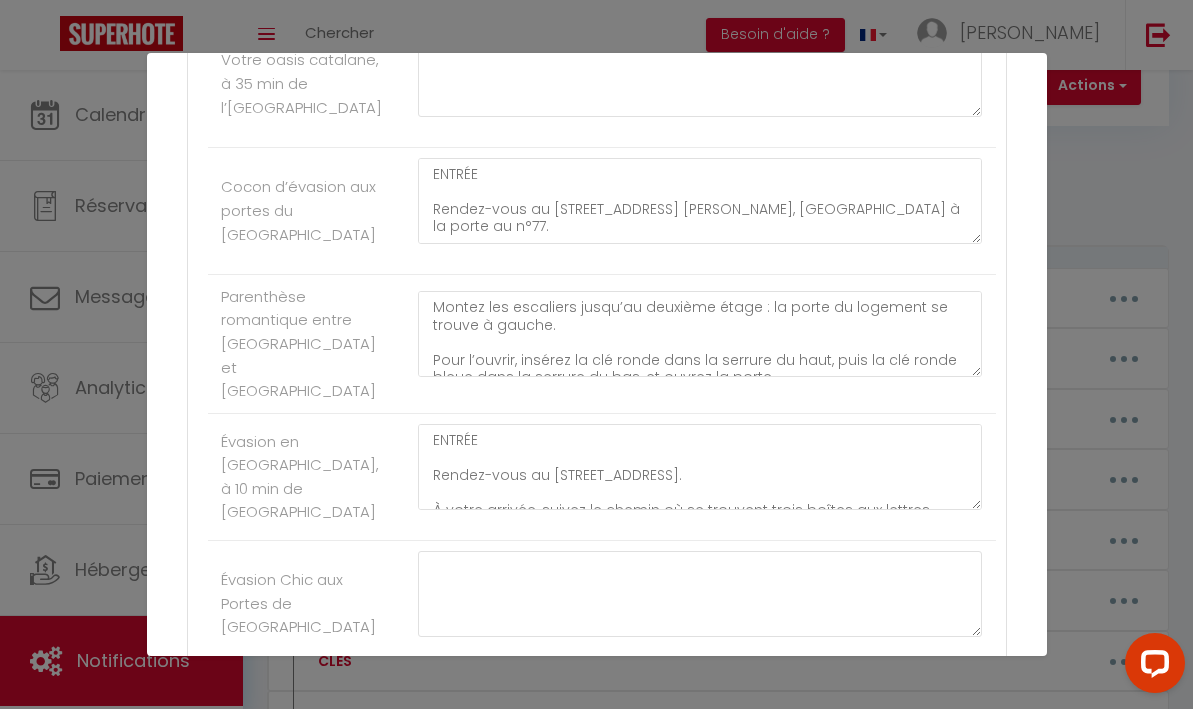scroll, scrollTop: 8406, scrollLeft: 0, axis: vertical 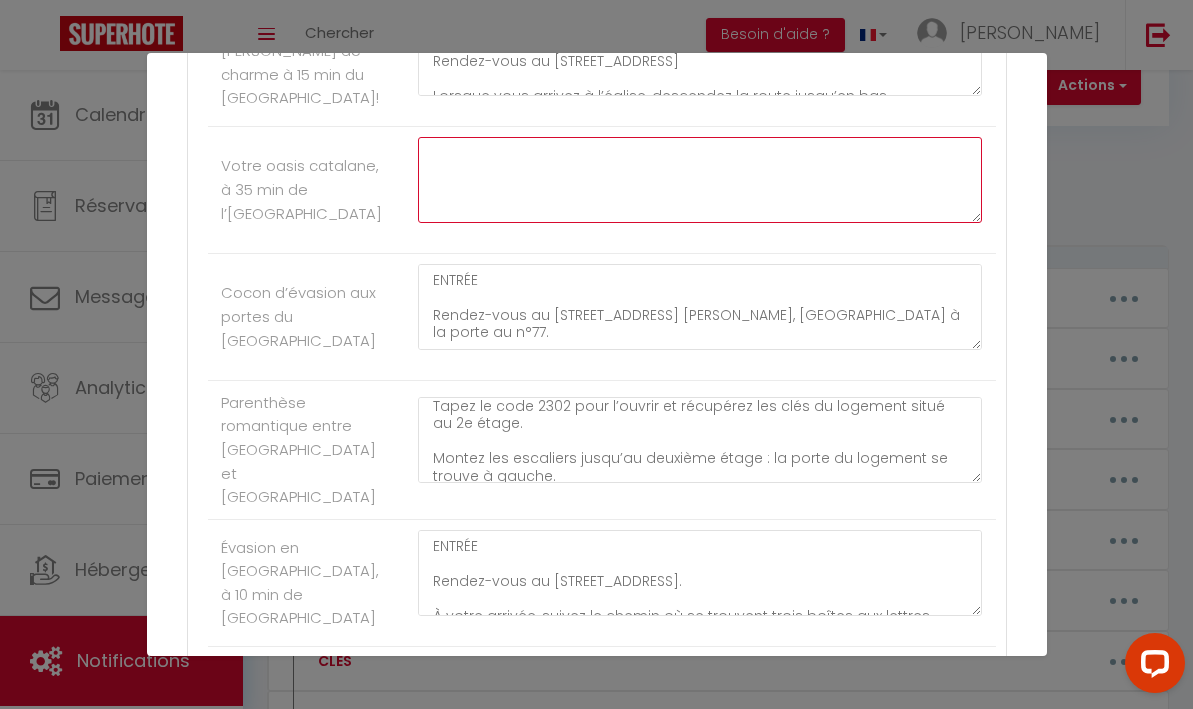 click at bounding box center (700, 180) 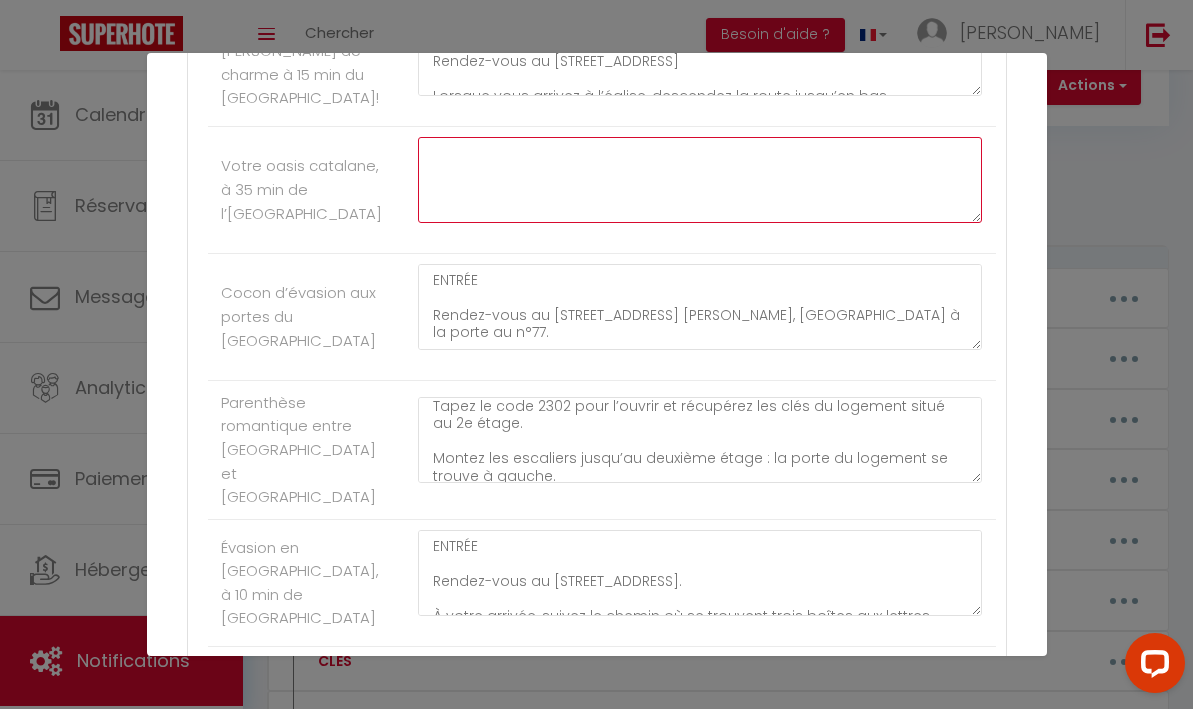 paste on "[STREET_ADDRESS]
🔑 Remise des clés :
Nous serons disponibles pour vous accueillir sur place lors de votre arrivée.
La remise des clés se fera en main propre.
Nous vous contacterons peu avant votre heure d’arrivée afin de convenir ensemble du moment exact de l’accueil et de vous remettre les clés directement." 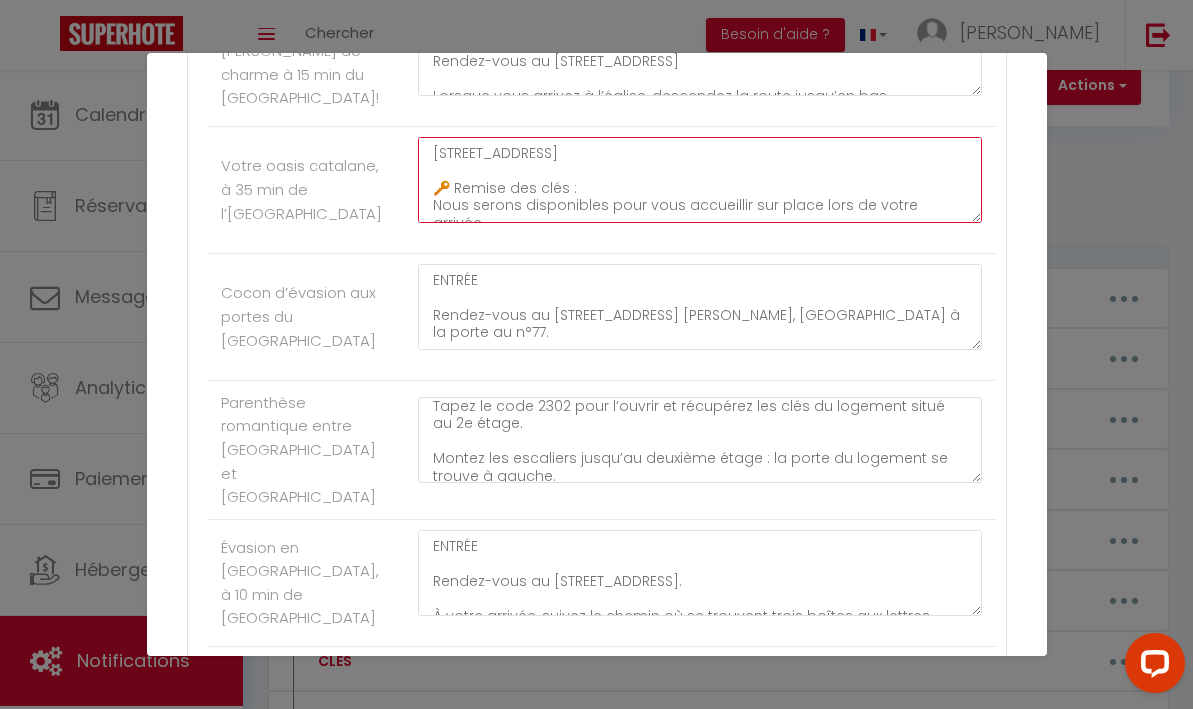 scroll, scrollTop: 117, scrollLeft: 0, axis: vertical 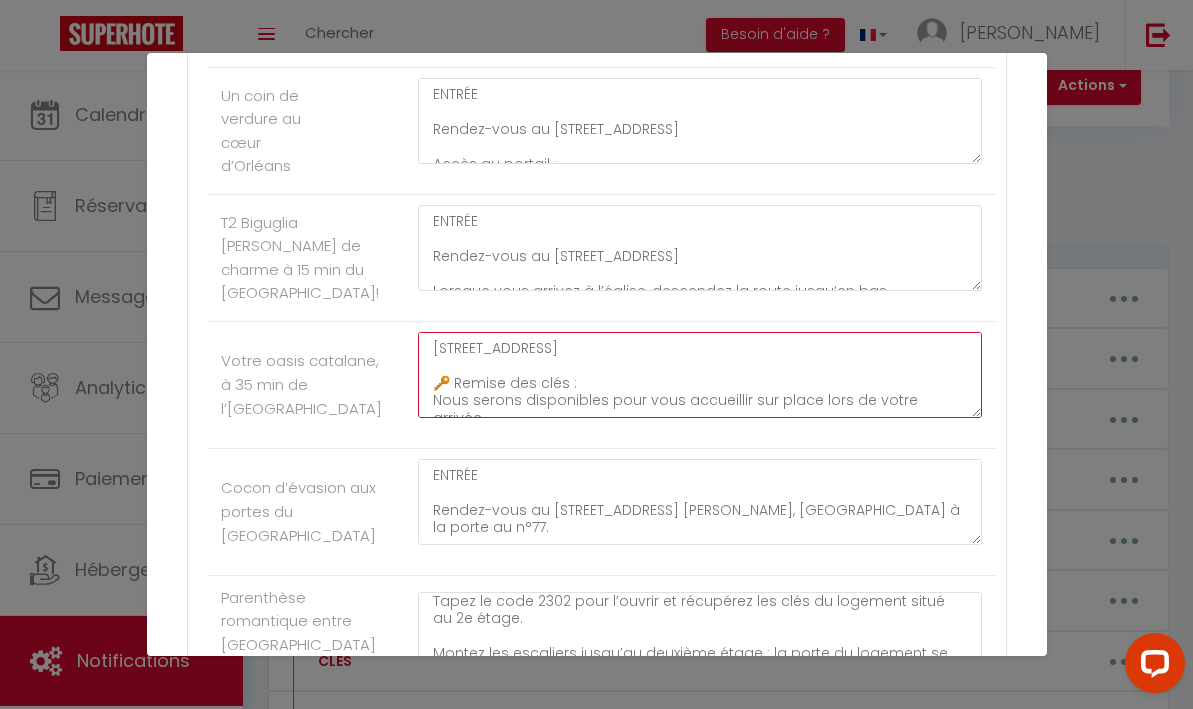 click on "[STREET_ADDRESS]
🔑 Remise des clés :
Nous serons disponibles pour vous accueillir sur place lors de votre arrivée.
La remise des clés se fera en main propre.
Nous vous contacterons peu avant votre heure d’arrivée afin de convenir ensemble du moment exact de l’accueil et de vous remettre les clés directement." at bounding box center [700, 375] 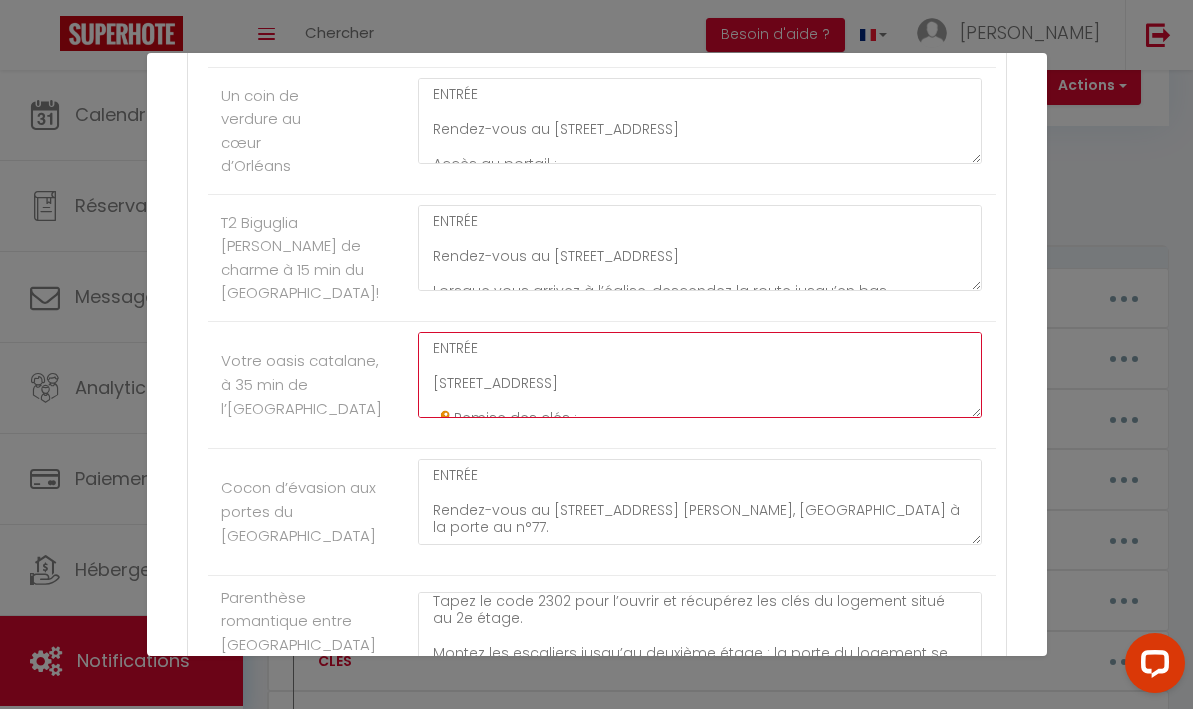 click on "ENTRÉE
[STREET_ADDRESS]
🔑 Remise des clés :
Nous serons disponibles pour vous accueillir sur place lors de votre arrivée.
La remise des clés se fera en main propre.
Nous vous contacterons peu avant votre heure d’arrivée afin de convenir ensemble du moment exact de l’accueil et de vous remettre les clés directement." at bounding box center (700, 375) 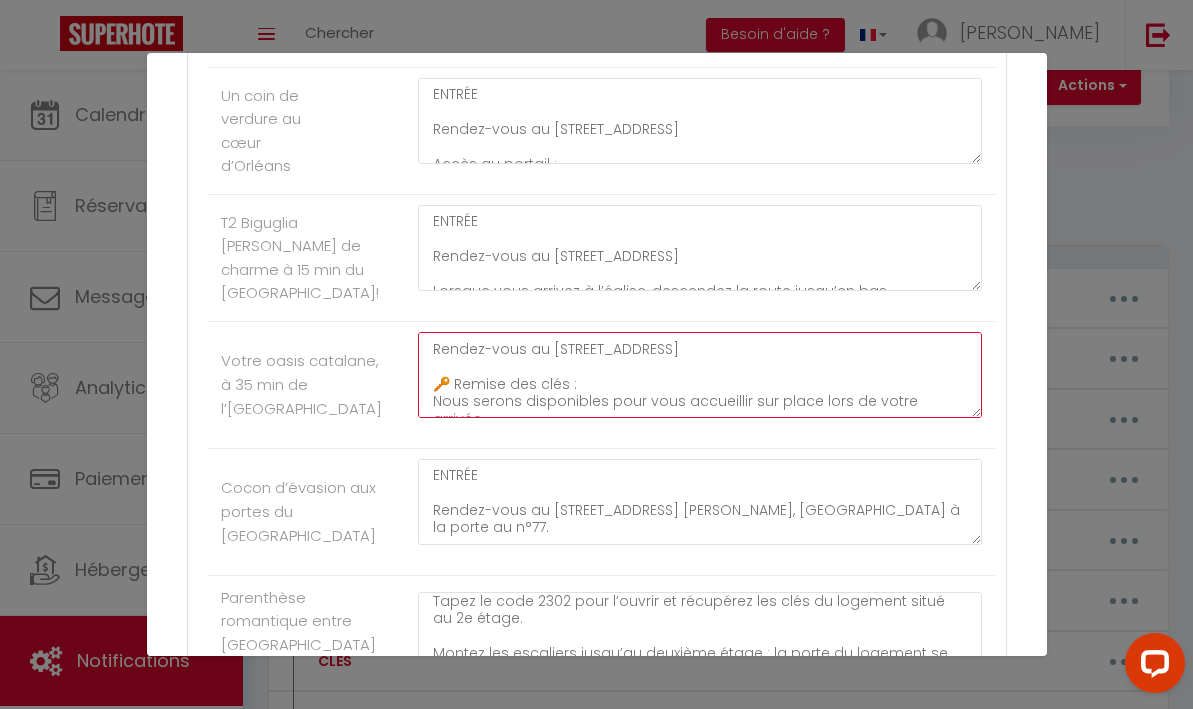 scroll, scrollTop: 42, scrollLeft: 0, axis: vertical 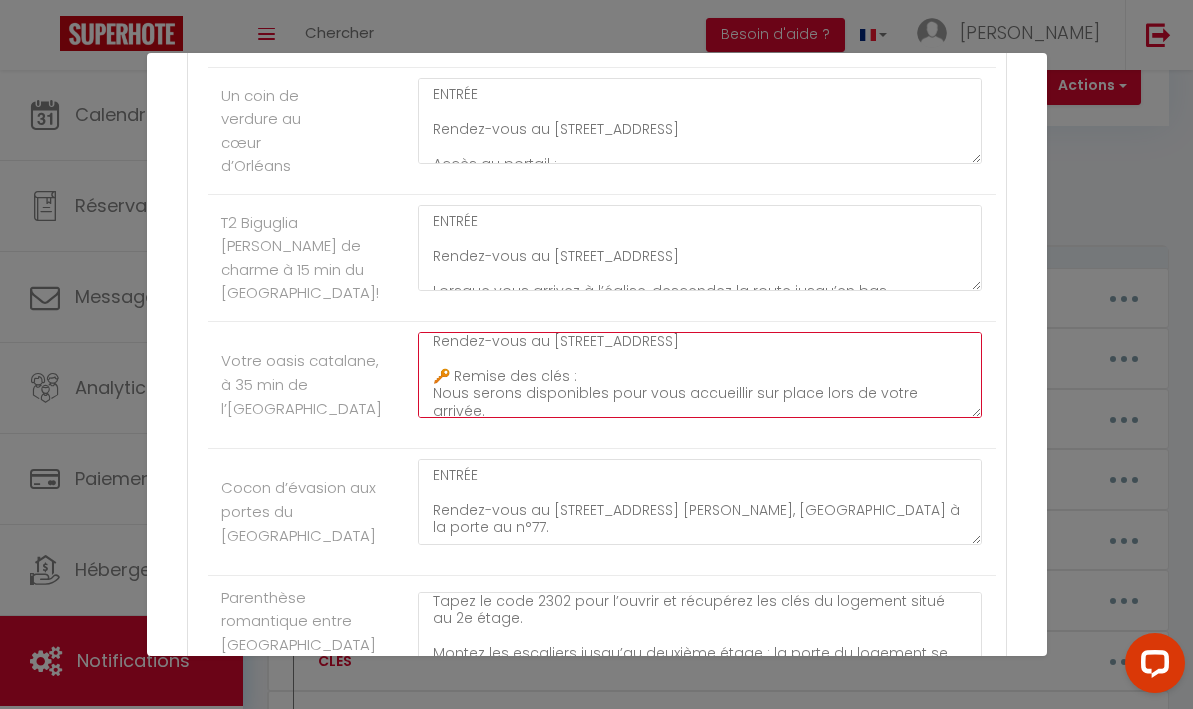 click on "ENTRÉE
Rendez-vous au [STREET_ADDRESS]
🔑 Remise des clés :
Nous serons disponibles pour vous accueillir sur place lors de votre arrivée.
La remise des clés se fera en main propre.
Nous vous contacterons peu avant votre heure d’arrivée afin de convenir ensemble du moment exact de l’accueil et de vous remettre les clés directement." at bounding box center [700, 375] 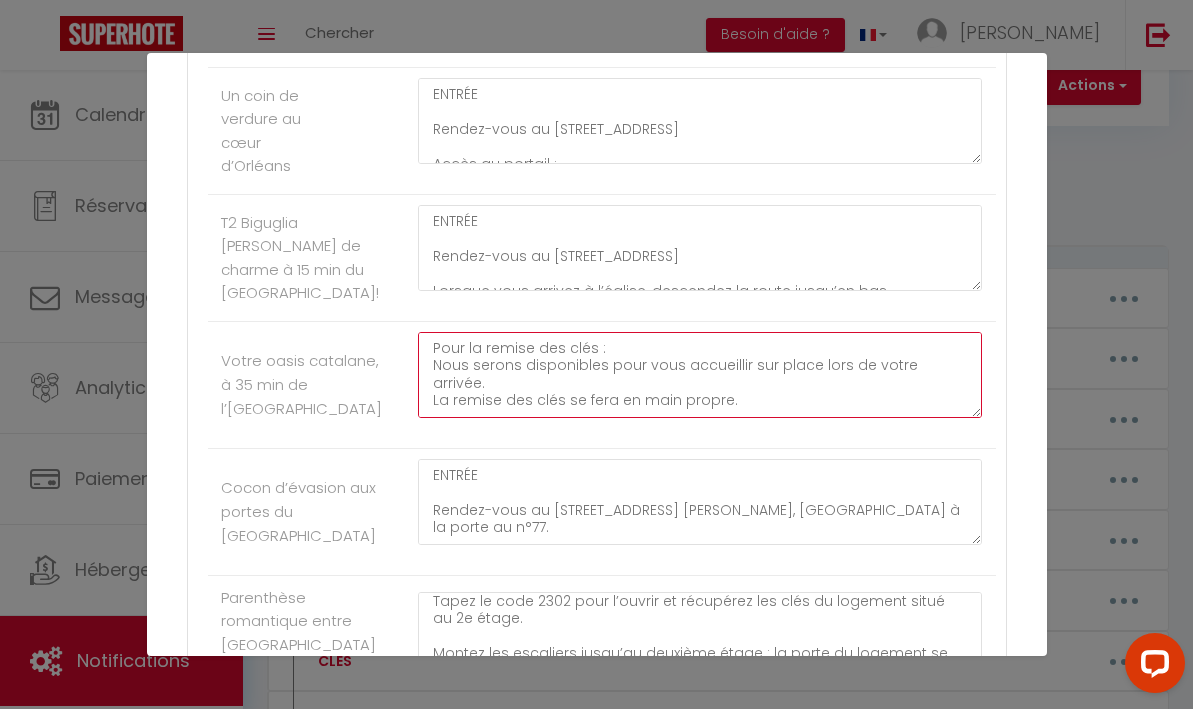 scroll, scrollTop: 37, scrollLeft: 0, axis: vertical 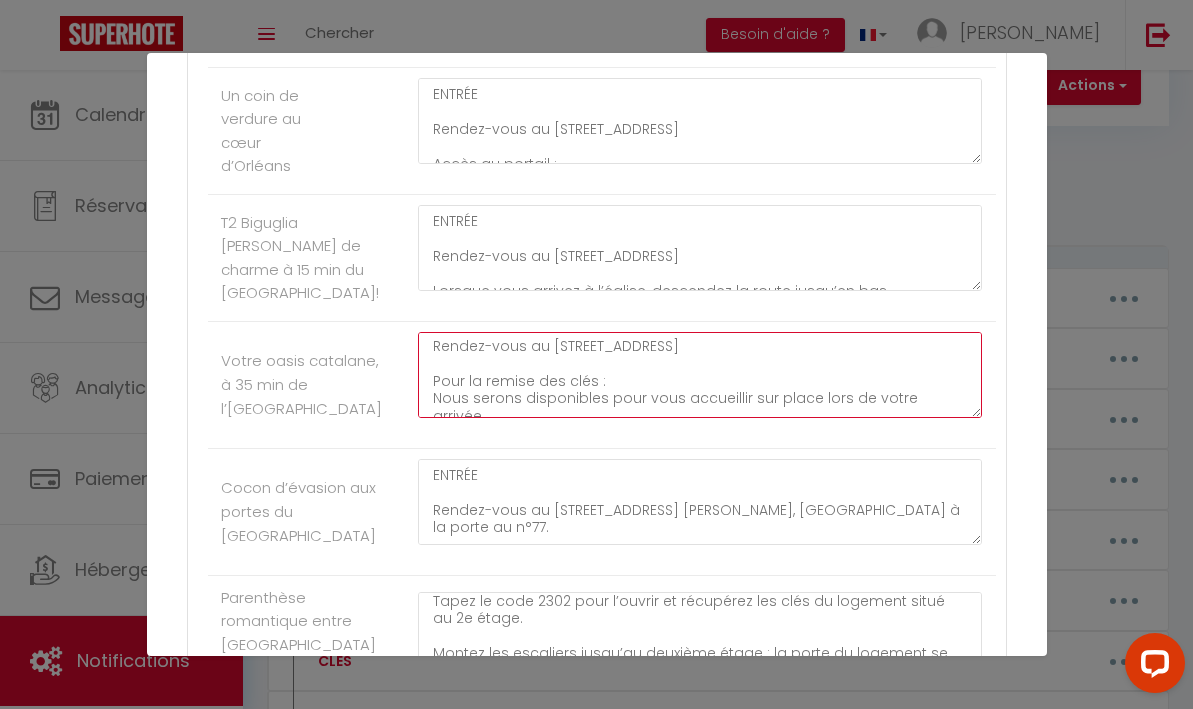 click on "ENTRÉE
Rendez-vous au [STREET_ADDRESS]
Pour la remise des clés :
Nous serons disponibles pour vous accueillir sur place lors de votre arrivée.
La remise des clés se fera en main propre.
Nous vous contacterons peu avant votre heure d’arrivée afin de convenir ensemble du moment exact de l’accueil et de vous remettre les clés directement." at bounding box center [700, 375] 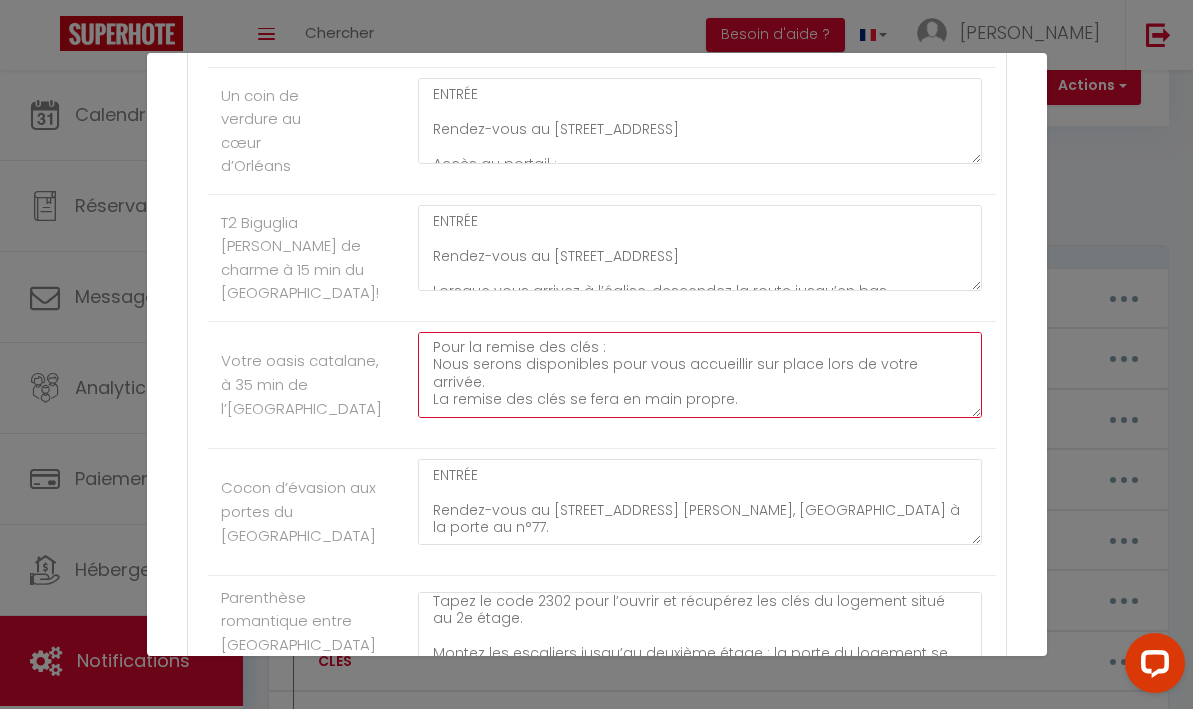 scroll, scrollTop: 69, scrollLeft: 0, axis: vertical 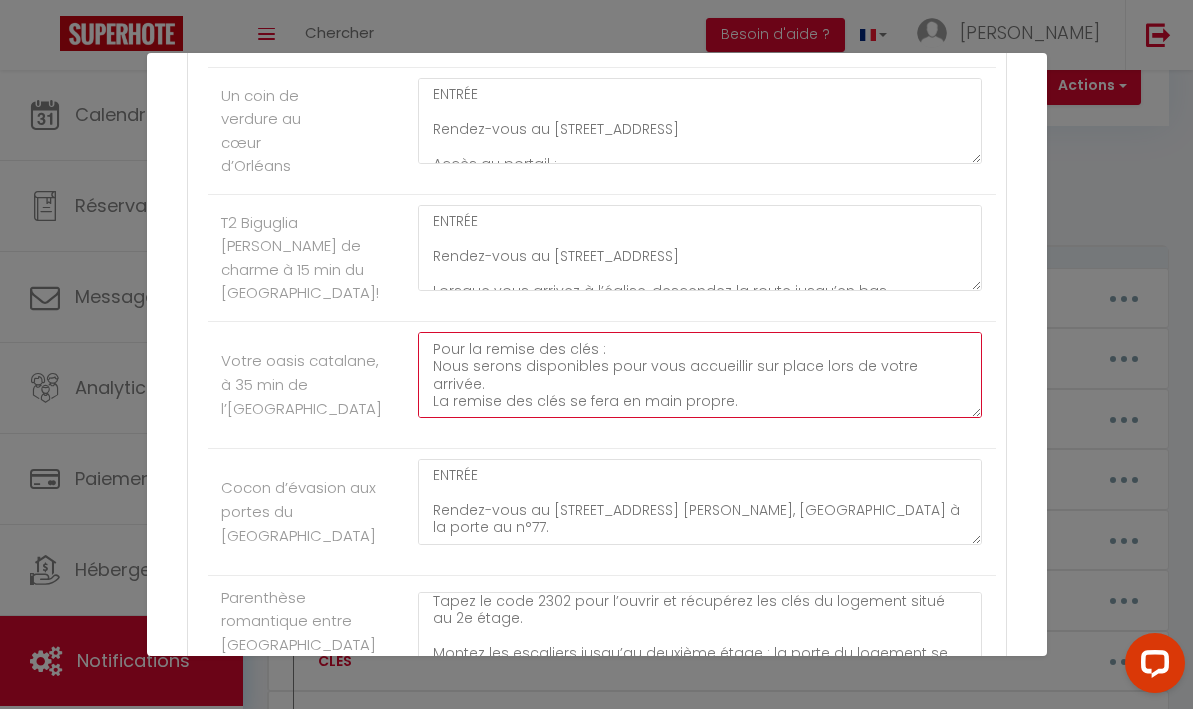 click on "ENTRÉE
Rendez-vous au [STREET_ADDRESS]
Pour la remise des clés :
Nous serons disponibles pour vous accueillir sur place lors de votre arrivée.
La remise des clés se fera en main propre.
Nous vous contacterons peu avant votre heure d’arrivée afin de convenir ensemble du moment exact de l’accueil et de vous remettre les clés directement." at bounding box center (700, 375) 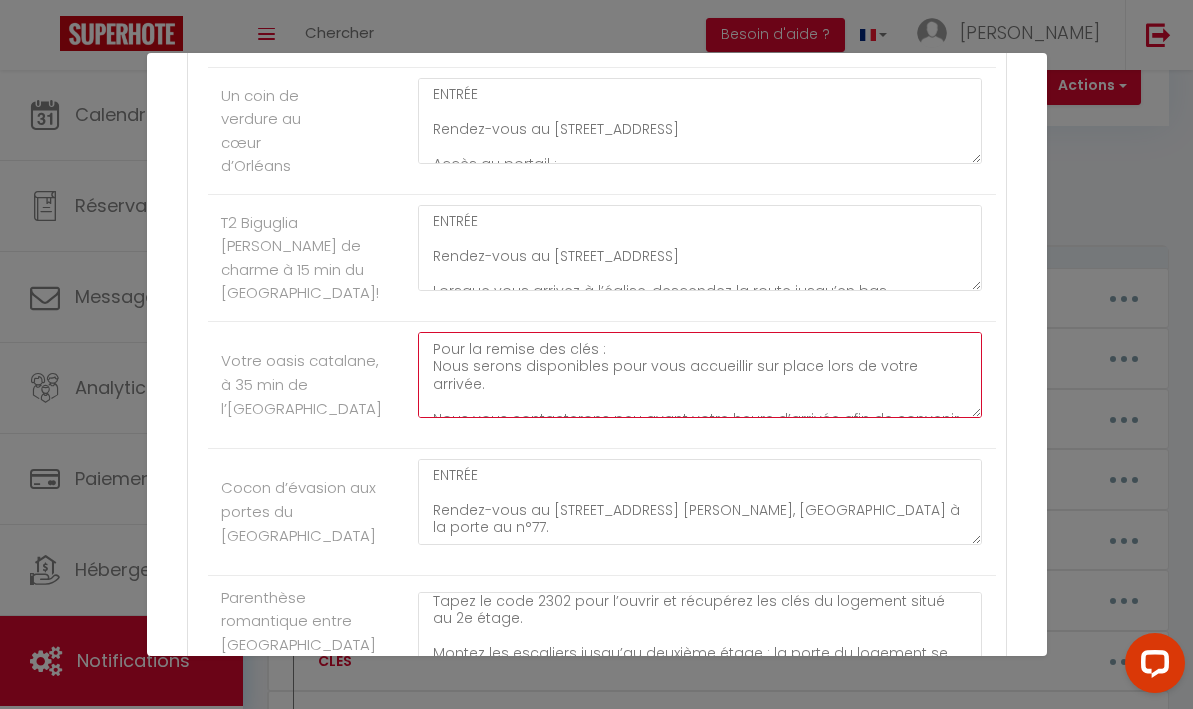 click on "ENTRÉE
Rendez-vous au [STREET_ADDRESS]
Pour la remise des clés :
Nous serons disponibles pour vous accueillir sur place lors de votre arrivée.
Nous vous contacterons peu avant votre heure d’arrivée afin de convenir ensemble du moment exact de l’accueil et de vous remettre les clés directement." at bounding box center (700, 375) 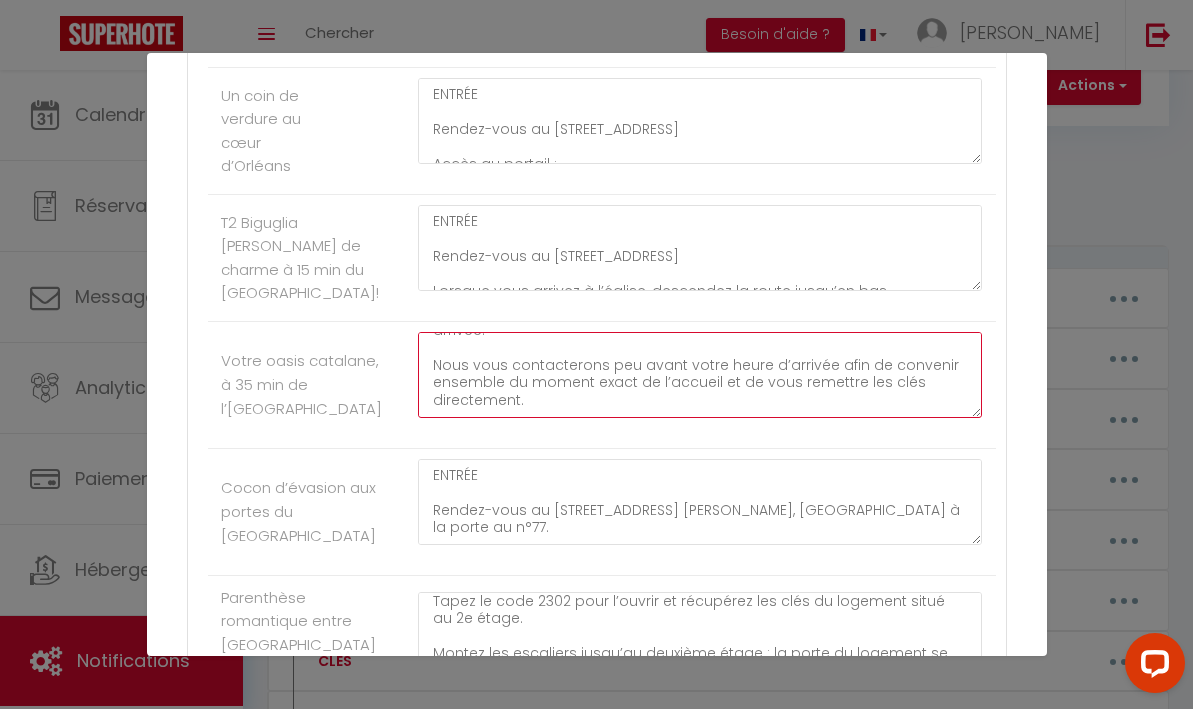 scroll, scrollTop: 140, scrollLeft: 0, axis: vertical 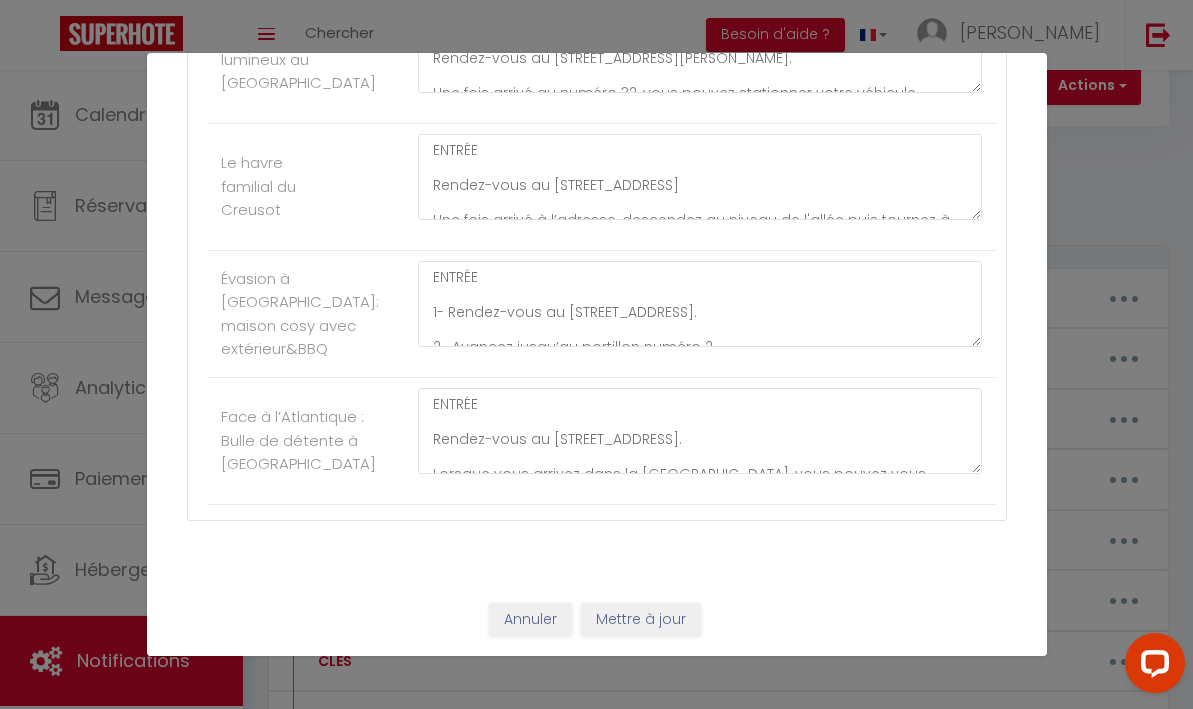 type on "ENTRÉE
Rendez-vous au [STREET_ADDRESS]
La remise des clés se fera en main propre.
Nous serons disponibles pour vous accueillir sur place lors de votre arrivée.
Nous vous contacterons peu avant votre heure d’arrivée afin de convenir ensemble du moment exact de l’accueil et de vous remettre les clés directement." 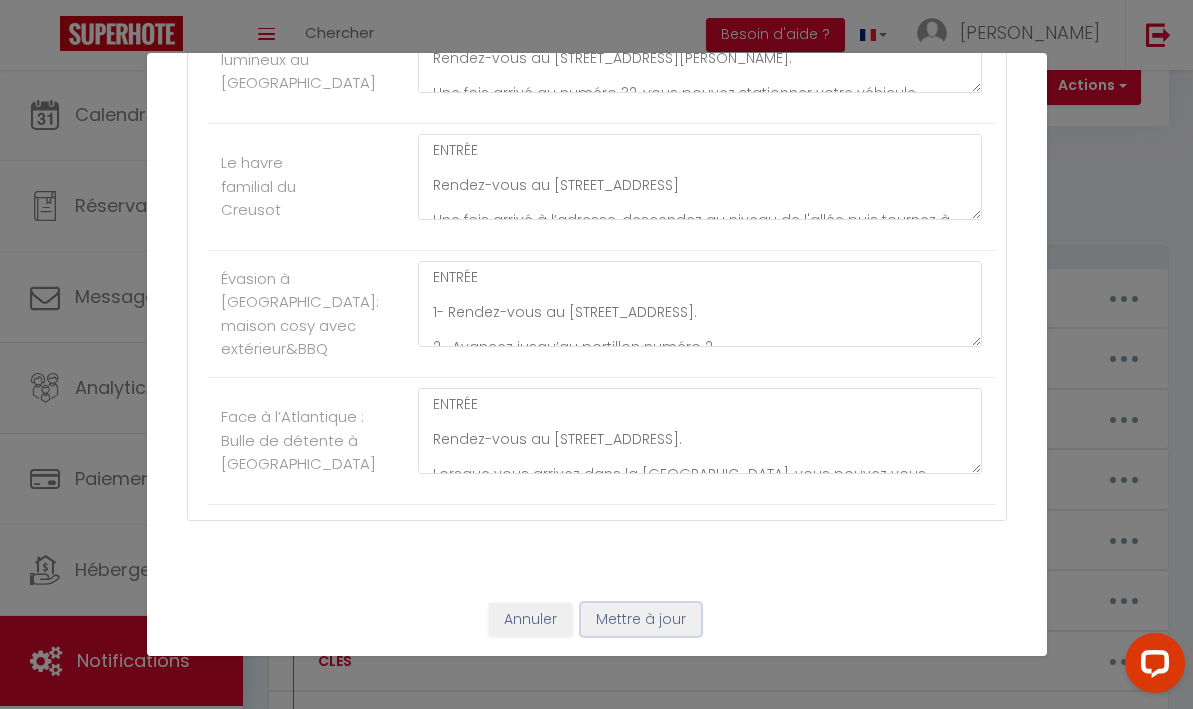 click on "Mettre à jour" at bounding box center (641, 620) 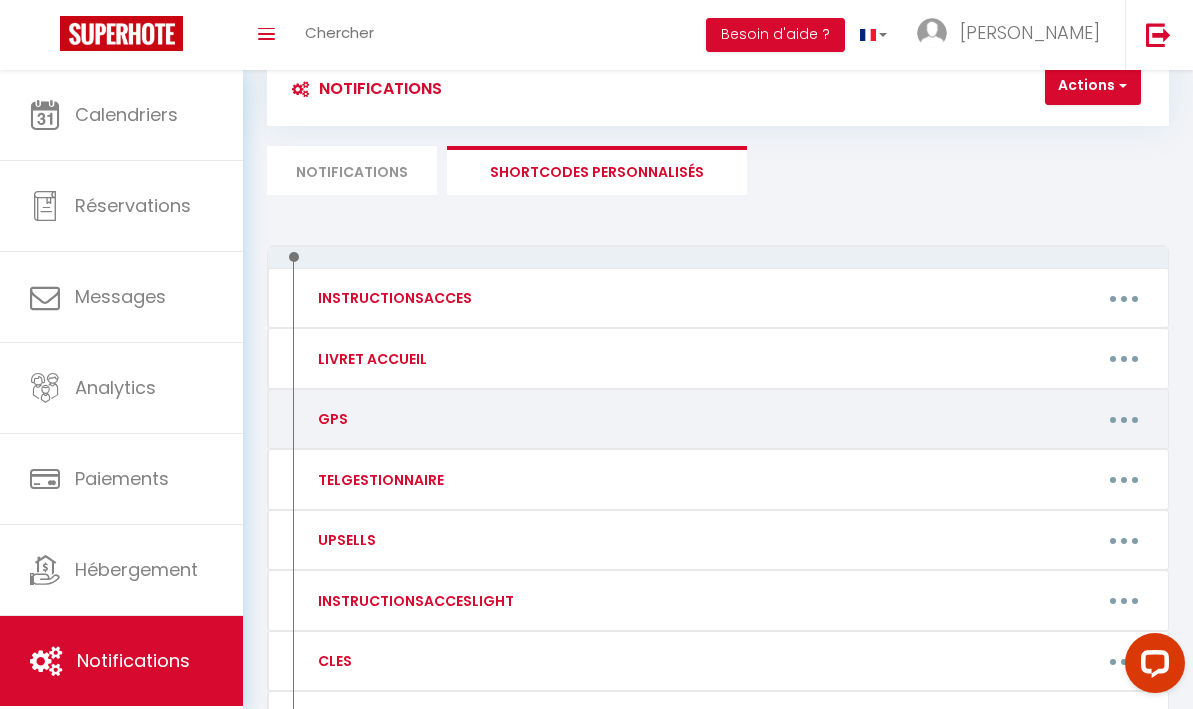 click at bounding box center [1124, 420] 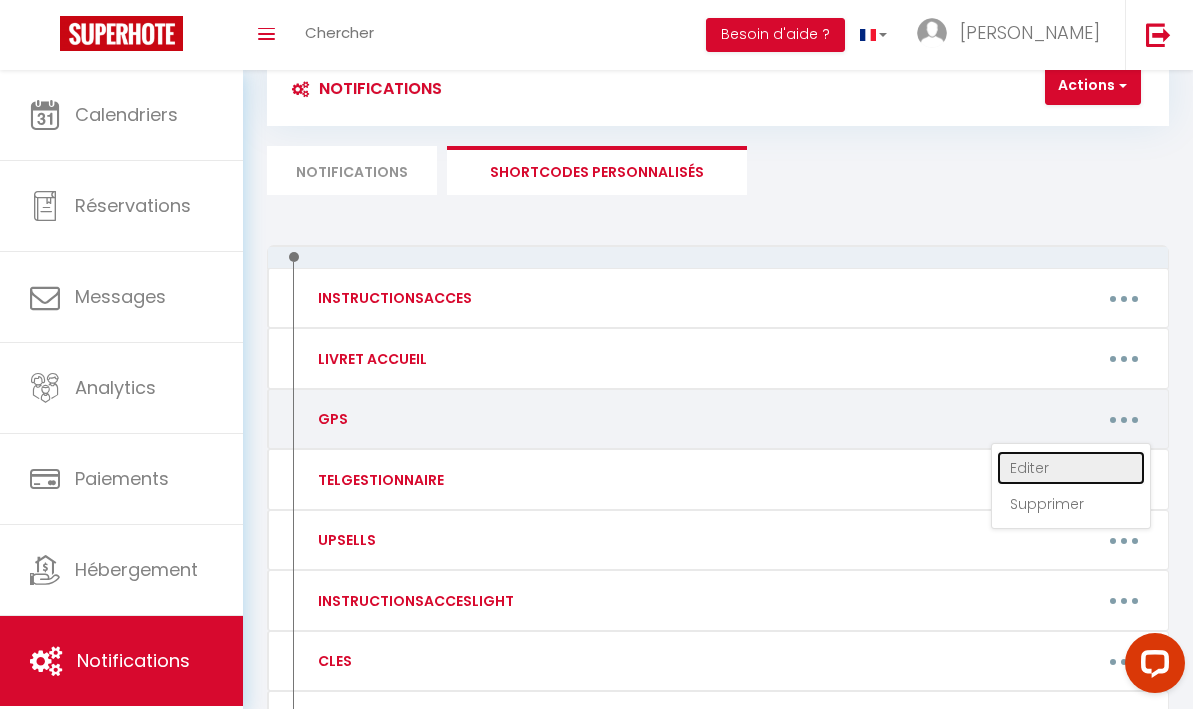 click on "Editer" at bounding box center [1071, 468] 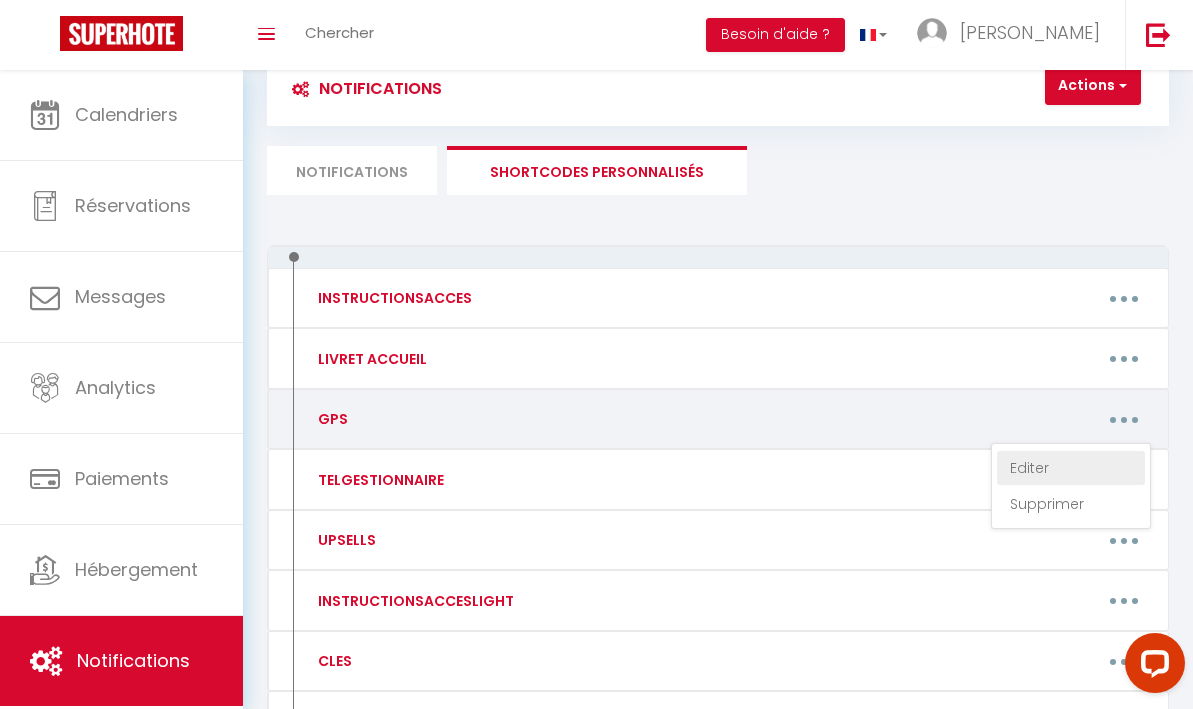 type on "GPS" 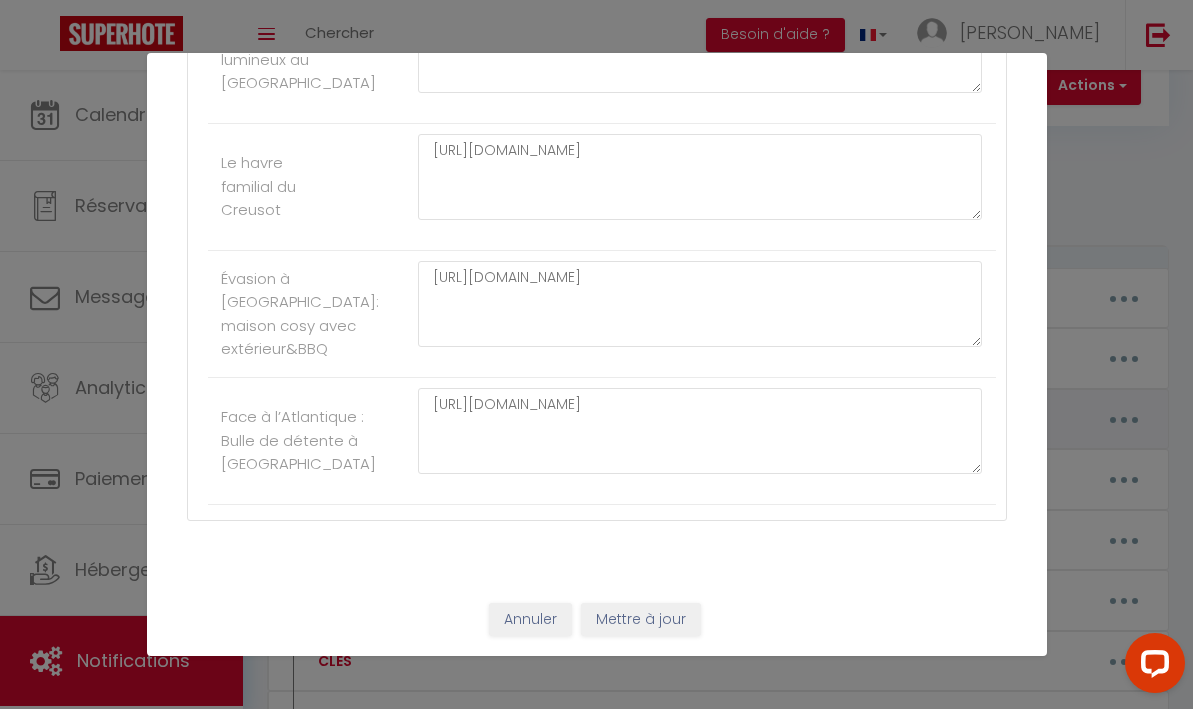 scroll, scrollTop: 0, scrollLeft: 0, axis: both 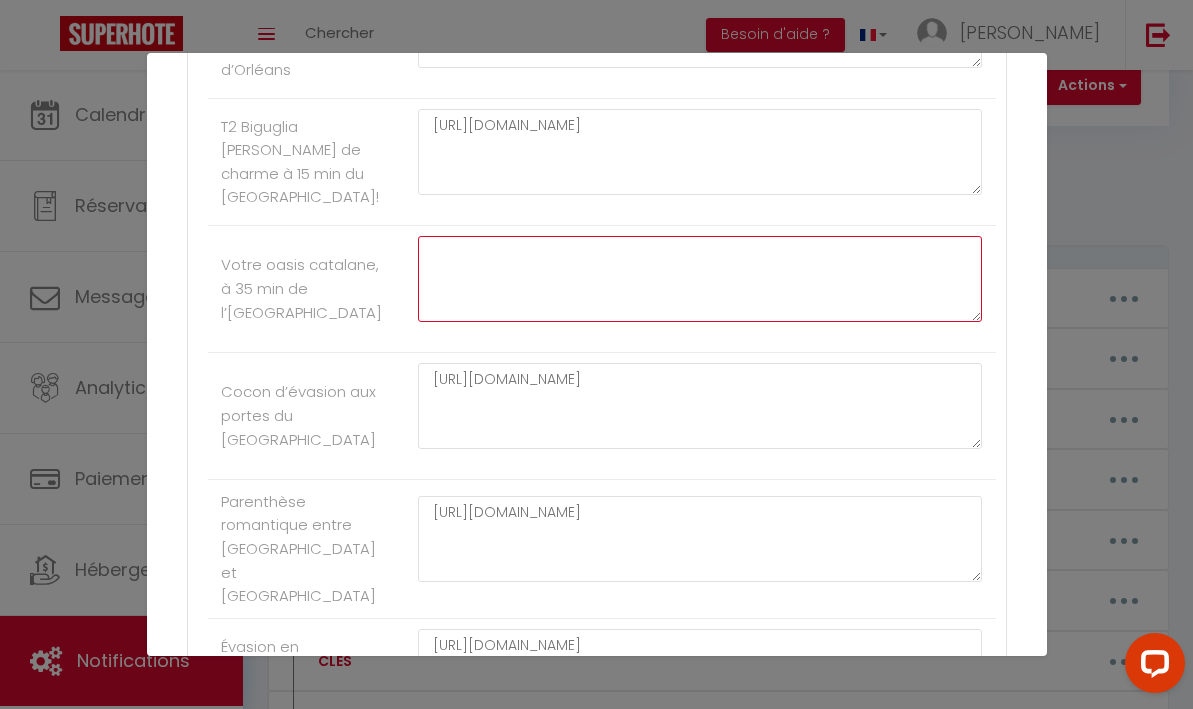 click at bounding box center (700, 279) 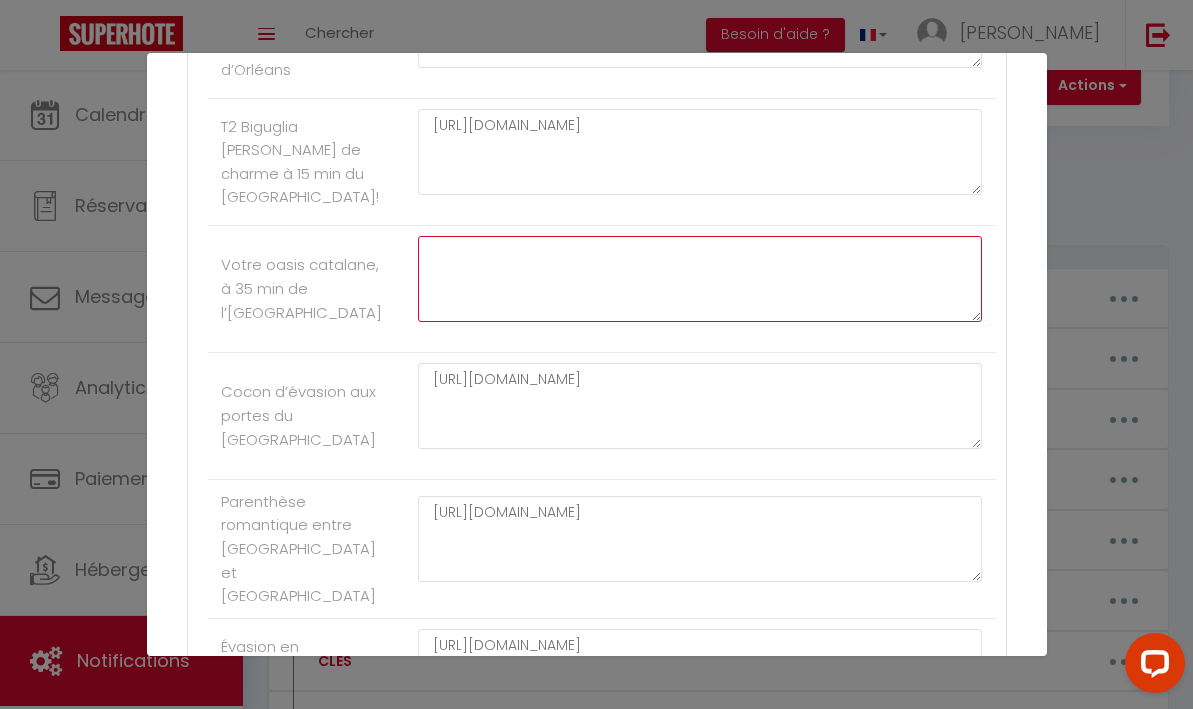 paste on "[URL][DOMAIN_NAME]" 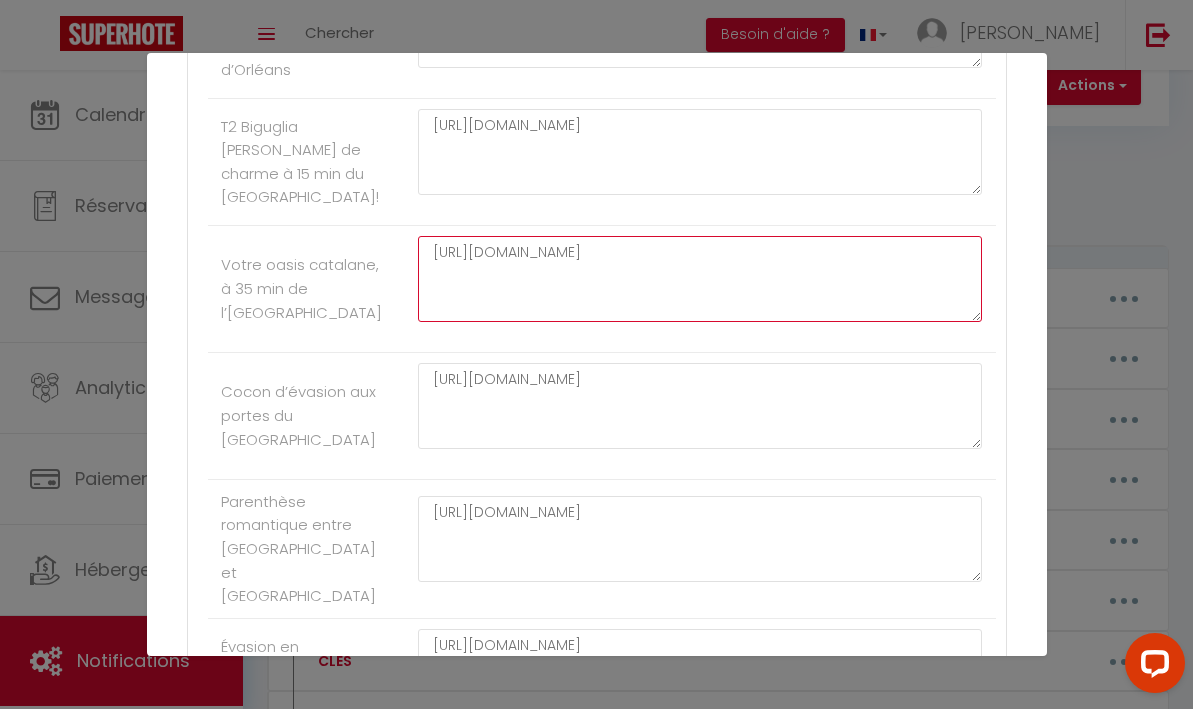 scroll, scrollTop: 9314, scrollLeft: 0, axis: vertical 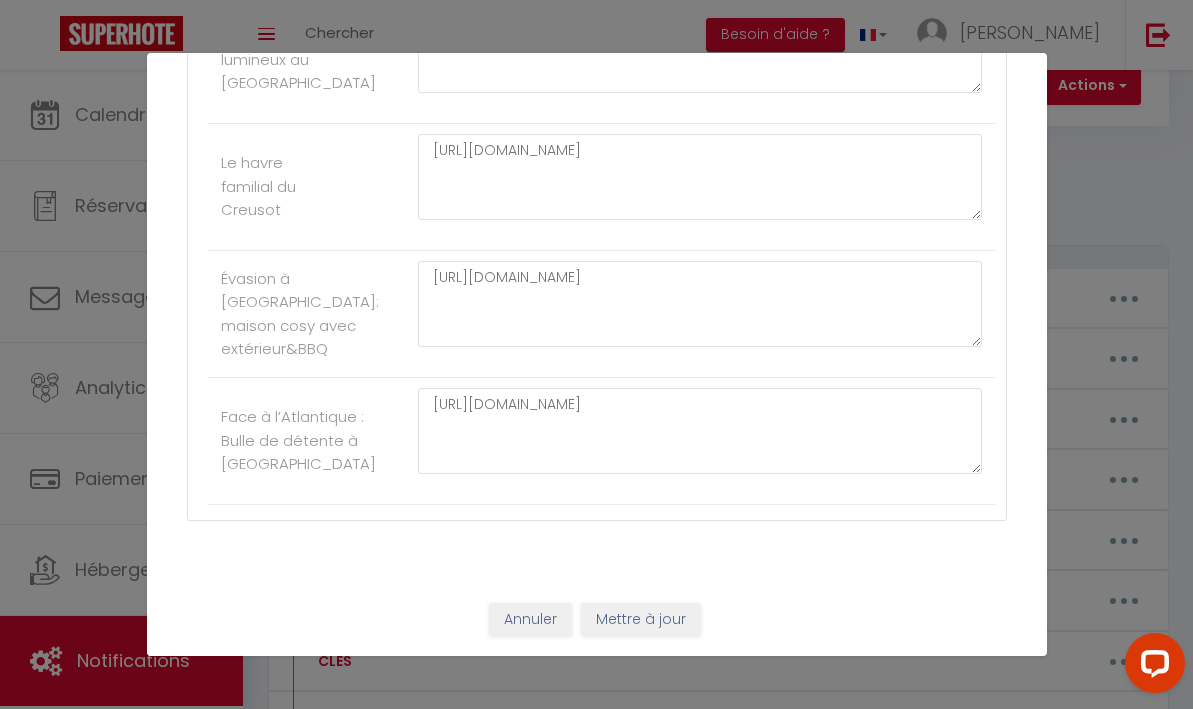 type on "[URL][DOMAIN_NAME]" 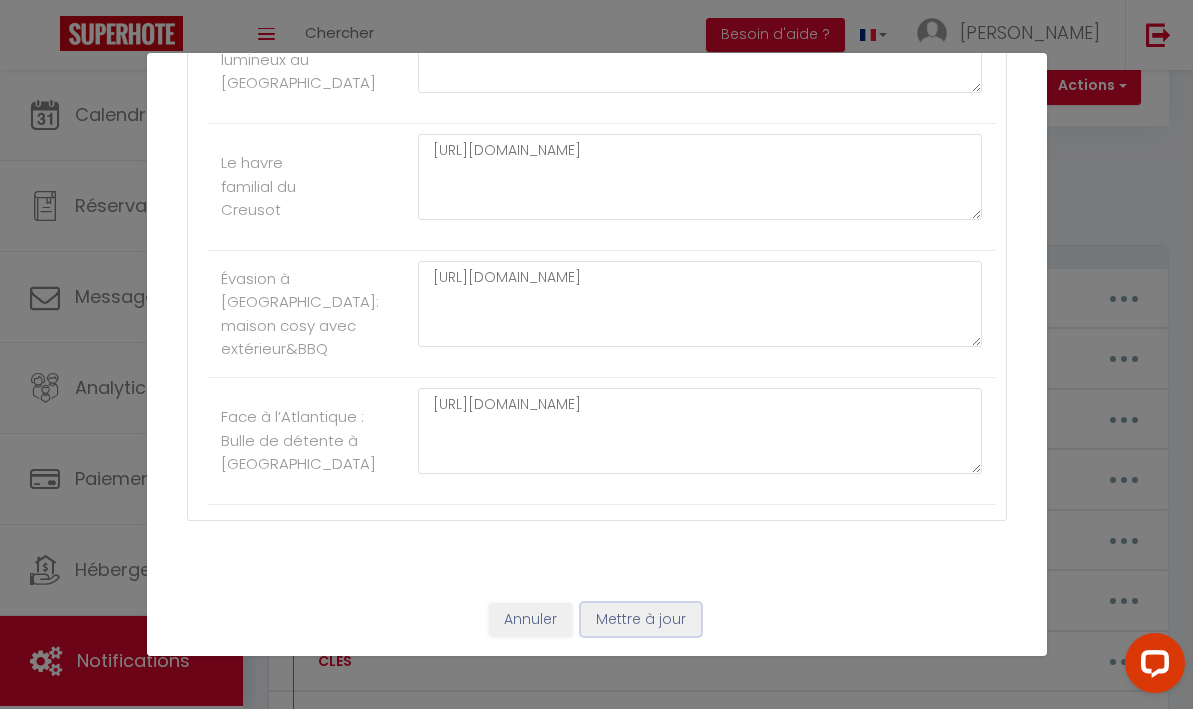 click on "Mettre à jour" at bounding box center (641, 620) 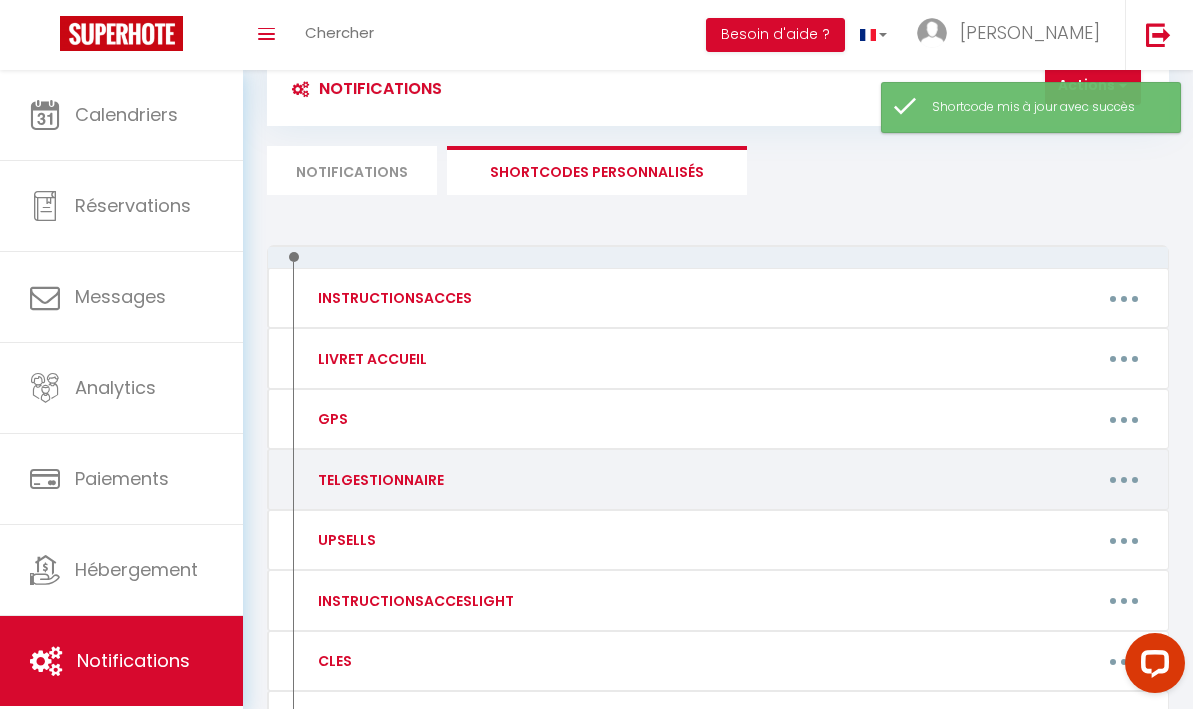 click at bounding box center [1124, 480] 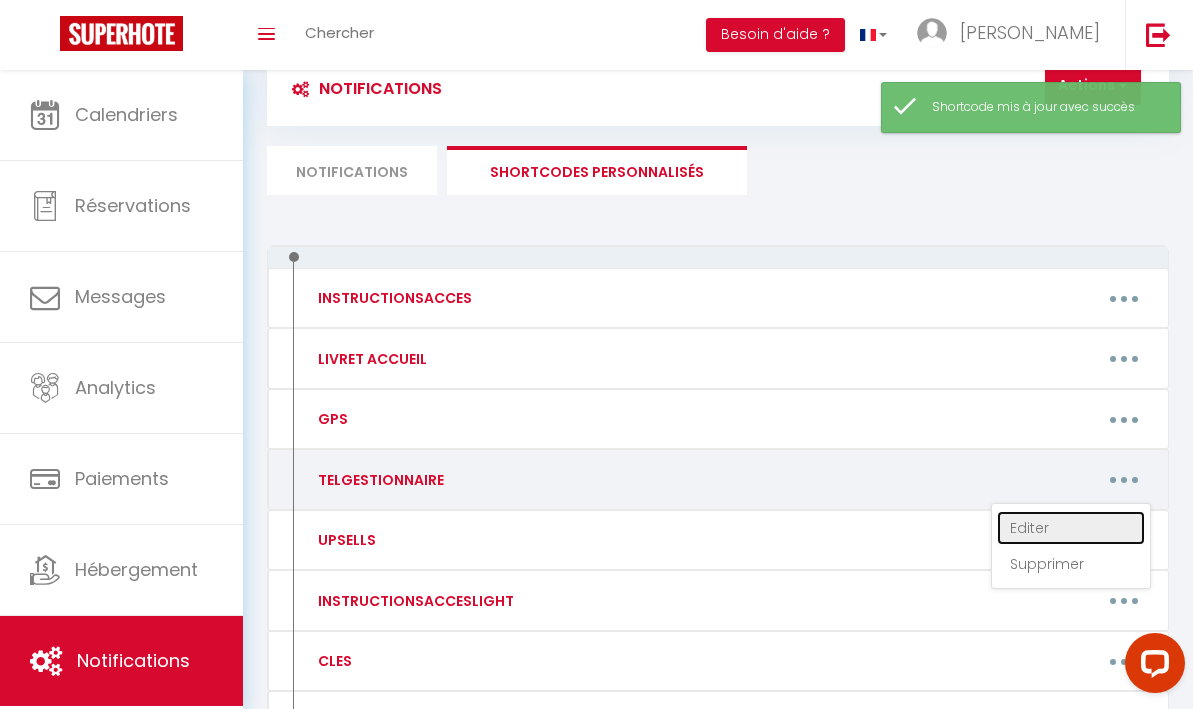 click on "Editer" at bounding box center (1071, 528) 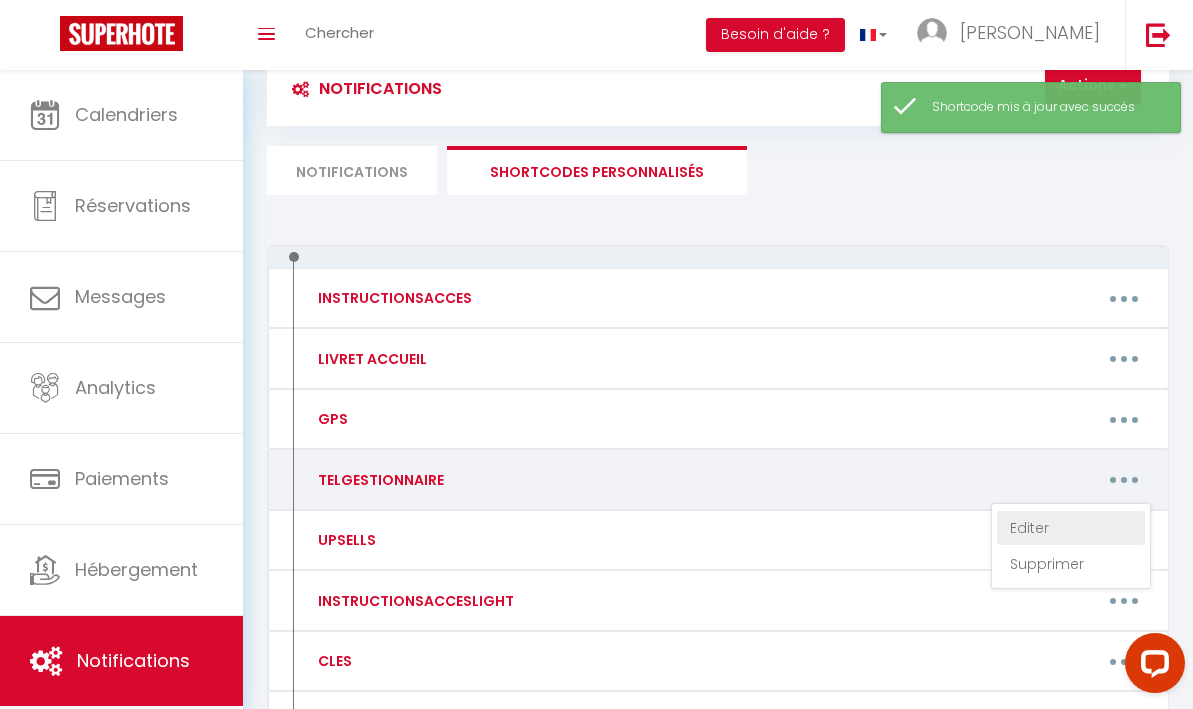 type on "TELGESTIONNAIRE" 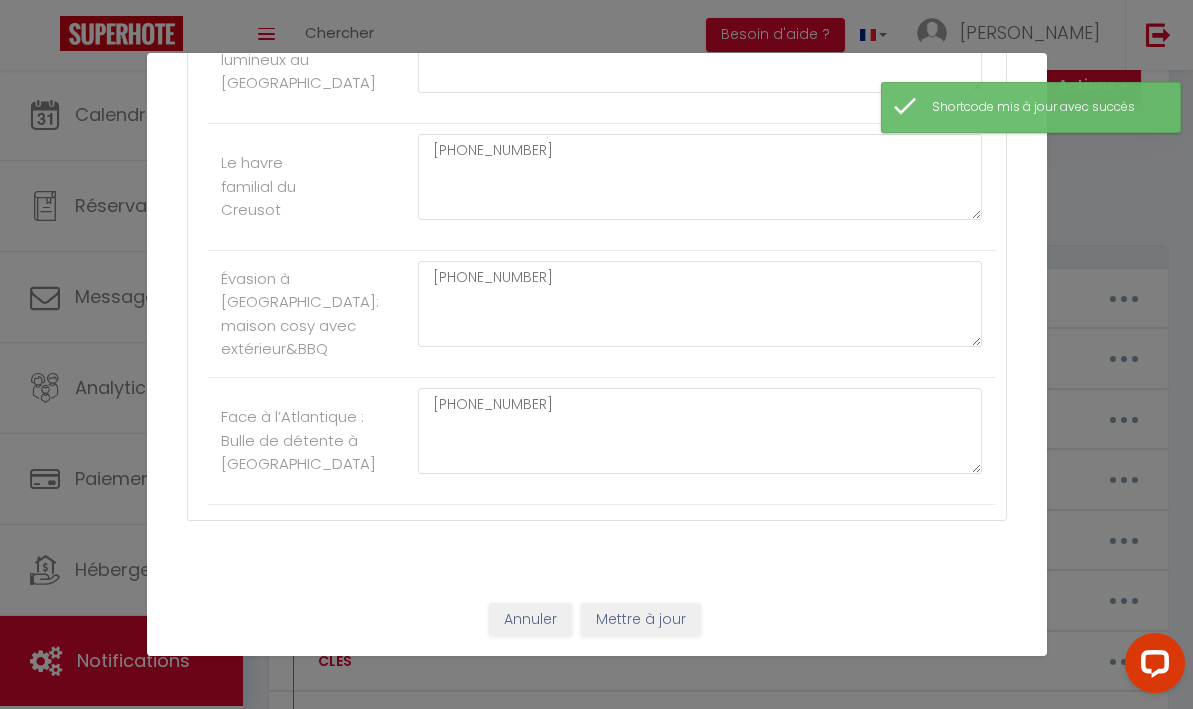 scroll, scrollTop: 8566, scrollLeft: 0, axis: vertical 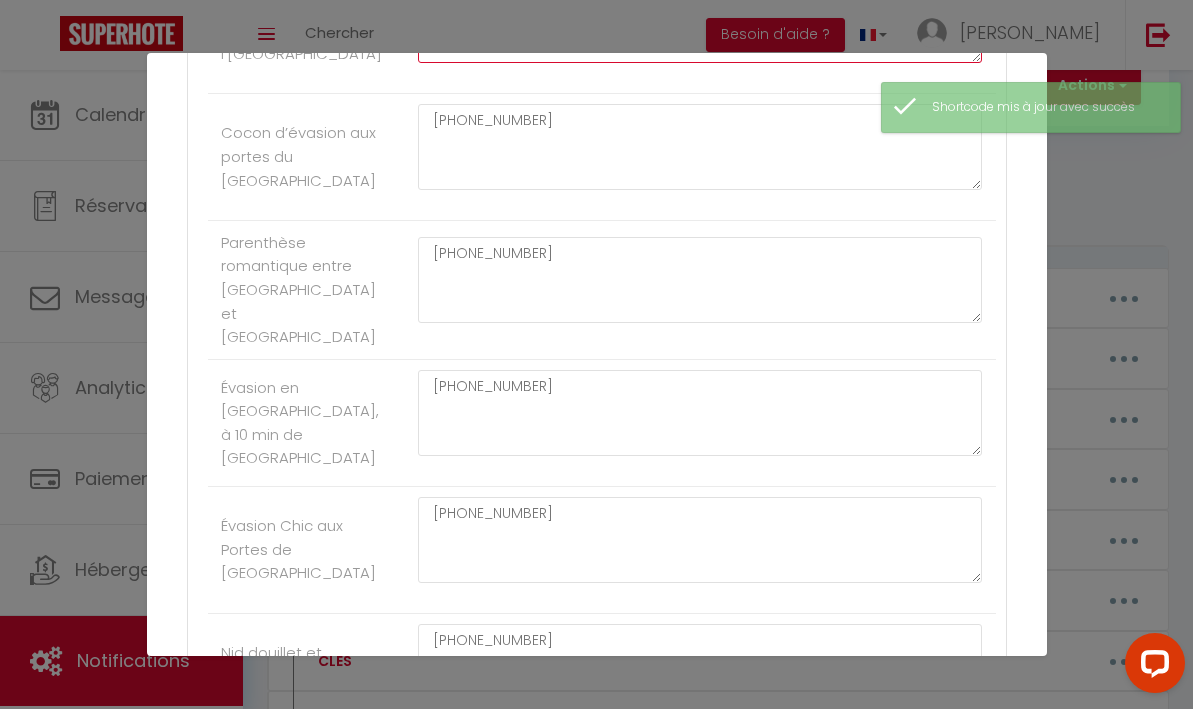 click at bounding box center [700, 20] 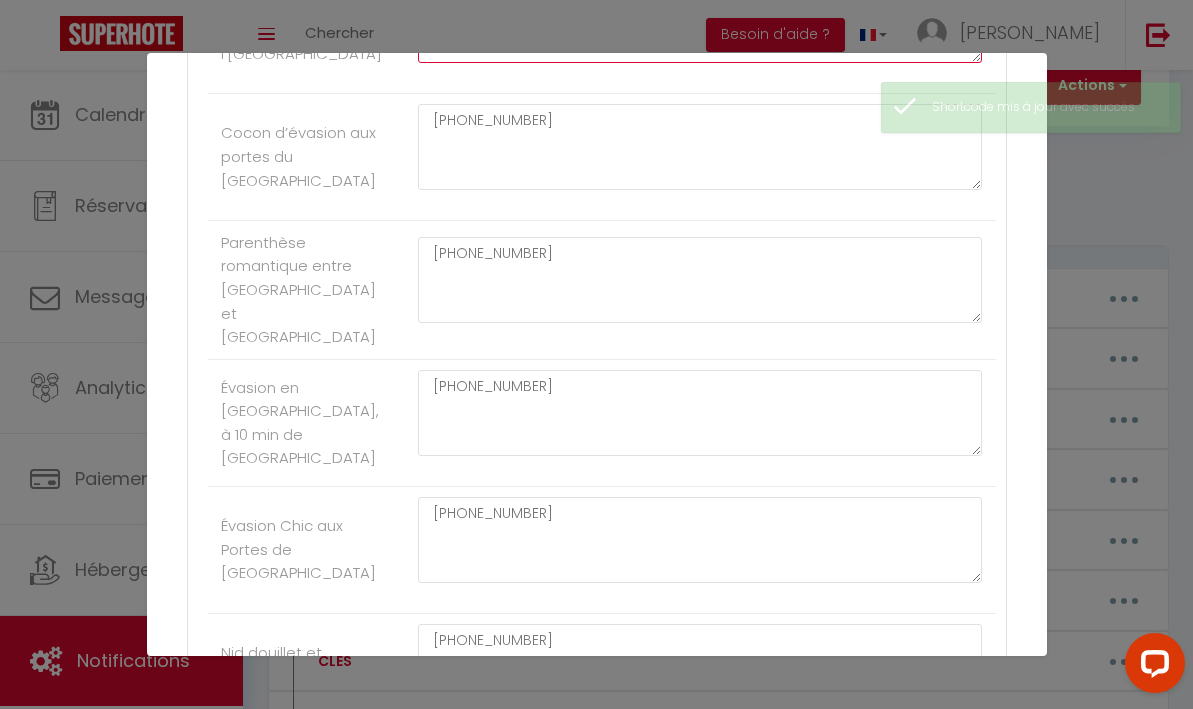click at bounding box center (700, 20) 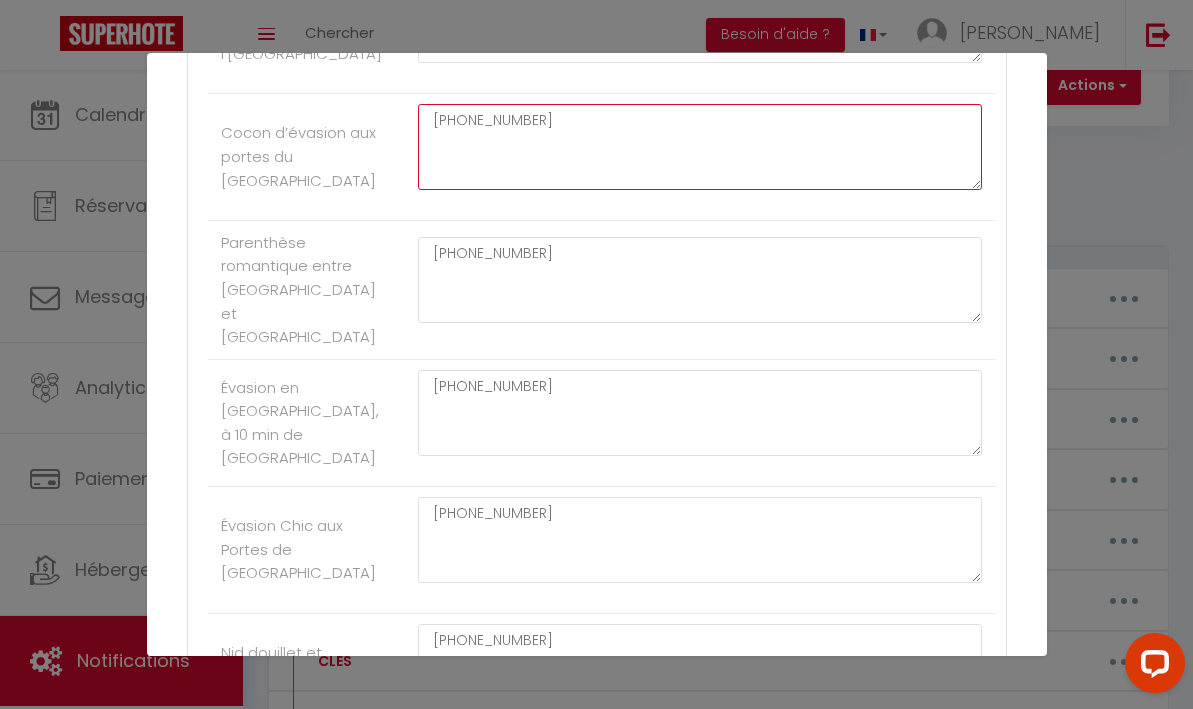 click on "[PHONE_NUMBER]" at bounding box center [700, 147] 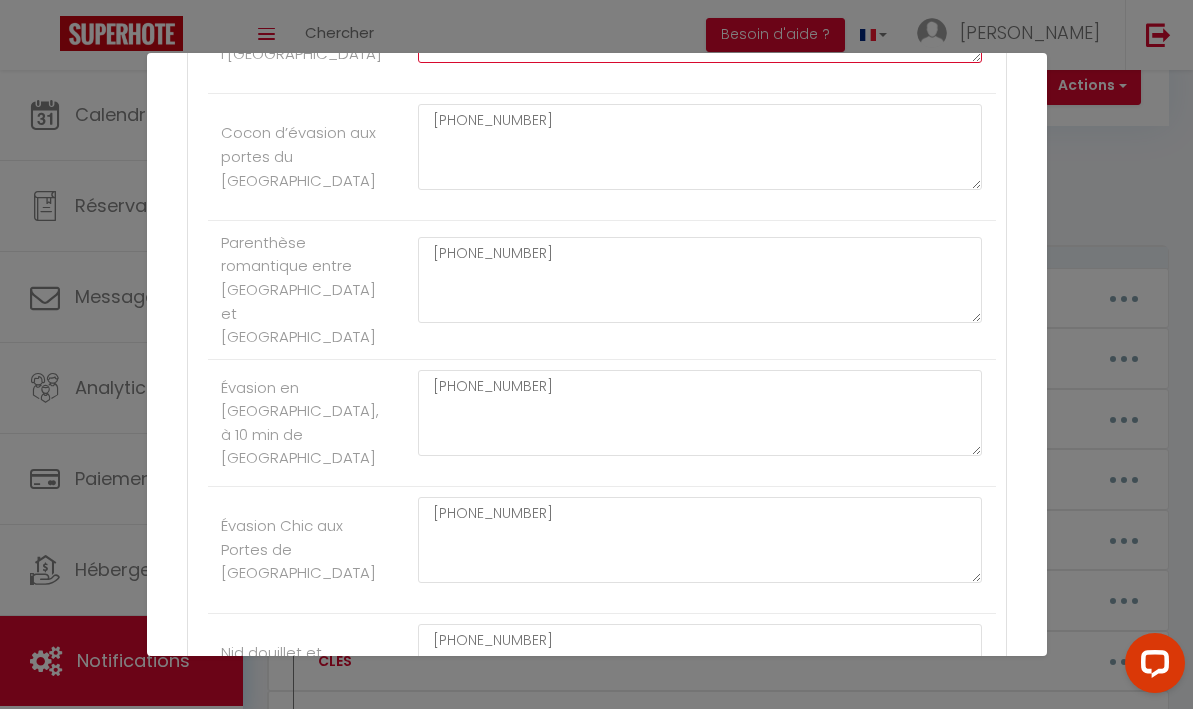 click at bounding box center (700, 20) 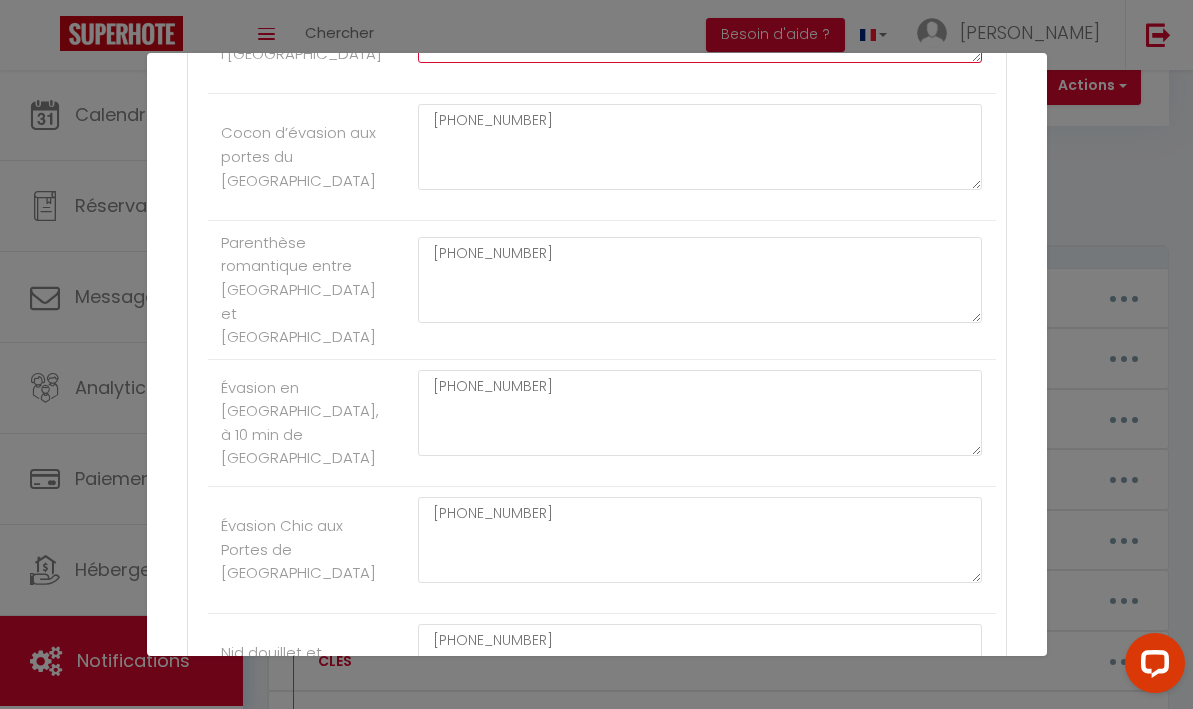 paste on "[PHONE_NUMBER]" 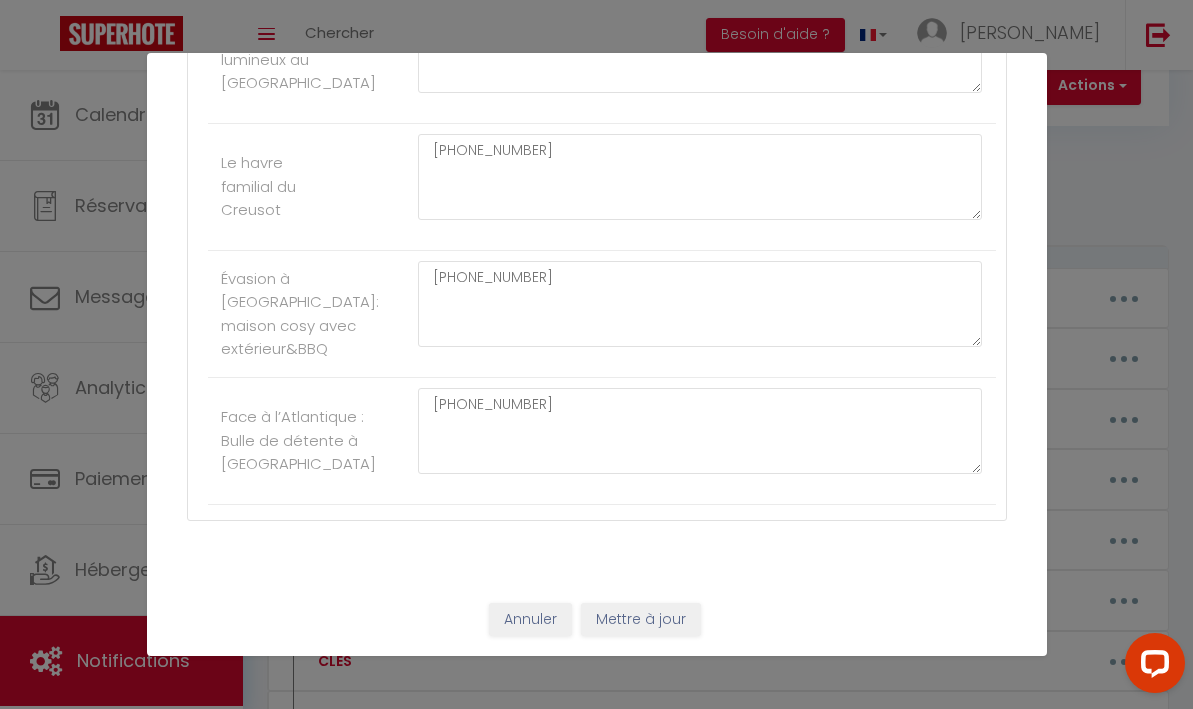 scroll, scrollTop: 9314, scrollLeft: 0, axis: vertical 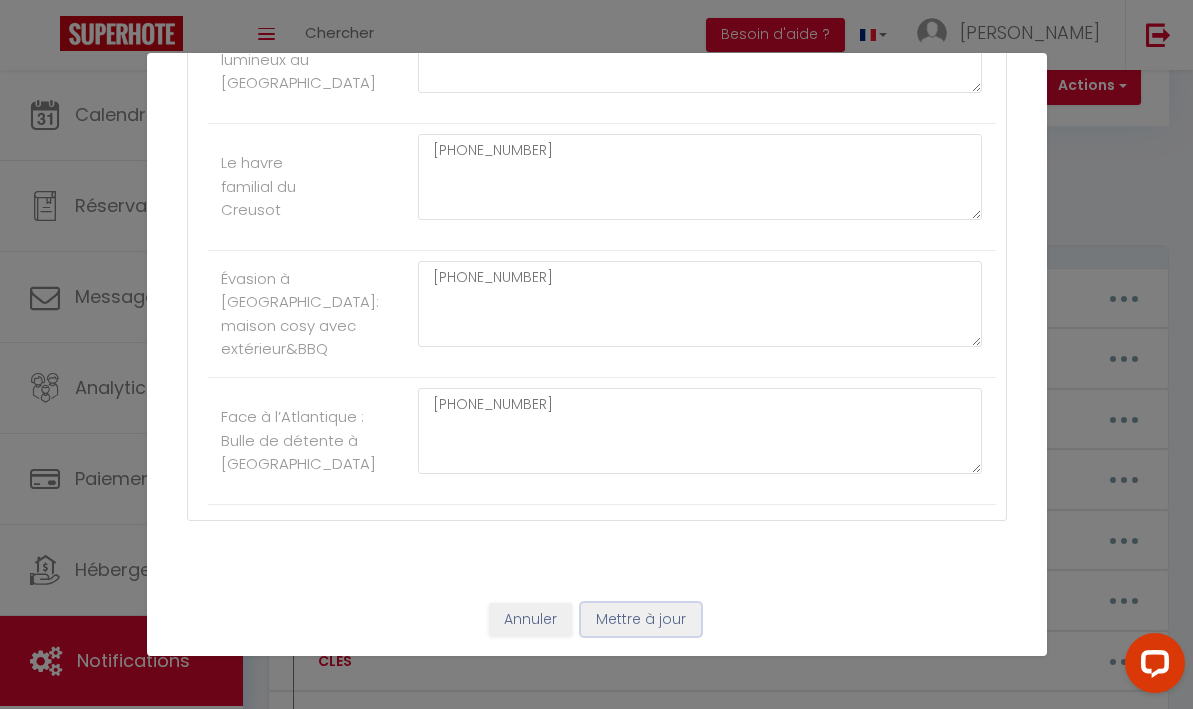 click on "Mettre à jour" at bounding box center [641, 620] 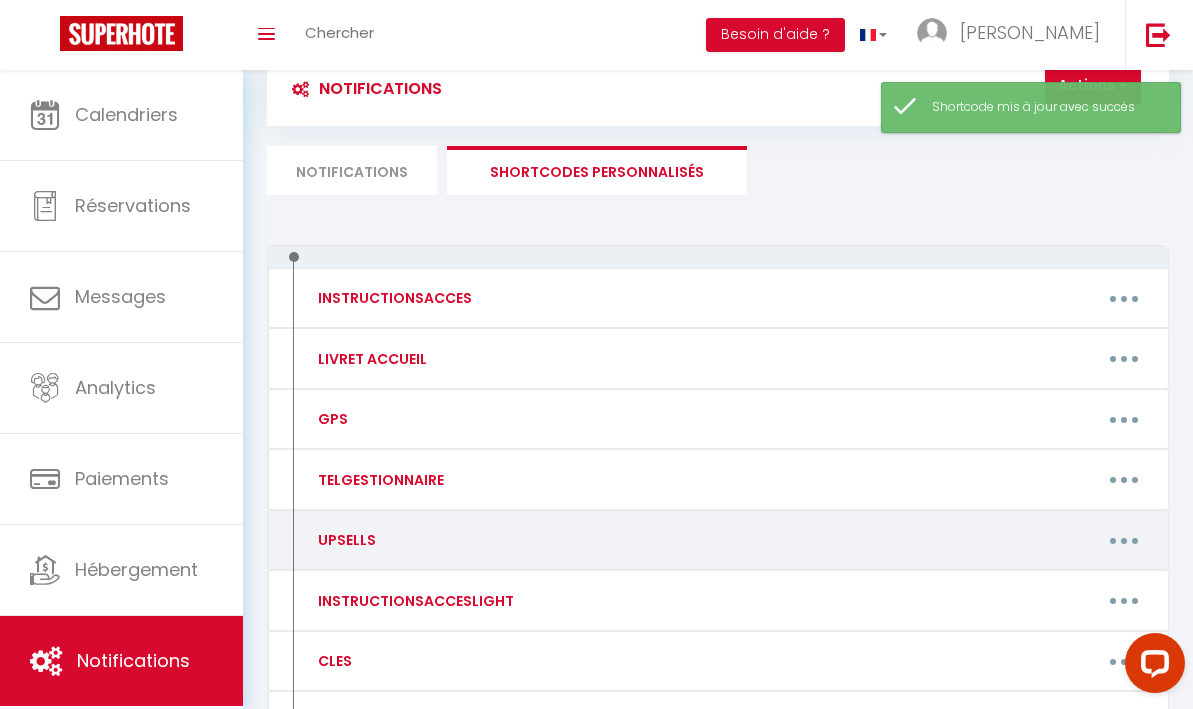 click at bounding box center [1124, 540] 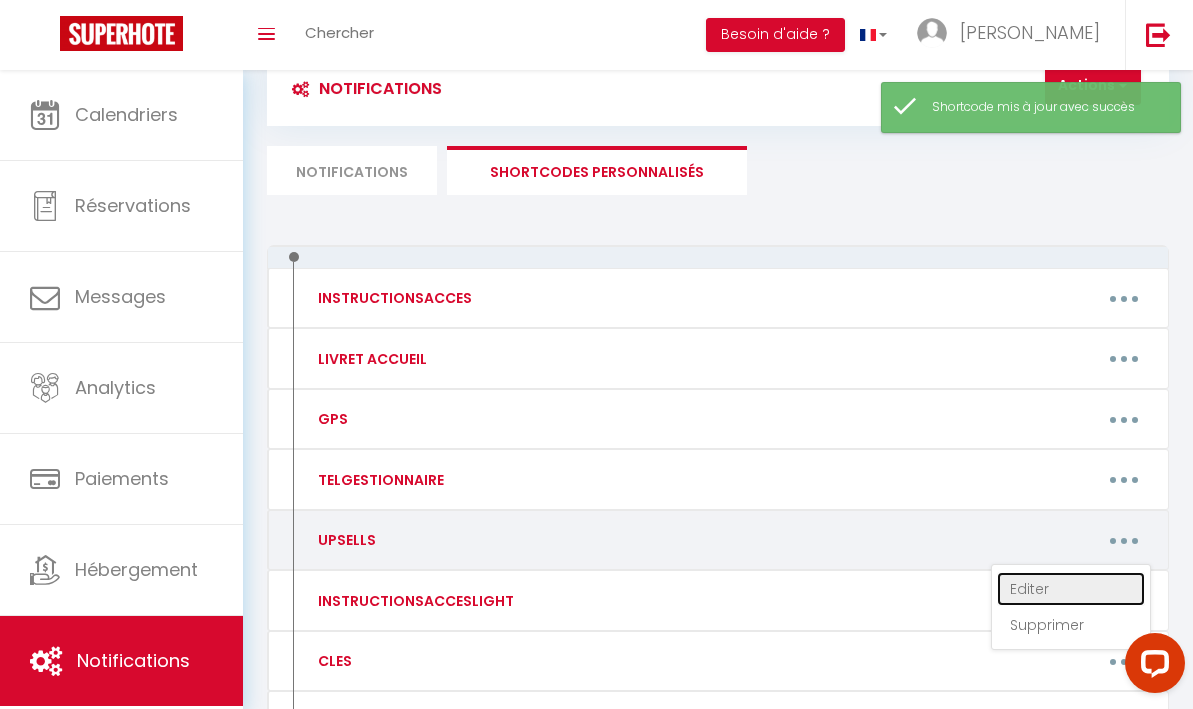 click on "Editer" at bounding box center (1071, 589) 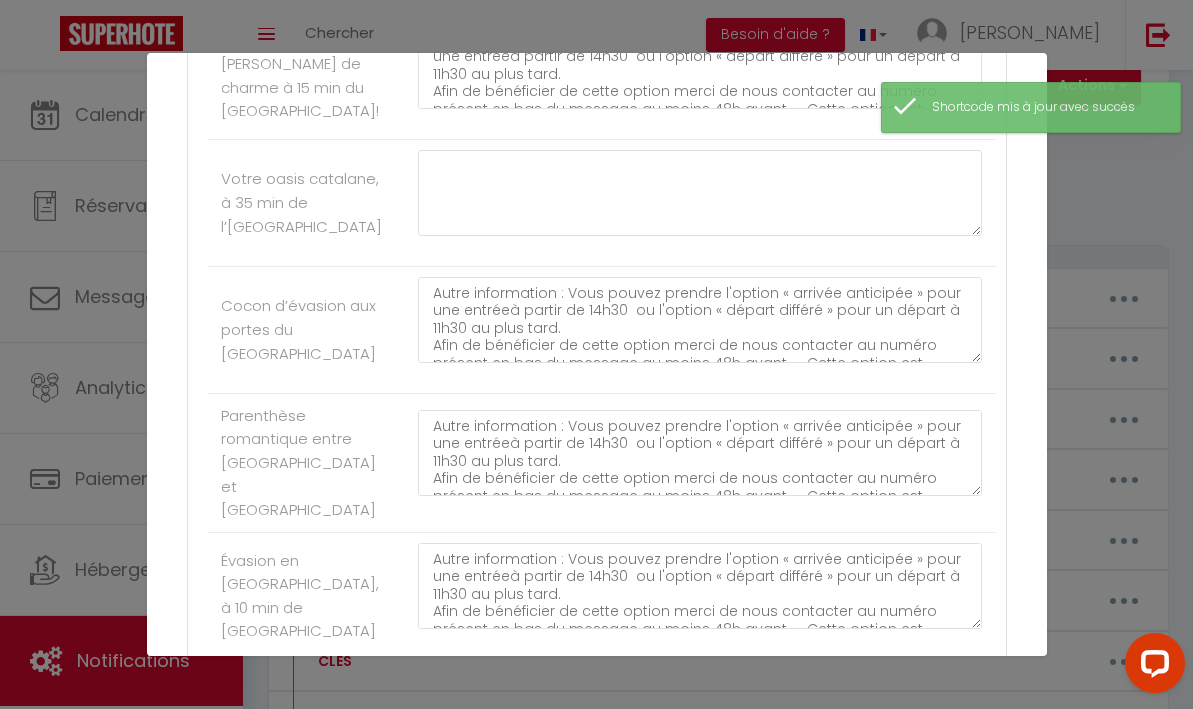 scroll, scrollTop: 8310, scrollLeft: 0, axis: vertical 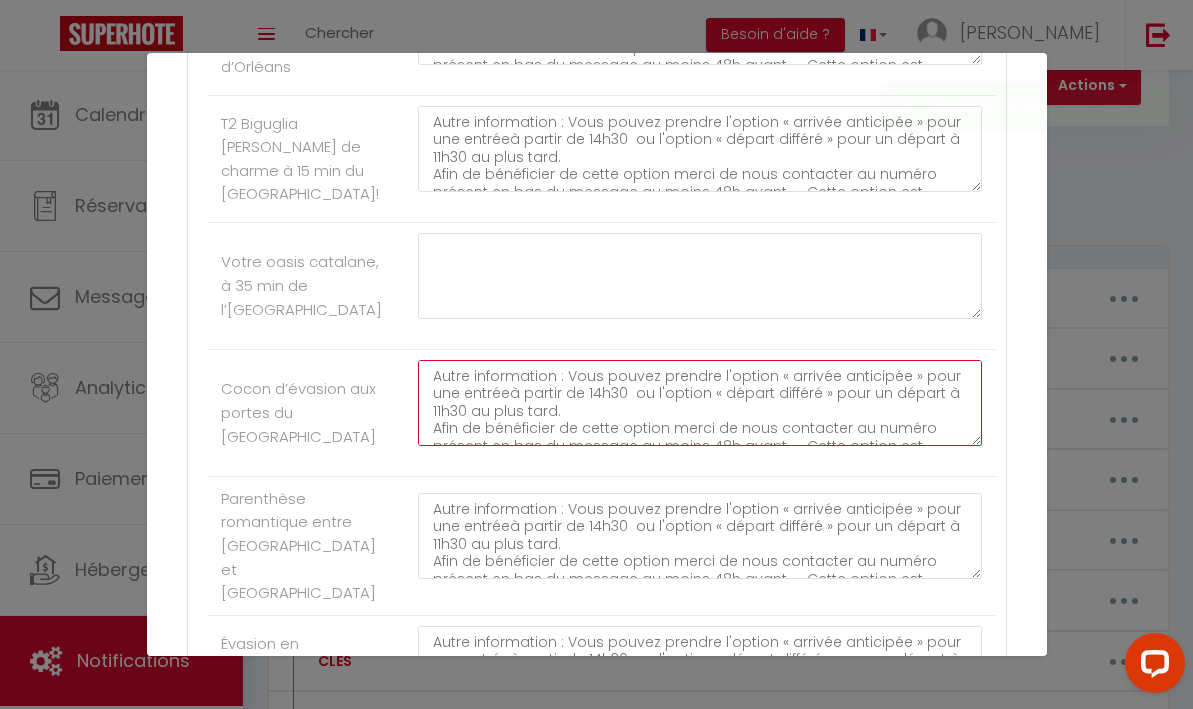 click on "Autre information : Vous pouvez prendre l'option « arrivée anticipée » pour  une entréeà partir de 14h30  ou l'option « départ différé » pour un départ à 11h30 au plus tard.
Afin de bénéficier de cette option merci de nous contacter au numéro présent en bas du message au moins 48h avant. – Cette option est disponible sur demande et en fonction du planning du service de ménage." at bounding box center [700, 403] 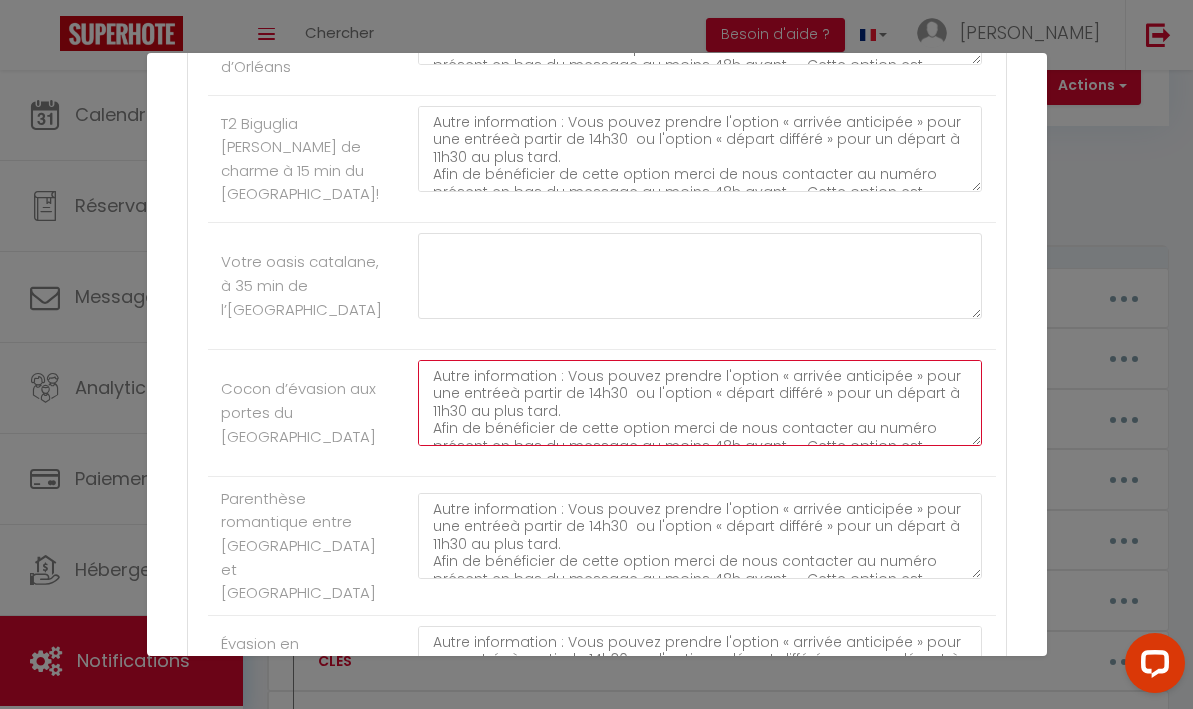 click on "Autre information : Vous pouvez prendre l'option « arrivée anticipée » pour  une entréeà partir de 14h30  ou l'option « départ différé » pour un départ à 11h30 au plus tard.
Afin de bénéficier de cette option merci de nous contacter au numéro présent en bas du message au moins 48h avant. – Cette option est disponible sur demande et en fonction du planning du service de ménage." at bounding box center (700, 403) 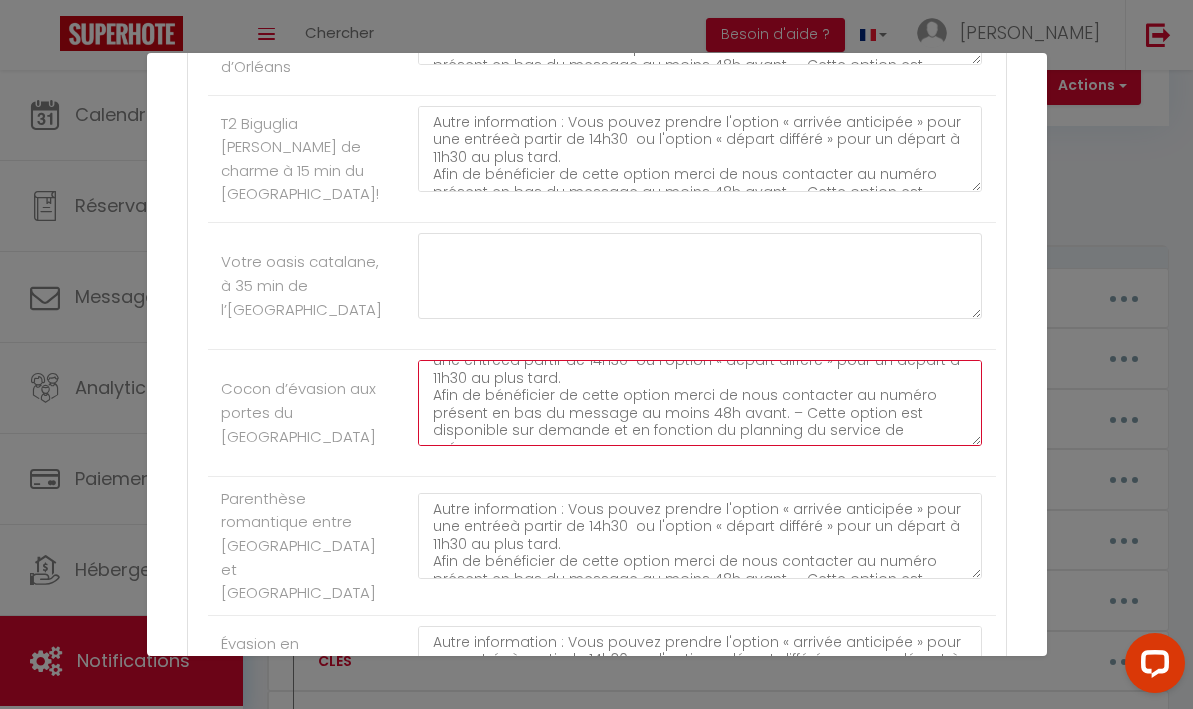 scroll, scrollTop: 35, scrollLeft: 0, axis: vertical 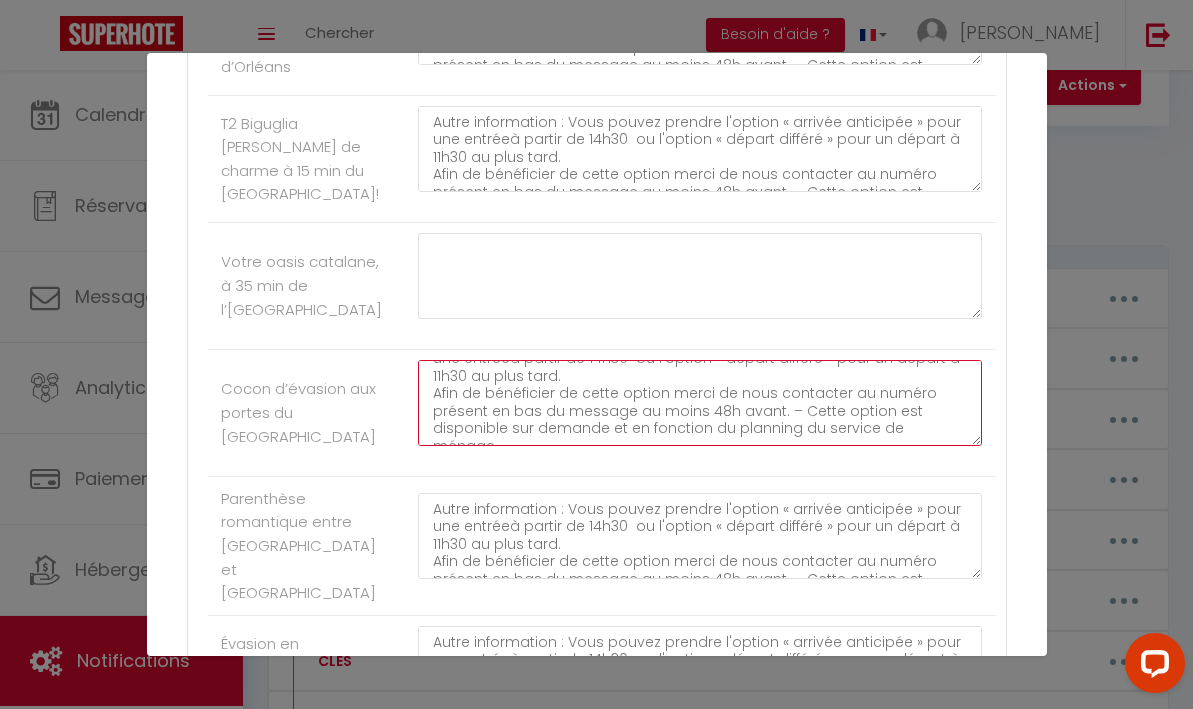 drag, startPoint x: 429, startPoint y: 482, endPoint x: 661, endPoint y: 550, distance: 241.76021 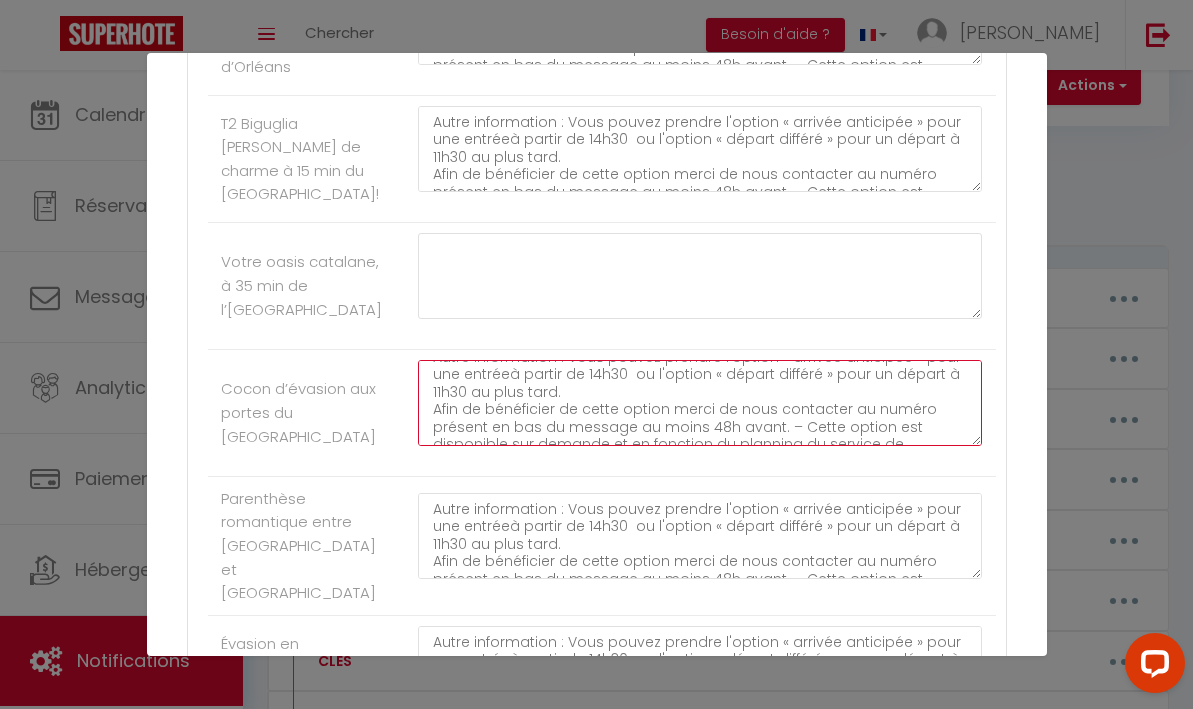 scroll, scrollTop: 35, scrollLeft: 0, axis: vertical 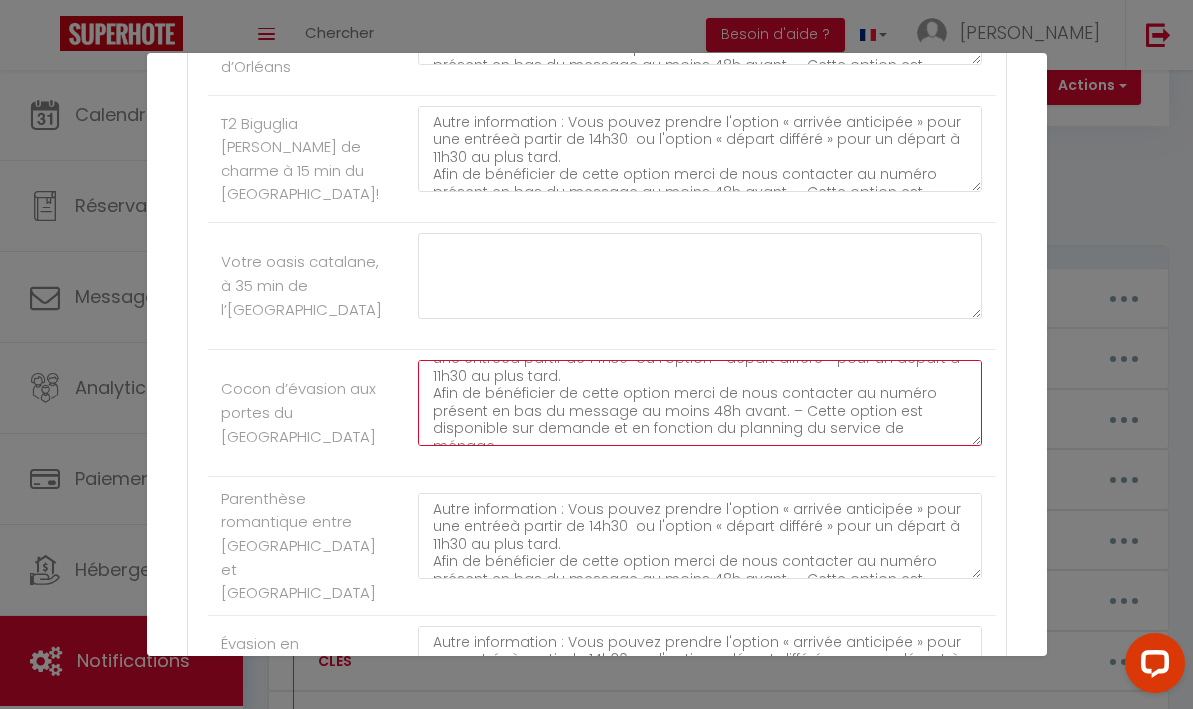 drag, startPoint x: 424, startPoint y: 481, endPoint x: 865, endPoint y: 572, distance: 450.29102 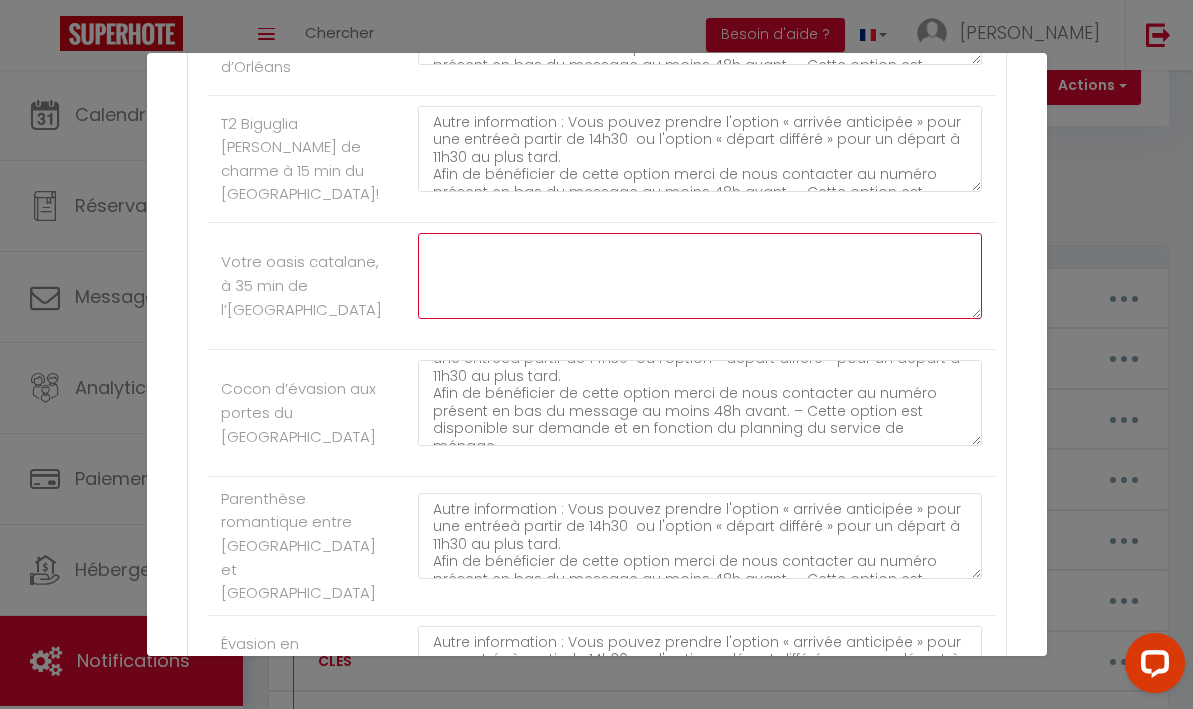 click at bounding box center [700, 276] 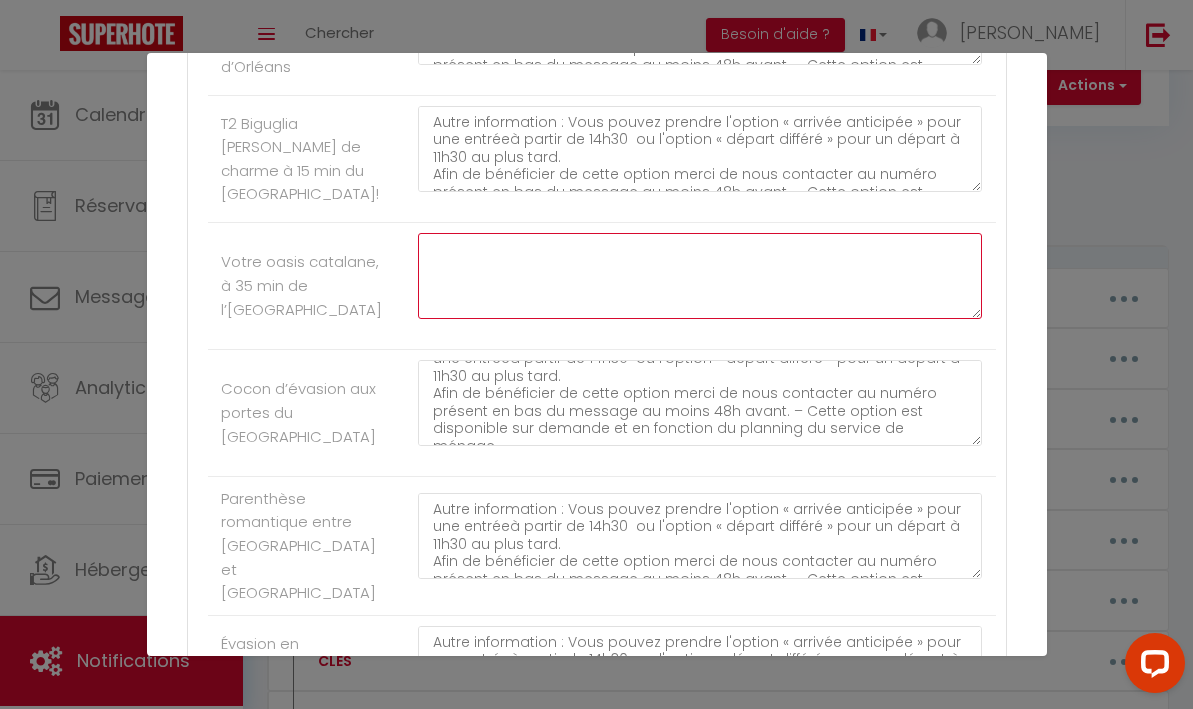 paste on "Autre information : Vous pouvez prendre l'option « arrivée anticipée » pour  une entréeà partir de 14h30  ou l'option « départ différé » pour un départ à 11h30 au plus tard.
Afin de bénéficier de cette option merci de nous contacter au numéro présent en bas du message au moins 48h avant. – Cette option est disponible sur demande et en fonction du planning du service de ménage." 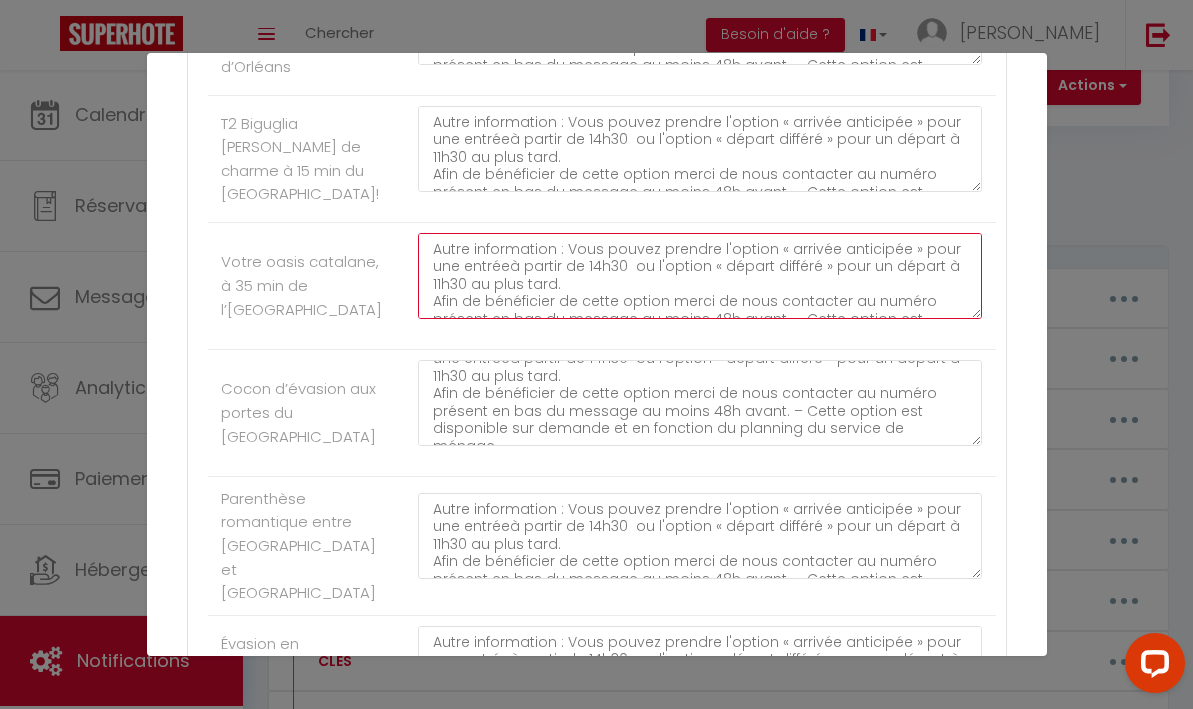 scroll, scrollTop: 29, scrollLeft: 0, axis: vertical 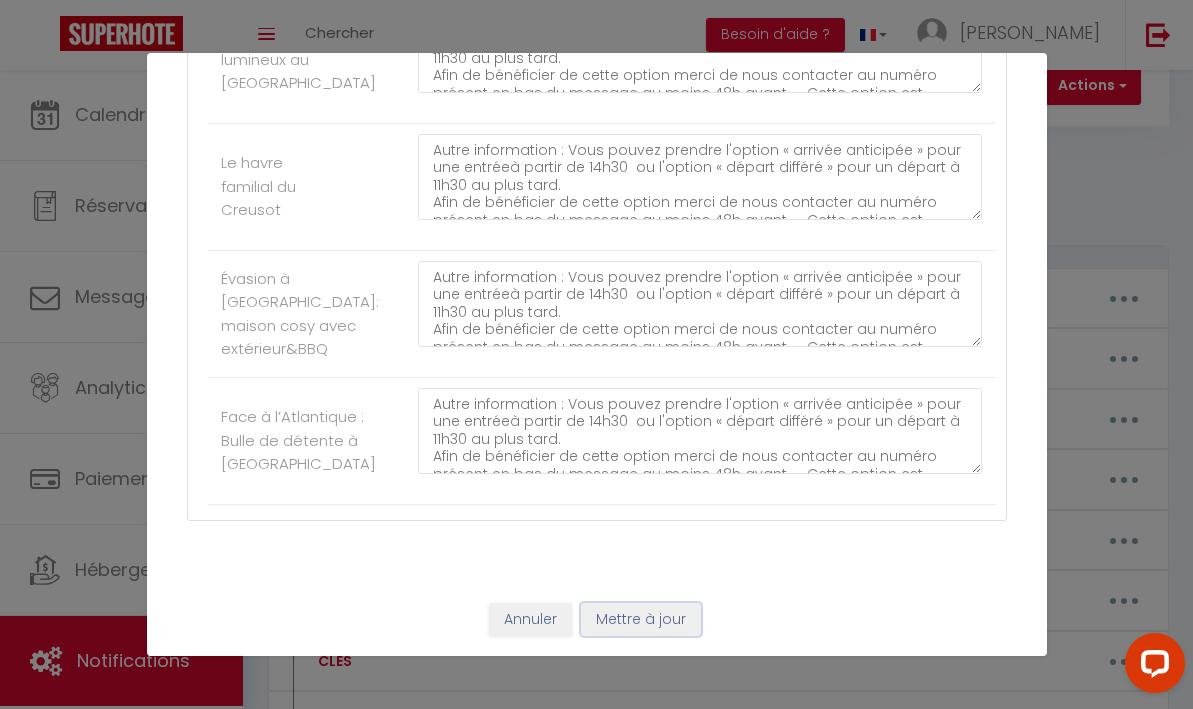 click on "Mettre à jour" at bounding box center (641, 620) 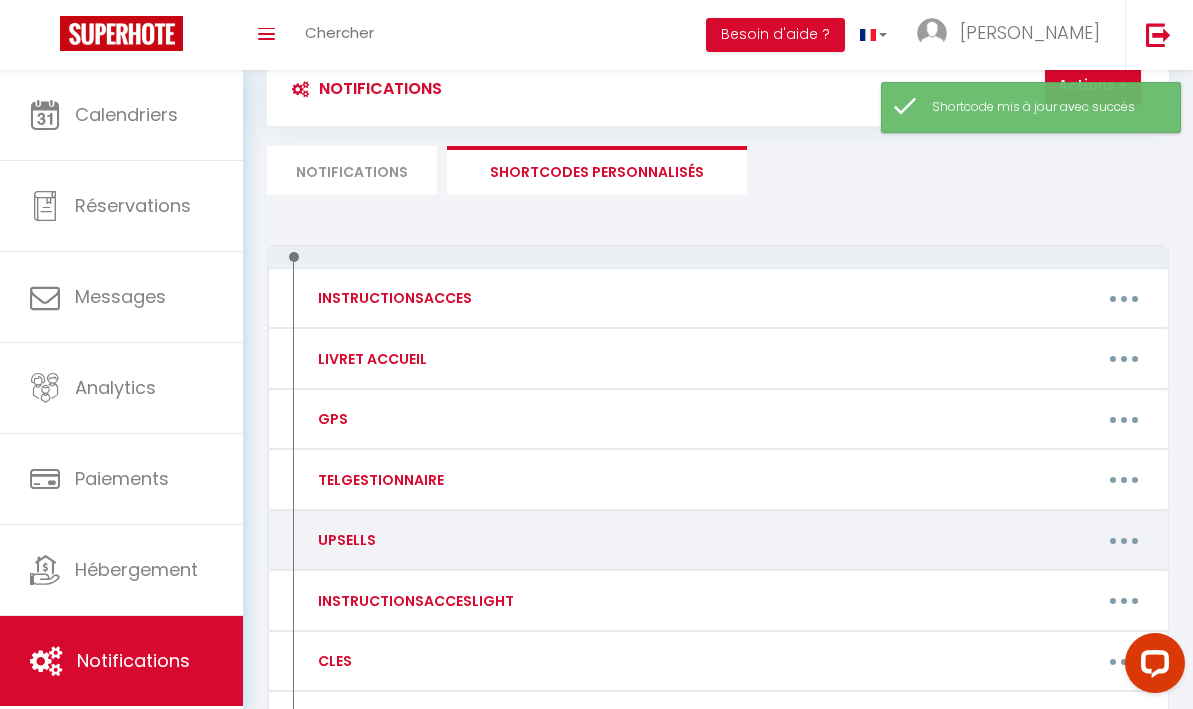 click at bounding box center (1124, 540) 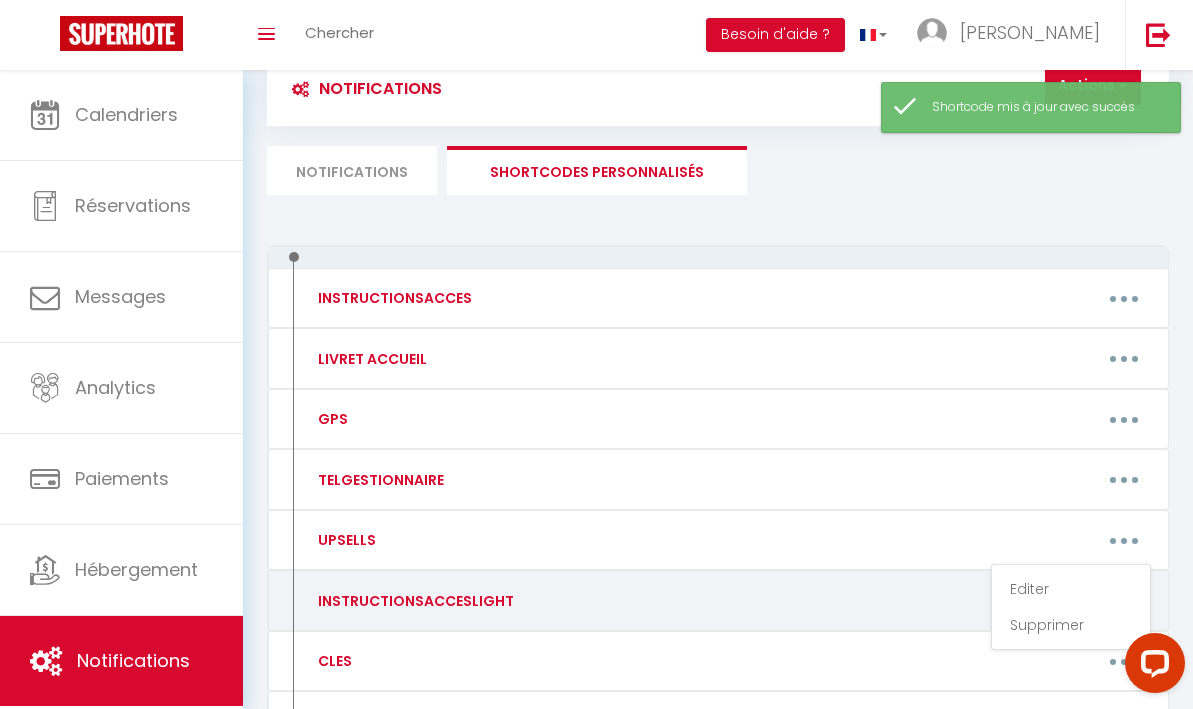 click on "Editer   Supprimer" at bounding box center (840, 601) 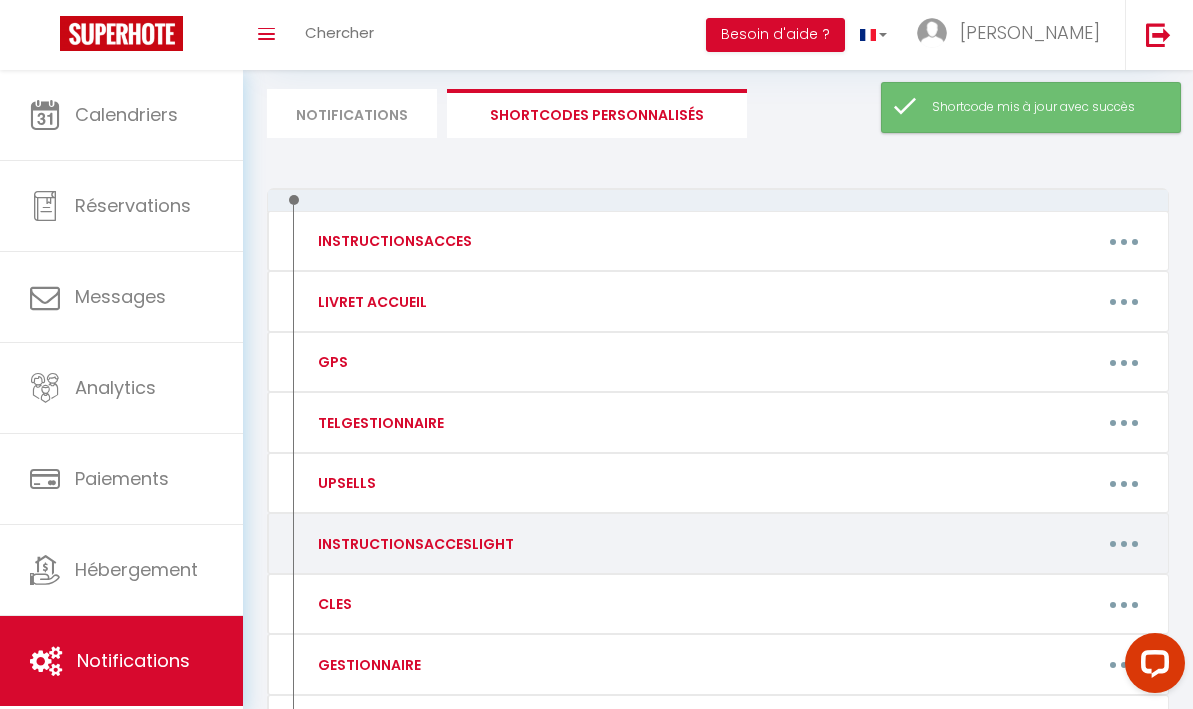 scroll, scrollTop: 146, scrollLeft: 0, axis: vertical 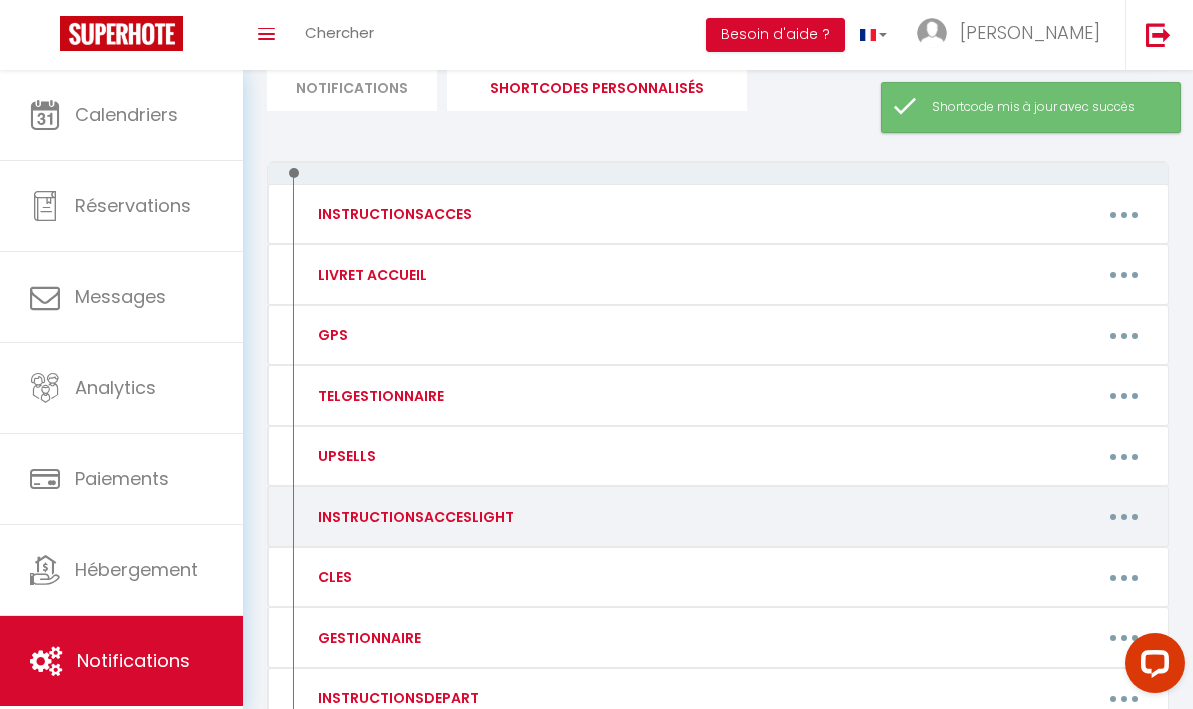 click at bounding box center (1124, 517) 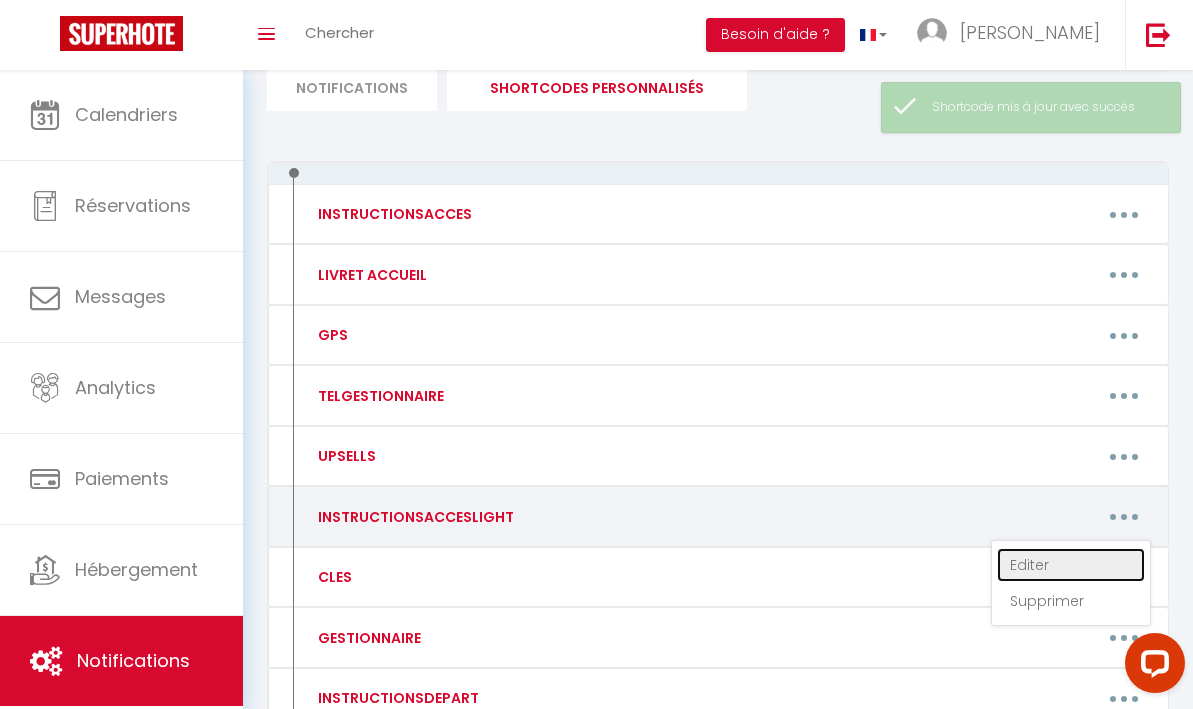 click on "Editer" at bounding box center (1071, 565) 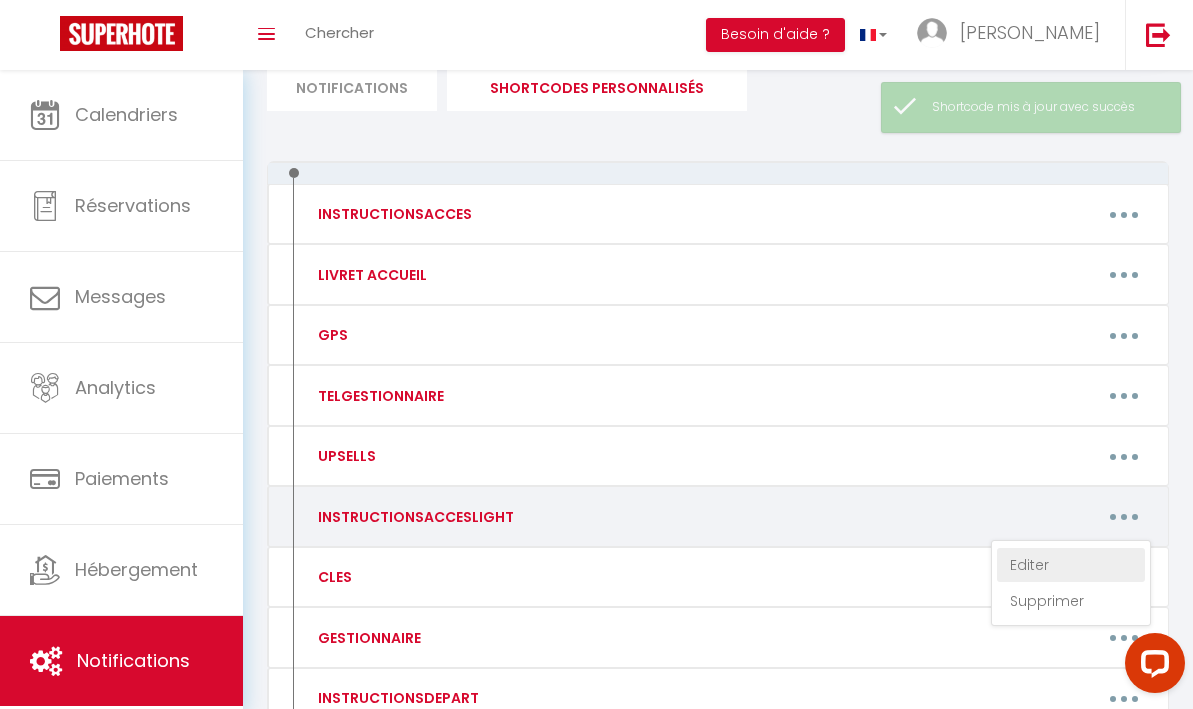 scroll, scrollTop: 0, scrollLeft: 0, axis: both 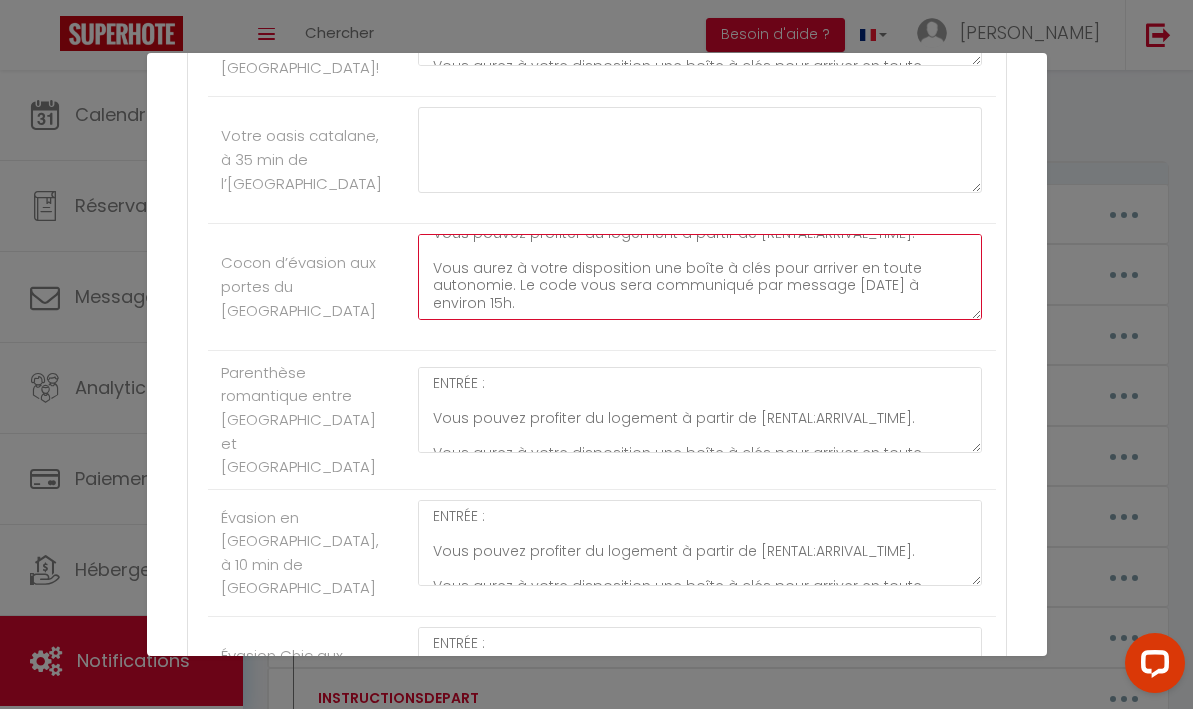 drag, startPoint x: 428, startPoint y: 353, endPoint x: 556, endPoint y: 470, distance: 173.41568 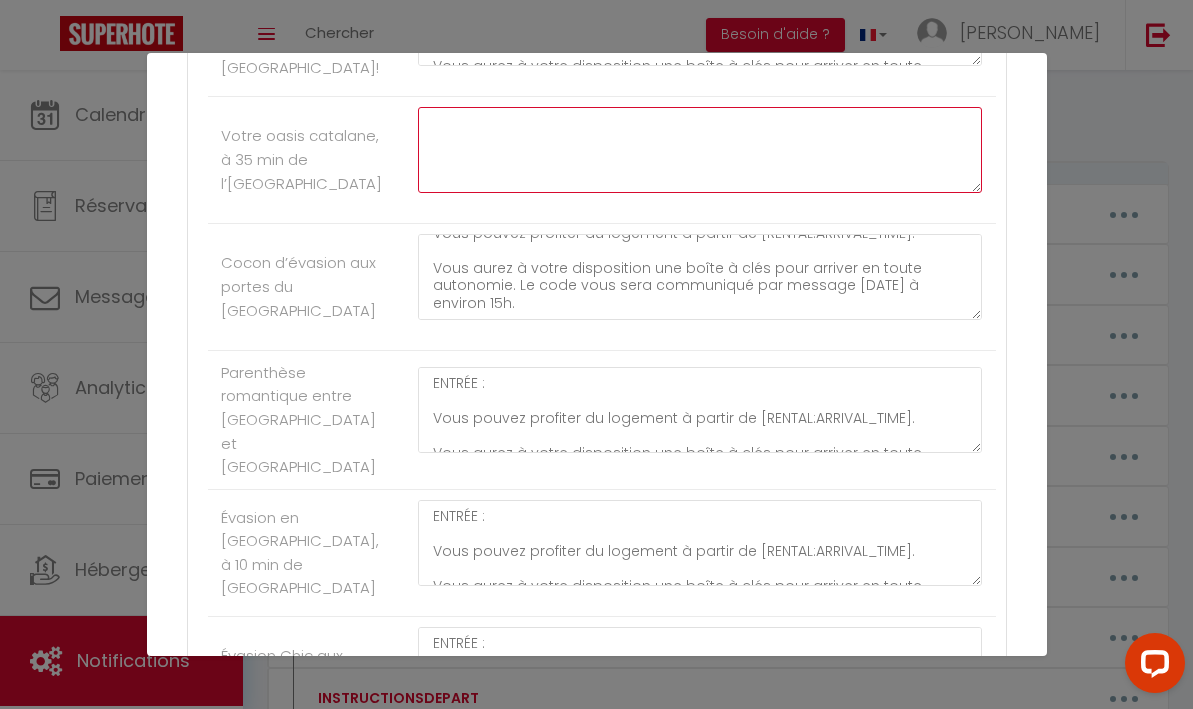 click at bounding box center (700, 150) 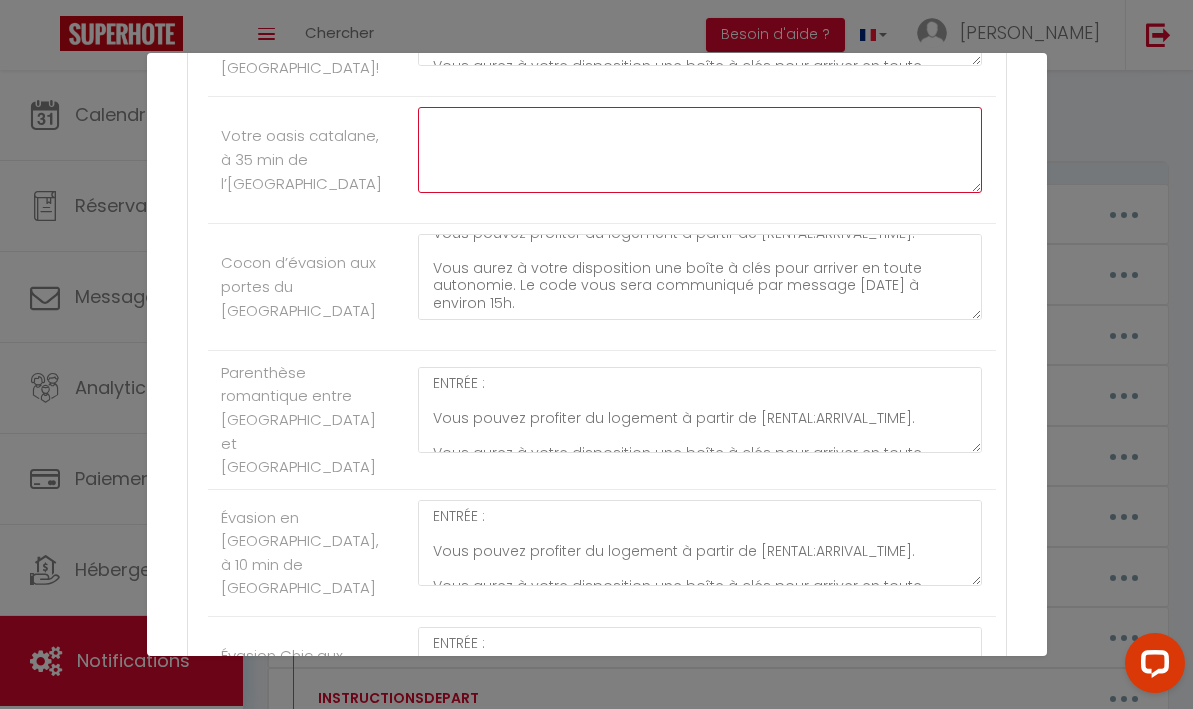 paste on "ENTRÉE :
Vous pouvez profiter du logement à partir de [RENTAL:ARRIVAL_TIME].
Vous aurez à votre disposition une boîte à clés pour arriver en toute
autonomie. Le code vous sera communiqué par message [DATE] à environ 15h." 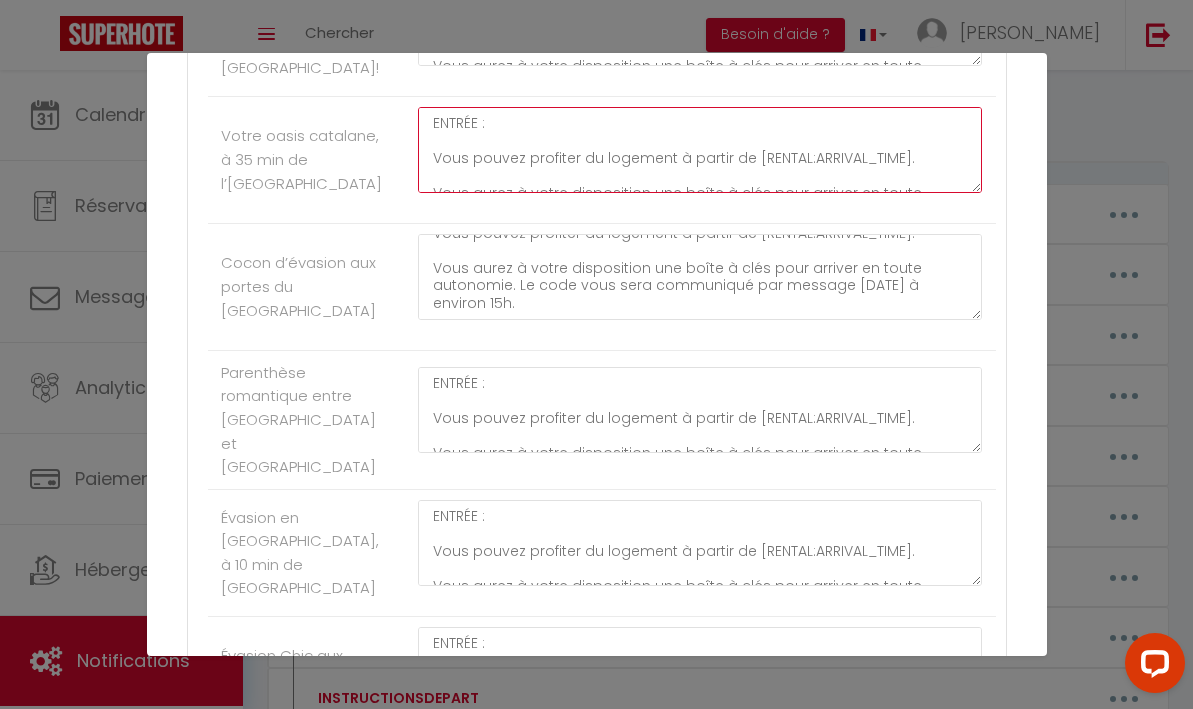 scroll, scrollTop: 47, scrollLeft: 0, axis: vertical 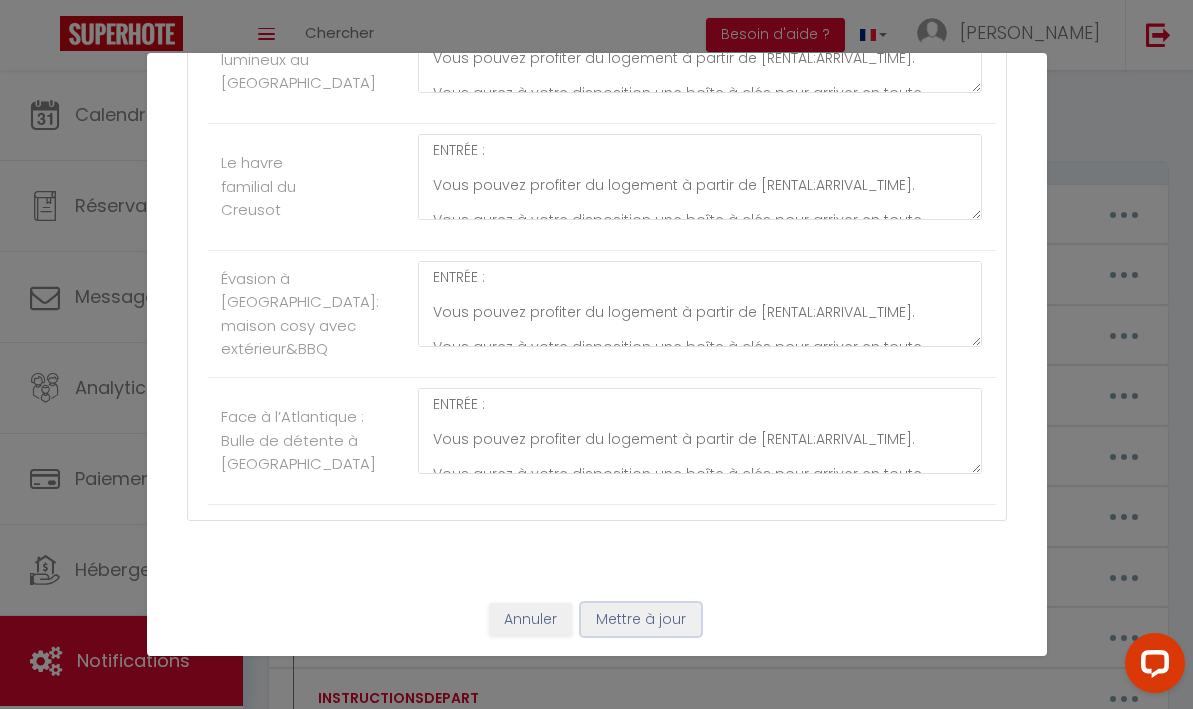 click on "Mettre à jour" at bounding box center [641, 620] 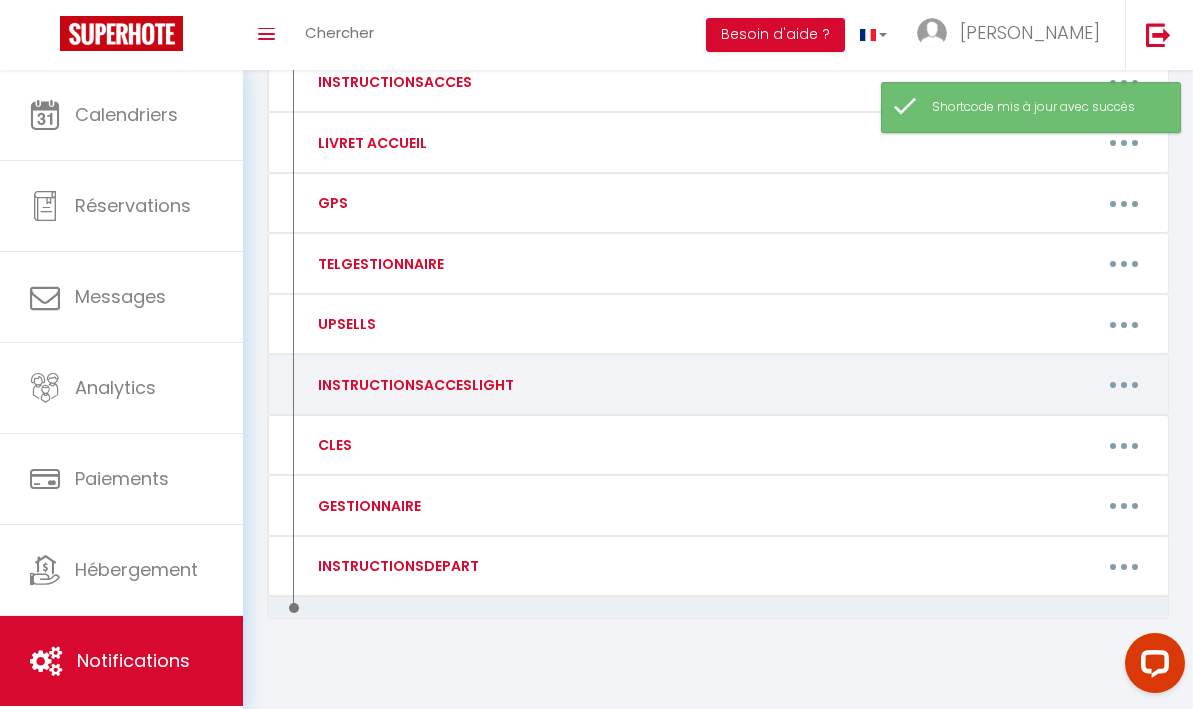 scroll, scrollTop: 284, scrollLeft: 0, axis: vertical 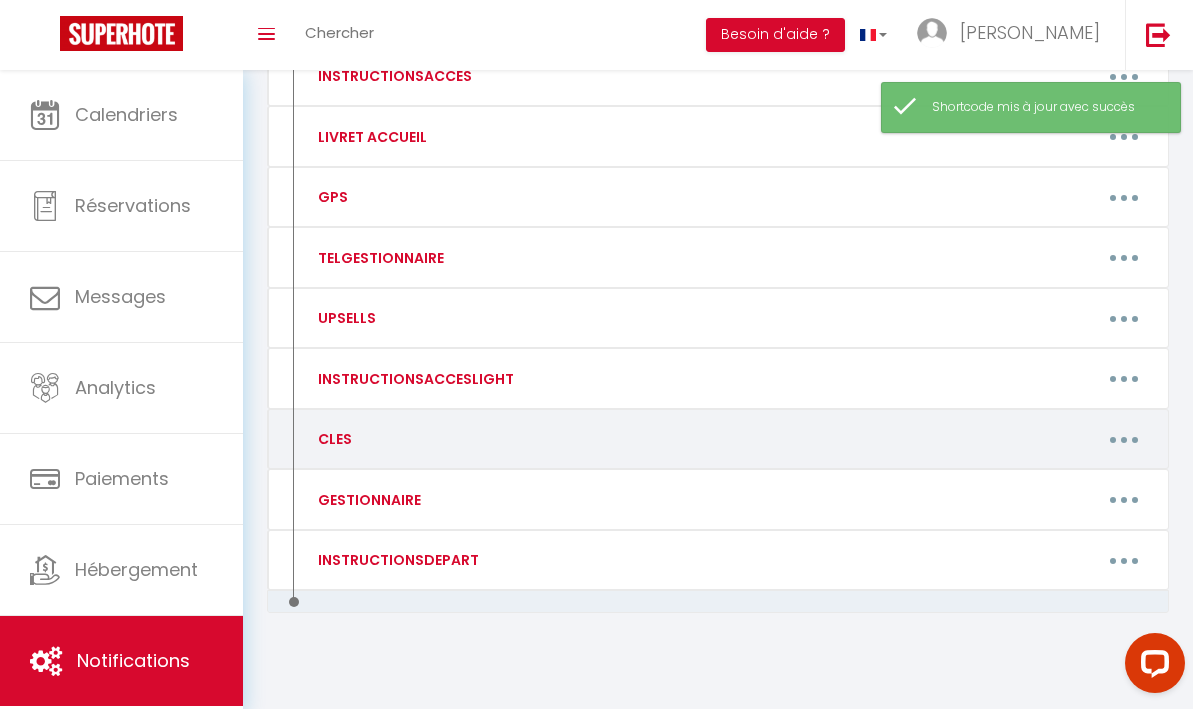 click at bounding box center (1124, 439) 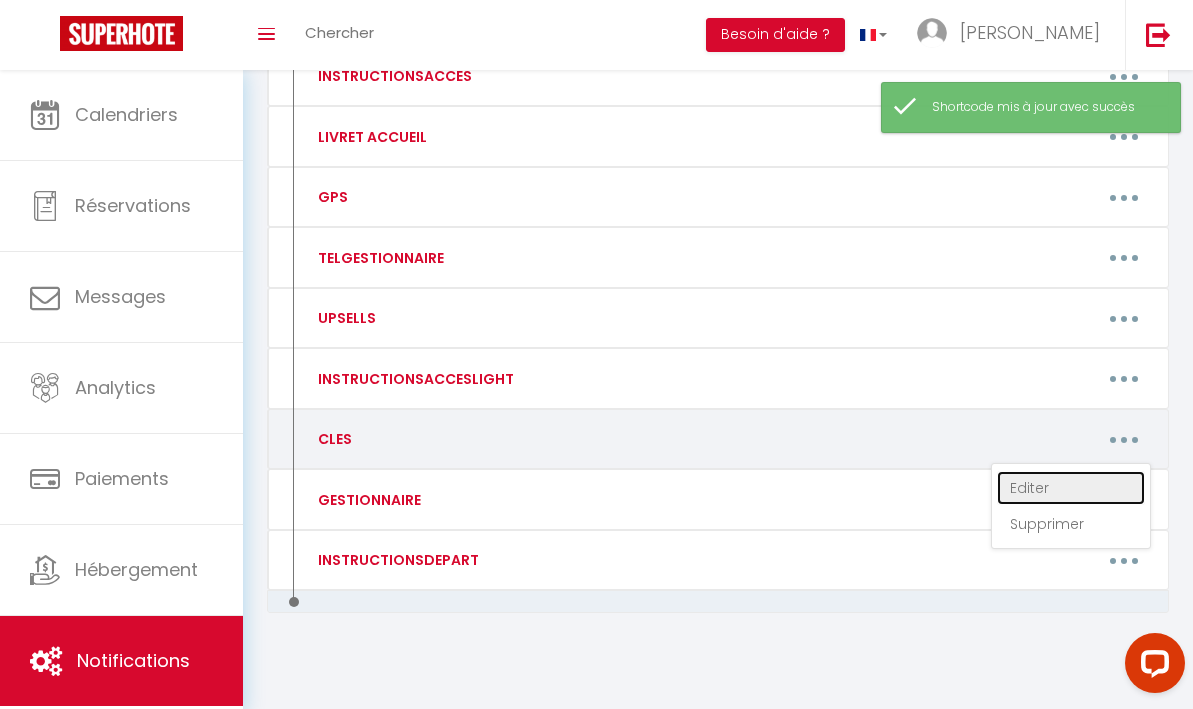 click on "Editer" at bounding box center (1071, 488) 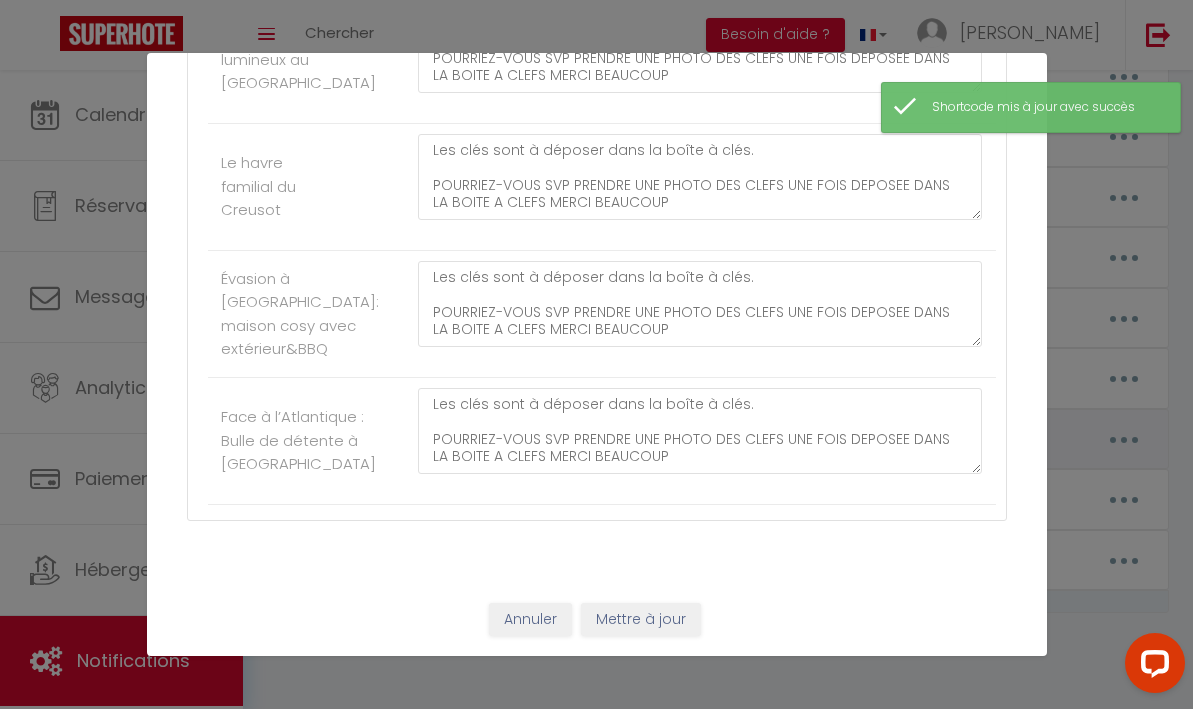 scroll, scrollTop: 0, scrollLeft: 0, axis: both 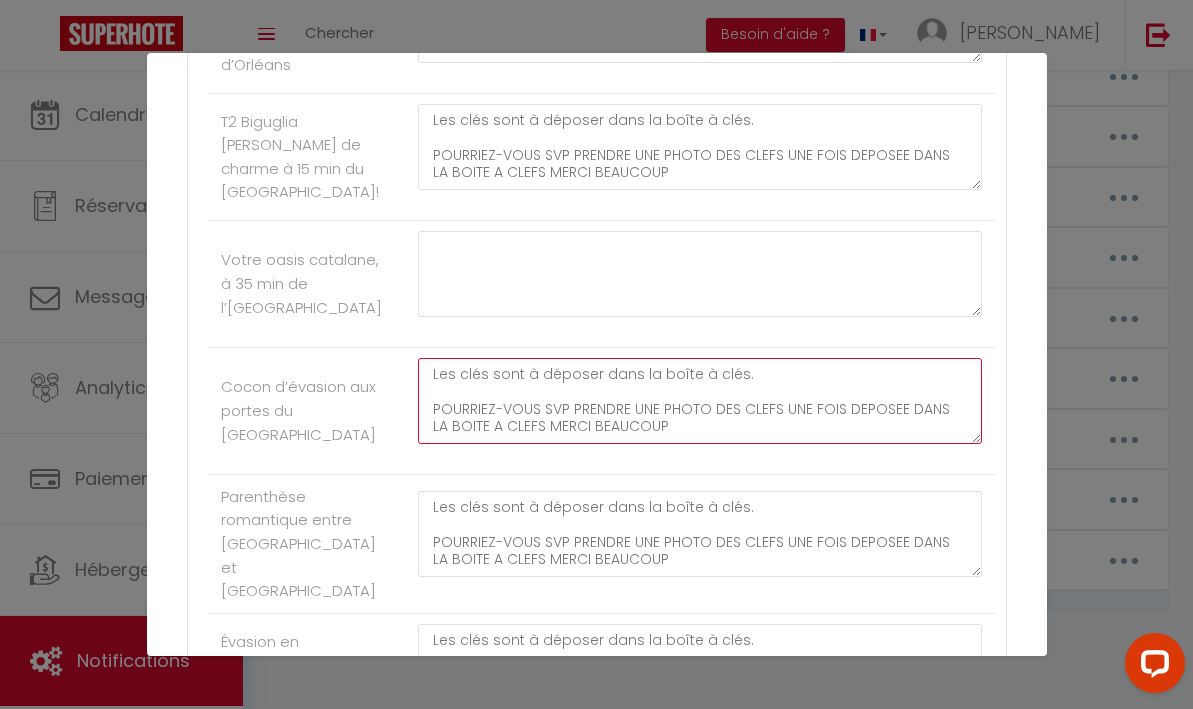 drag, startPoint x: 424, startPoint y: 480, endPoint x: 627, endPoint y: 586, distance: 229.00873 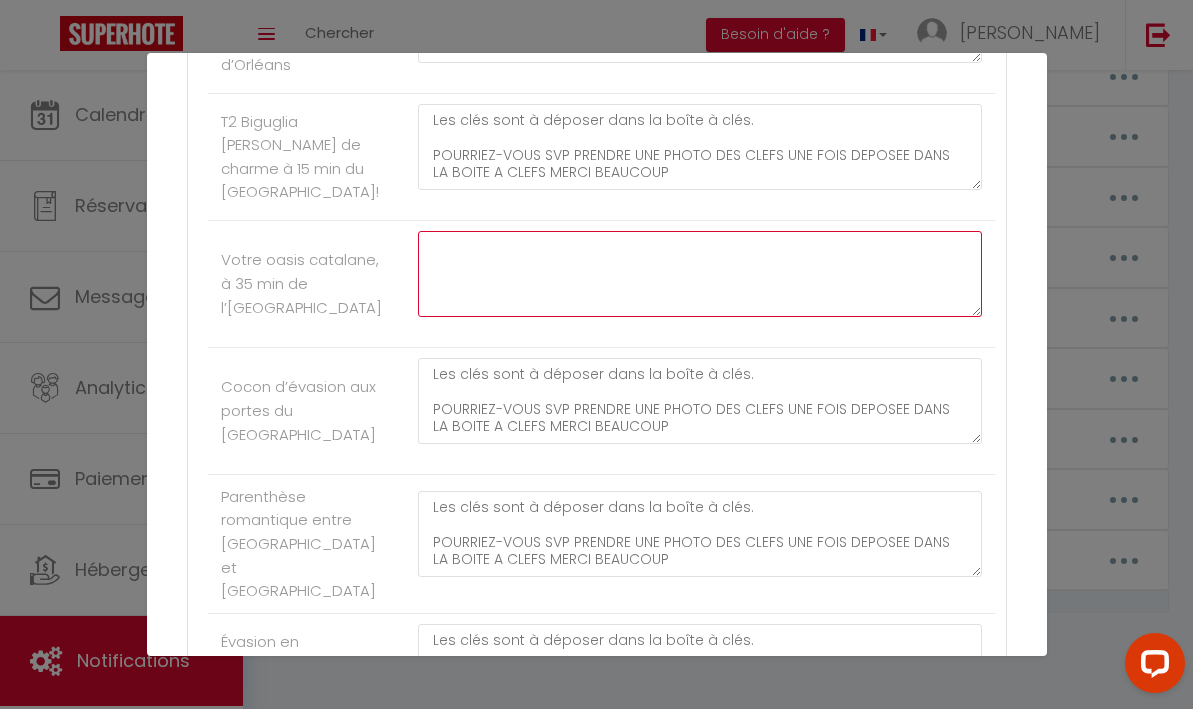 click at bounding box center [700, 274] 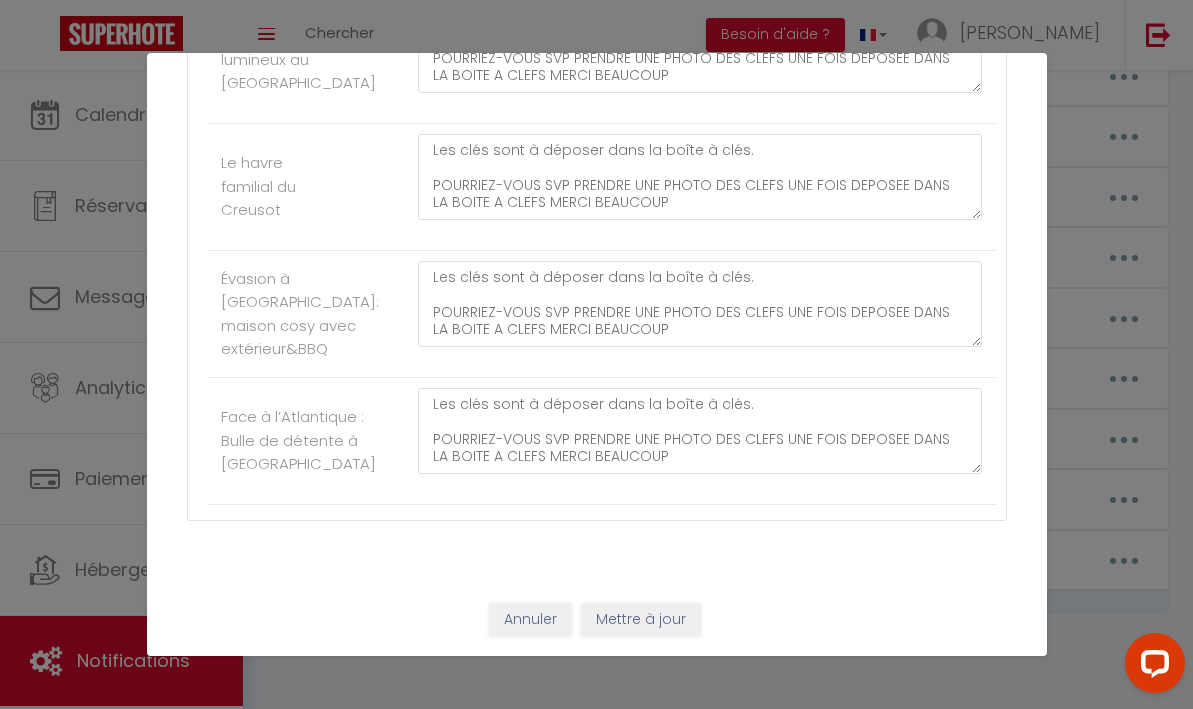 scroll, scrollTop: 9314, scrollLeft: 0, axis: vertical 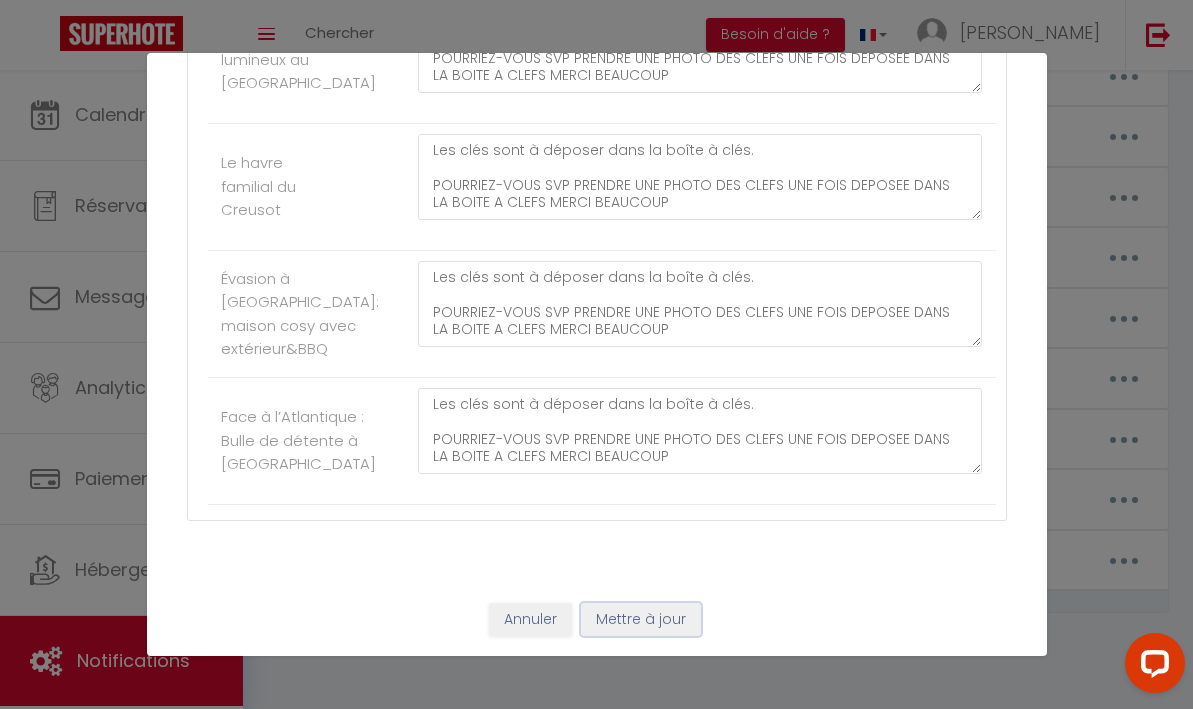click on "Mettre à jour" at bounding box center [641, 620] 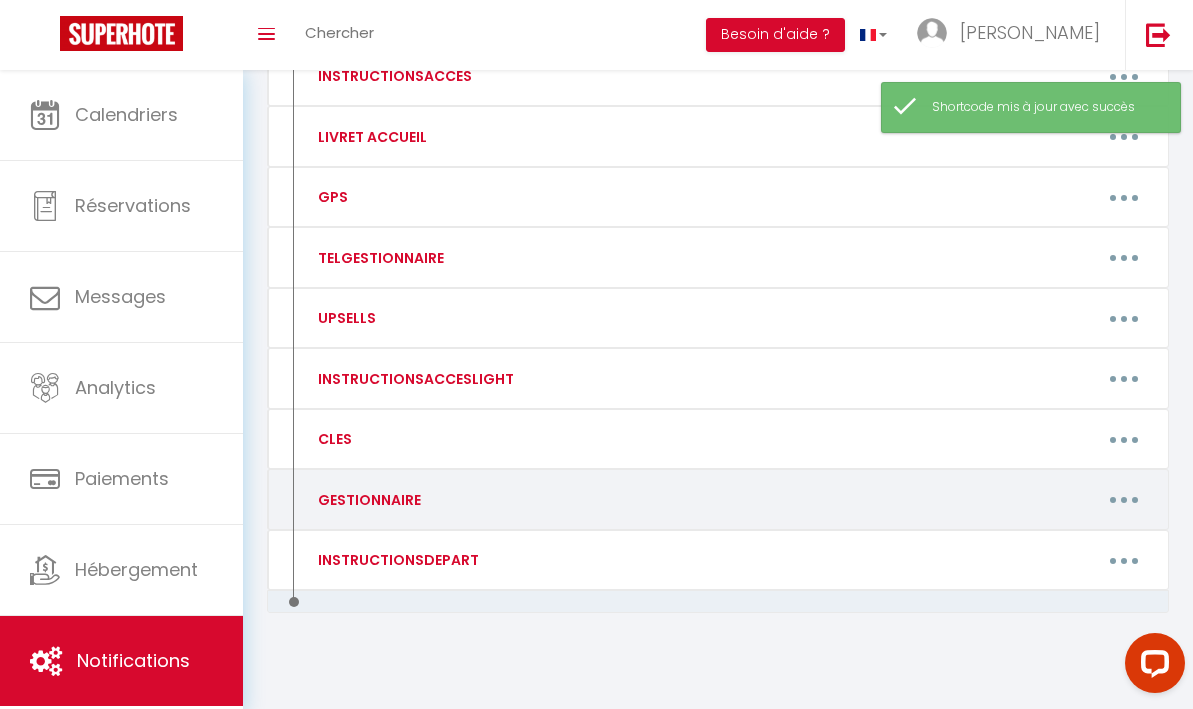 click at bounding box center (1124, 500) 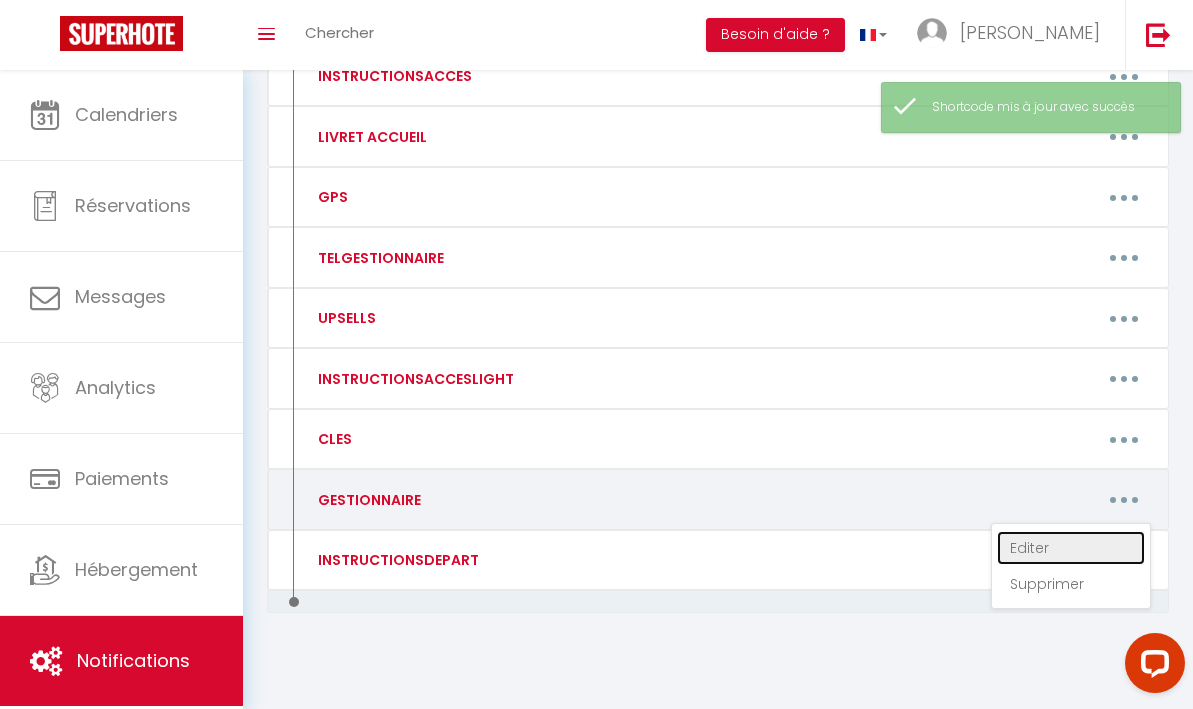 click on "Editer" at bounding box center (1071, 548) 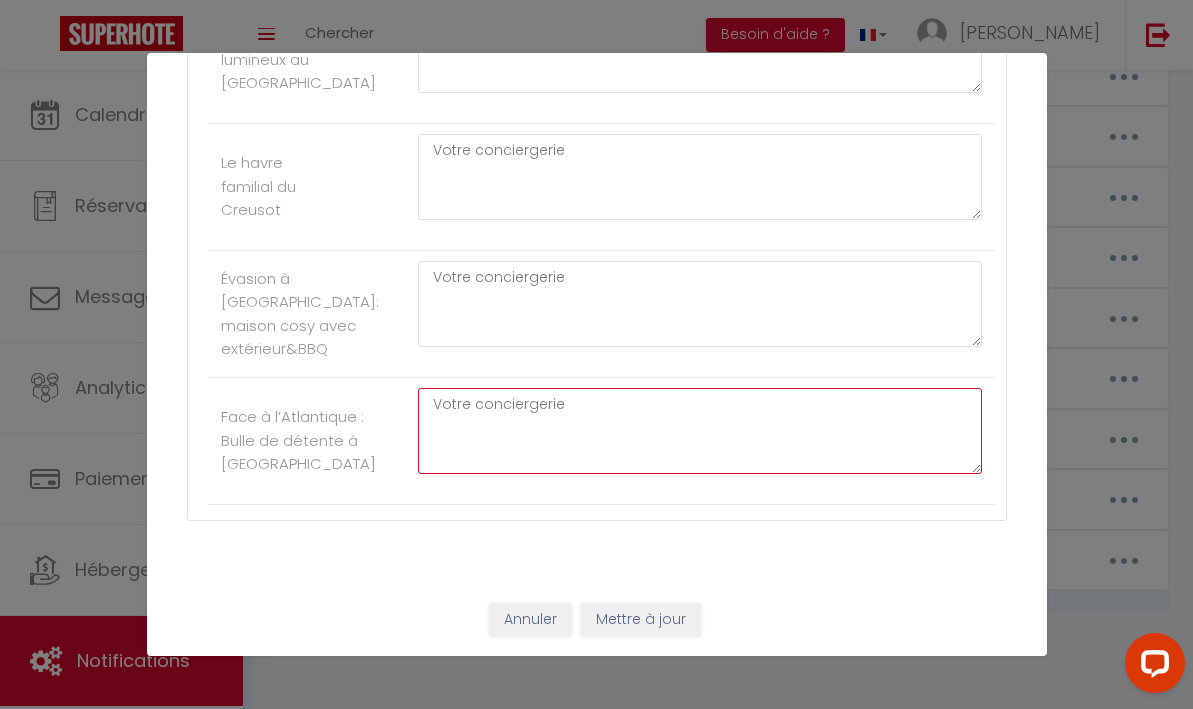click on "Votre conciergerie" at bounding box center [700, 431] 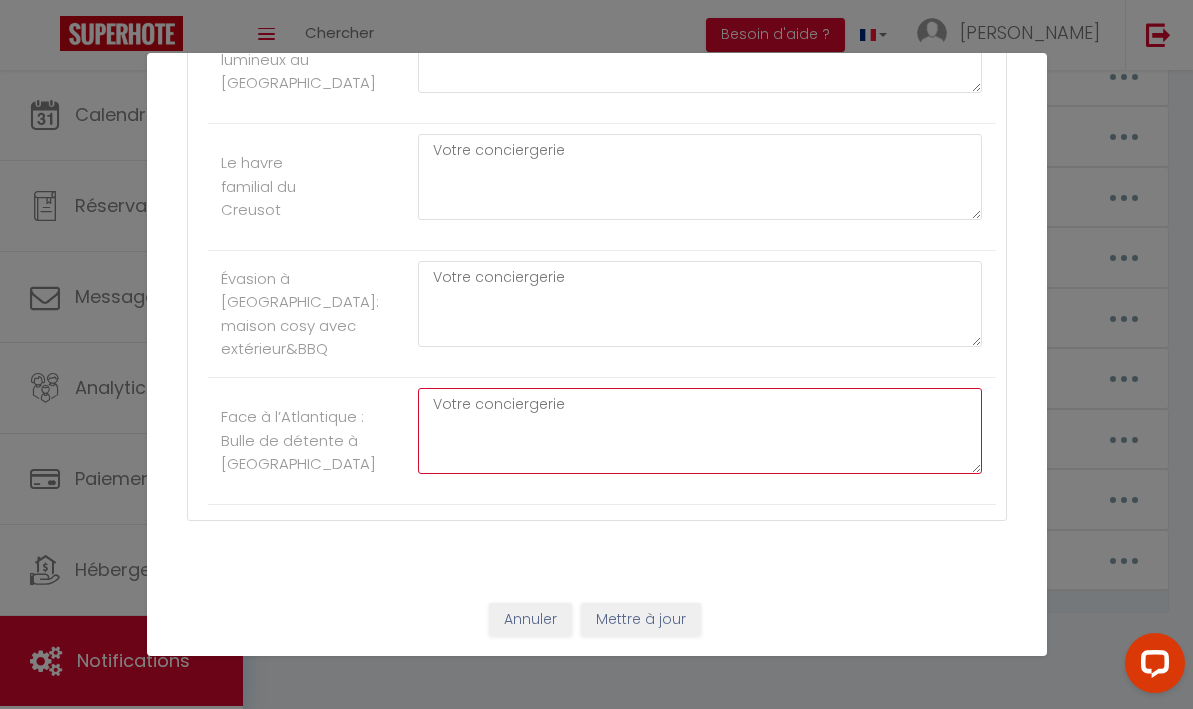 click on "Votre conciergerie" at bounding box center [700, 431] 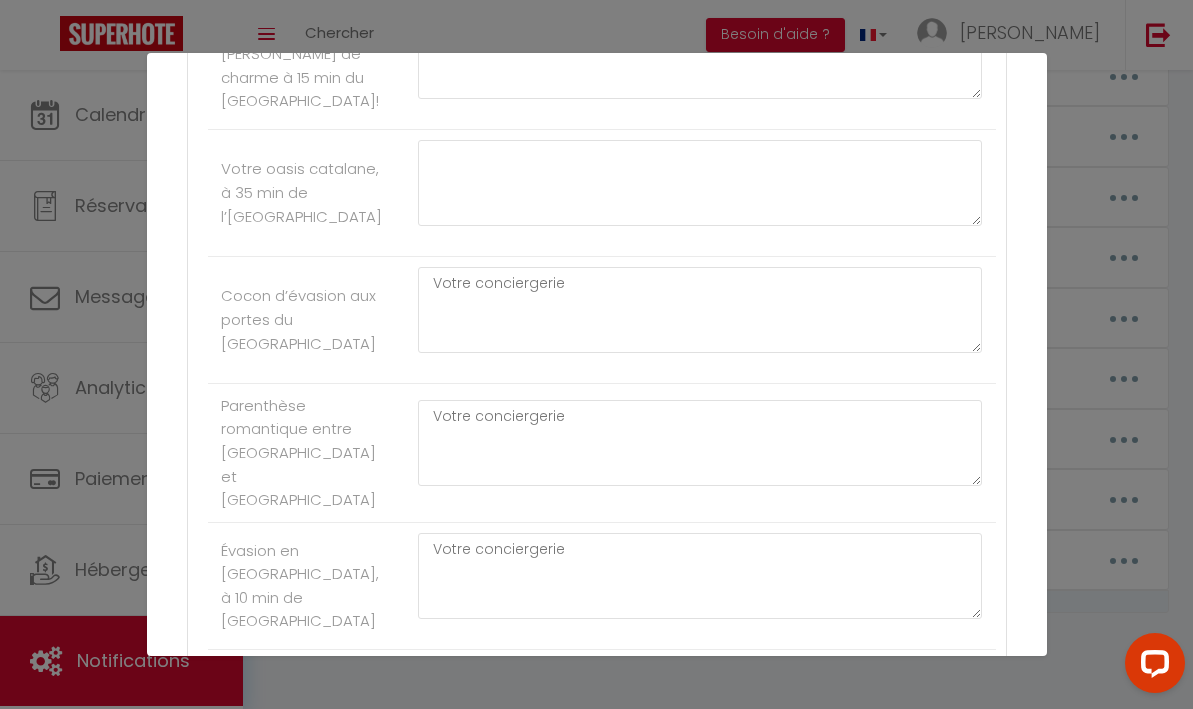 scroll, scrollTop: 8391, scrollLeft: 0, axis: vertical 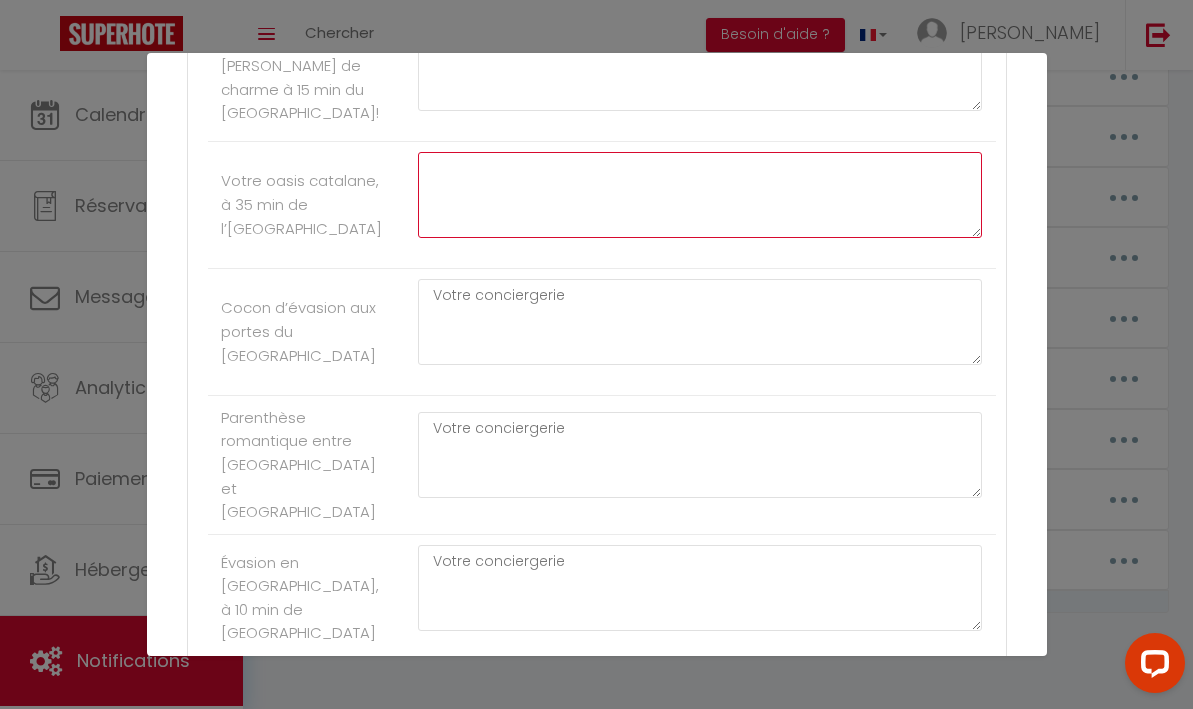 click at bounding box center [700, 195] 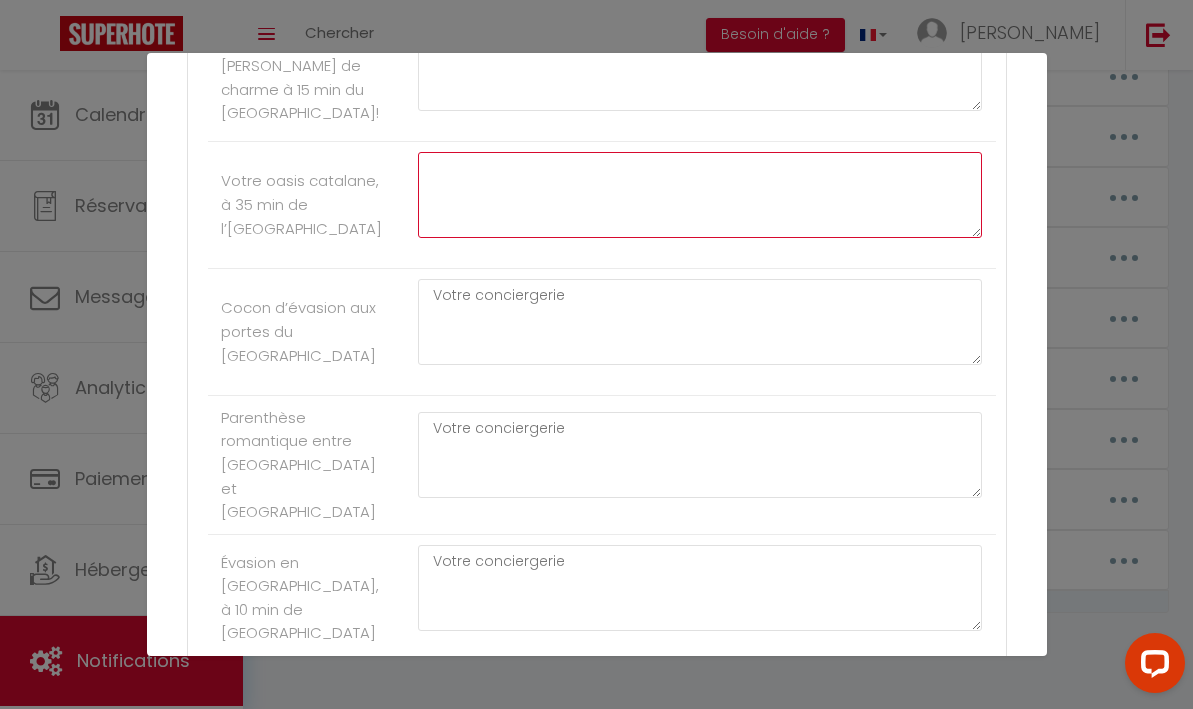 paste on "Votre conciergerie" 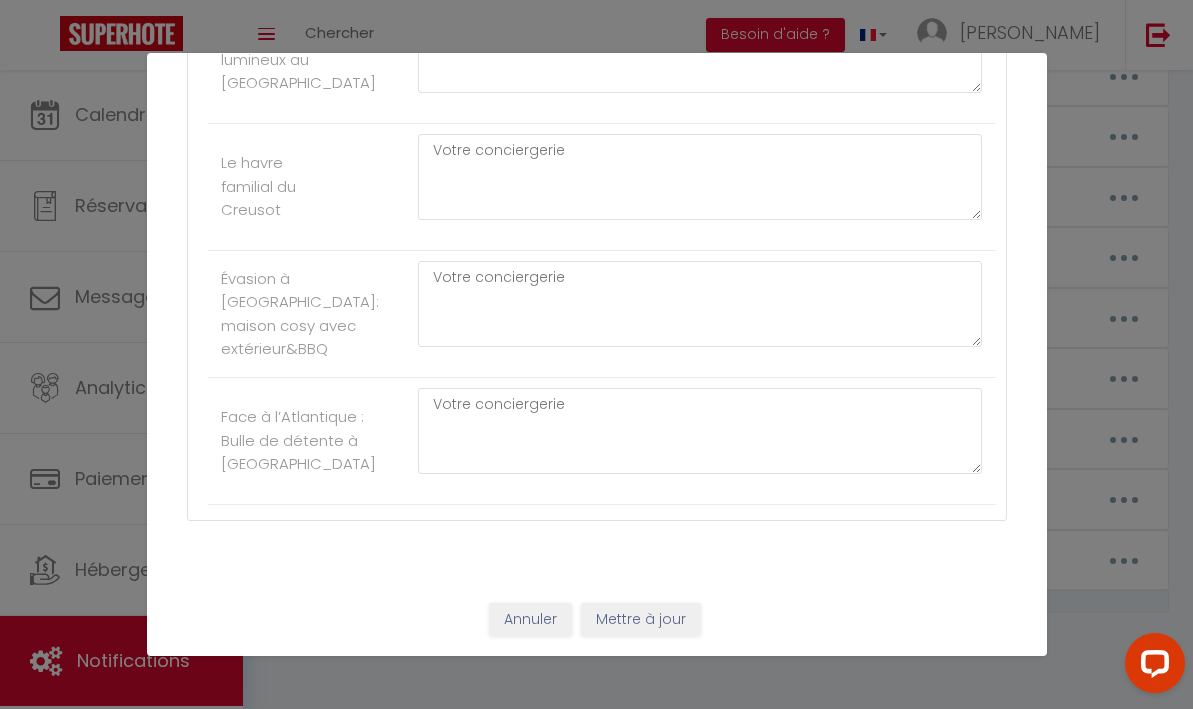 scroll, scrollTop: 9314, scrollLeft: 0, axis: vertical 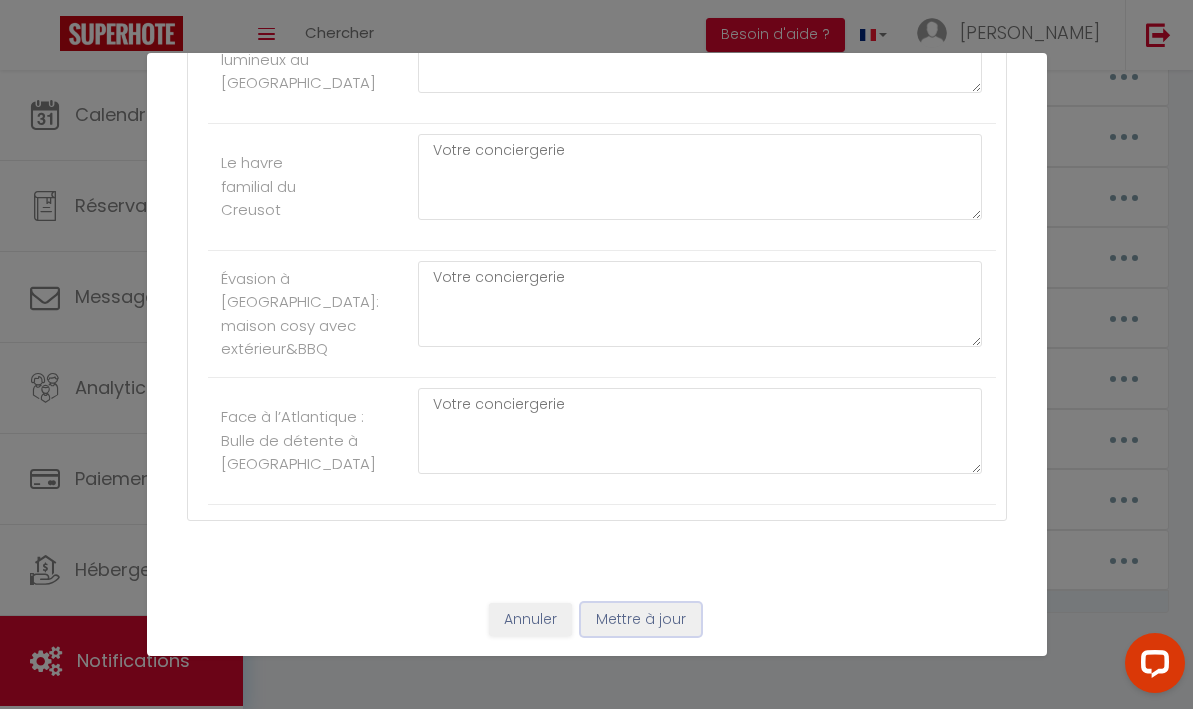 click on "Mettre à jour" at bounding box center (641, 620) 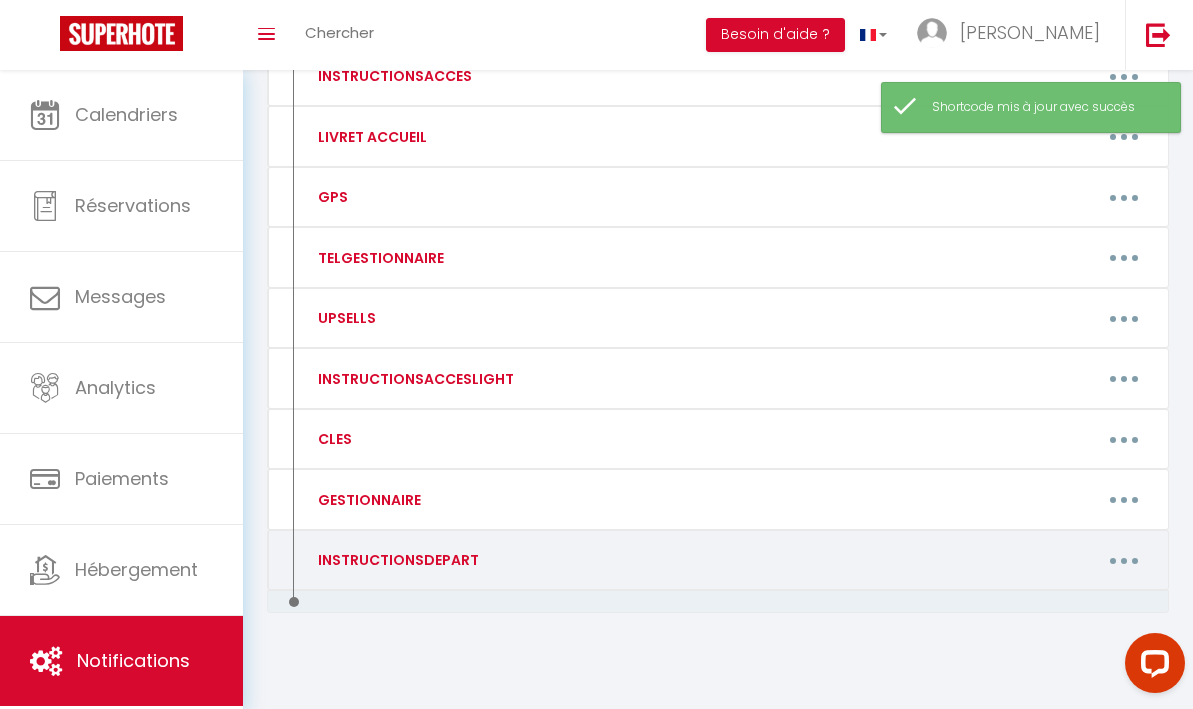 click at bounding box center [1124, 561] 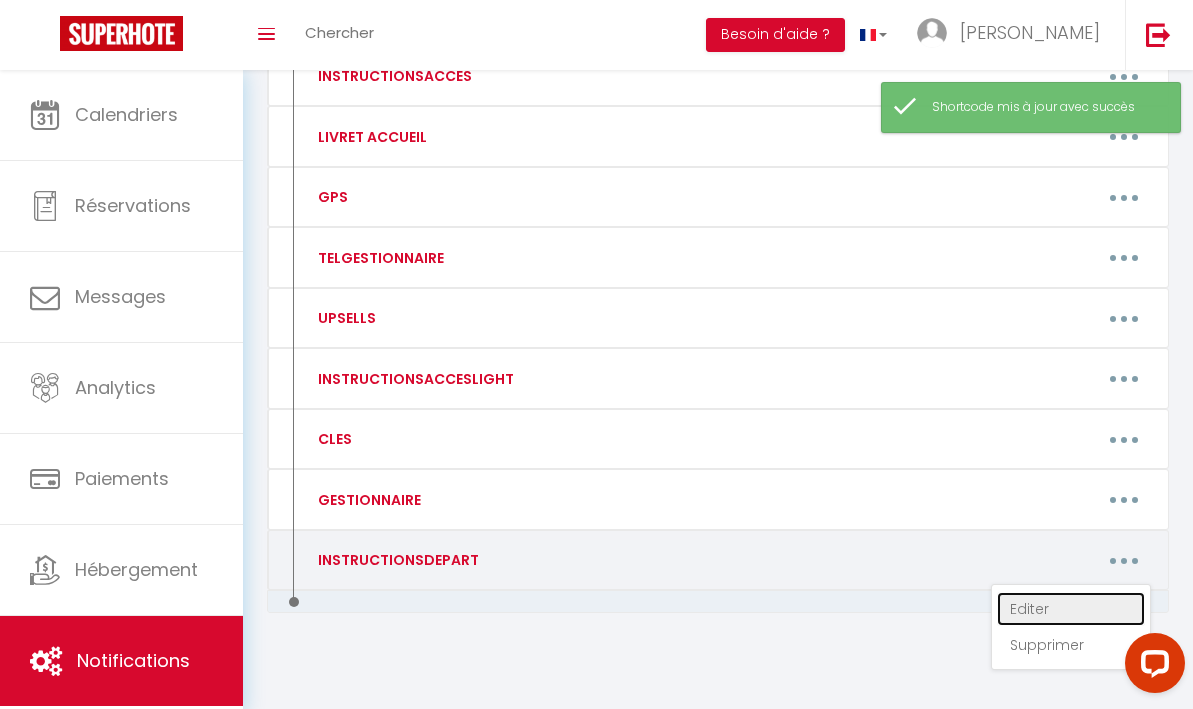 click on "Editer" at bounding box center (1071, 609) 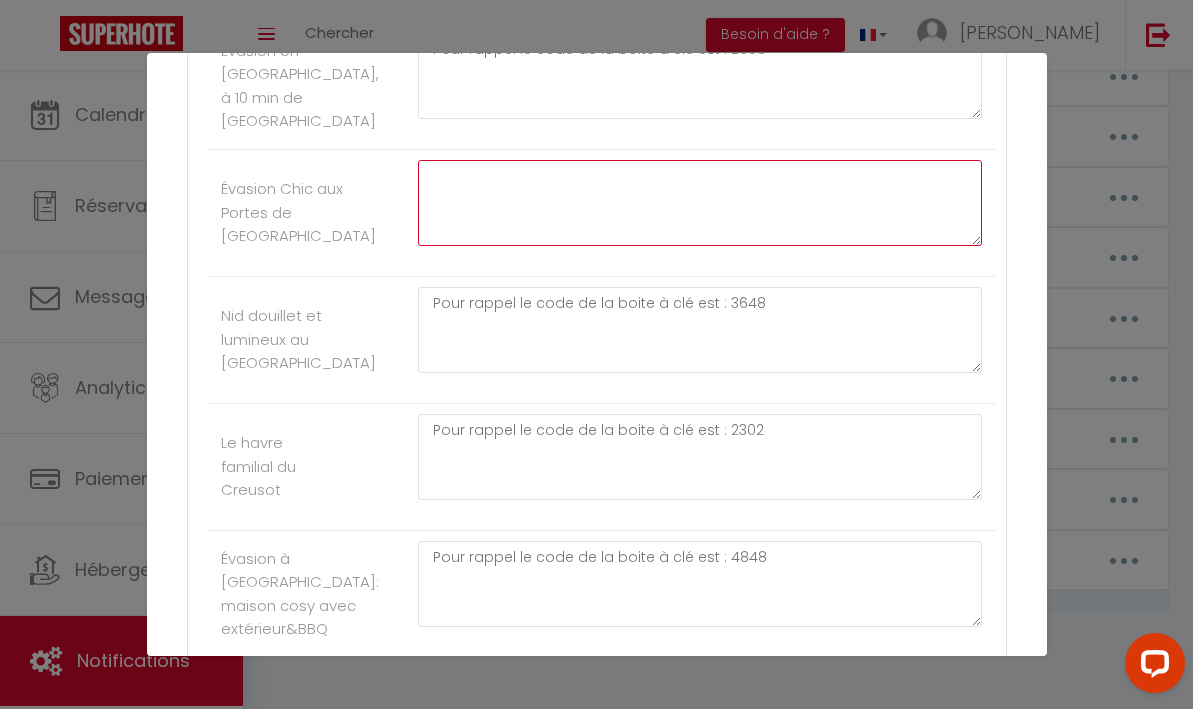 click at bounding box center [700, 203] 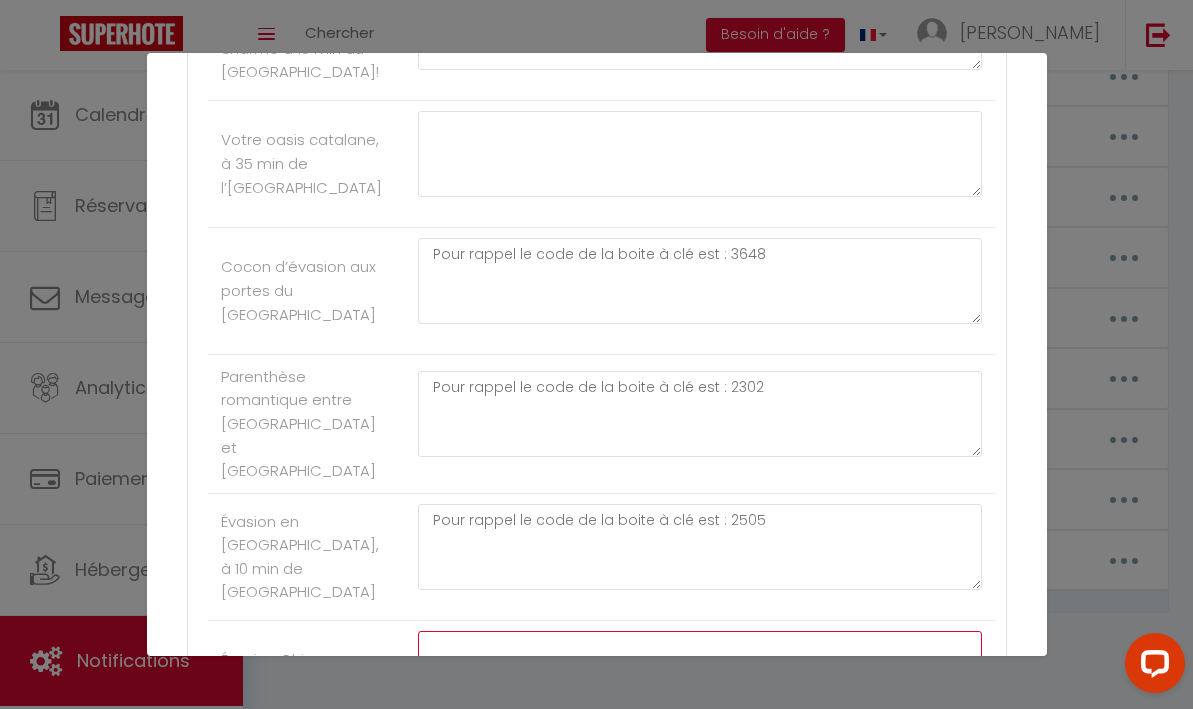 scroll, scrollTop: 8402, scrollLeft: 0, axis: vertical 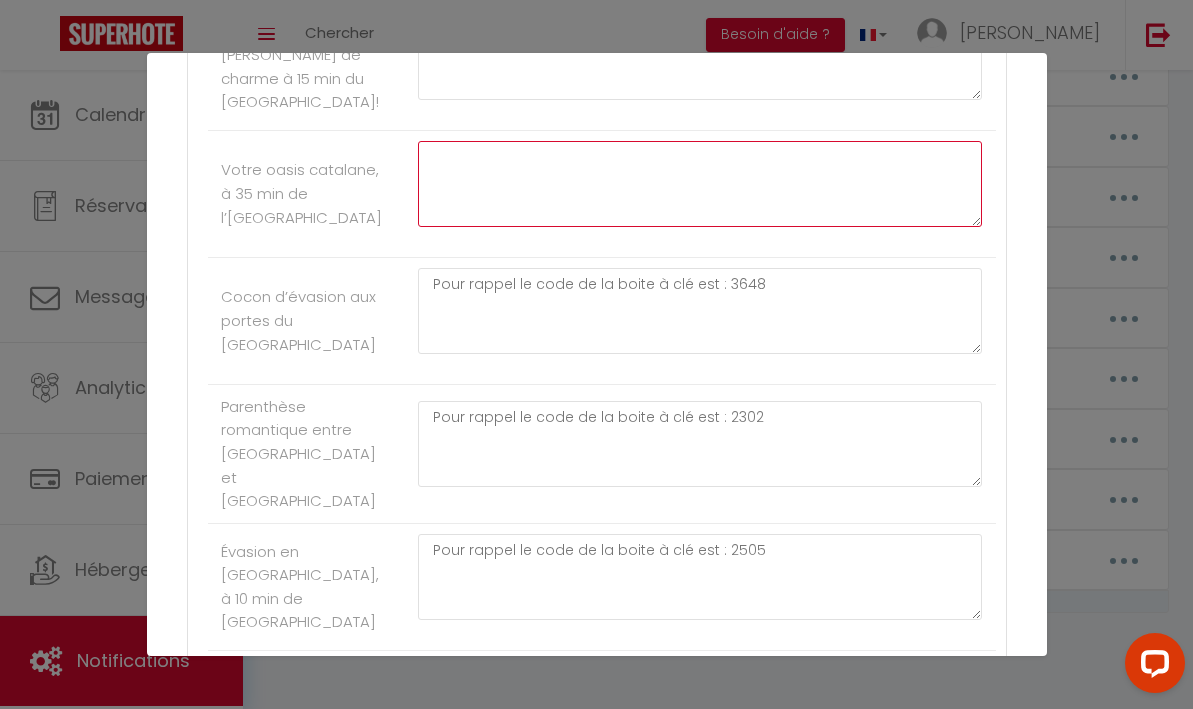 click at bounding box center [700, 184] 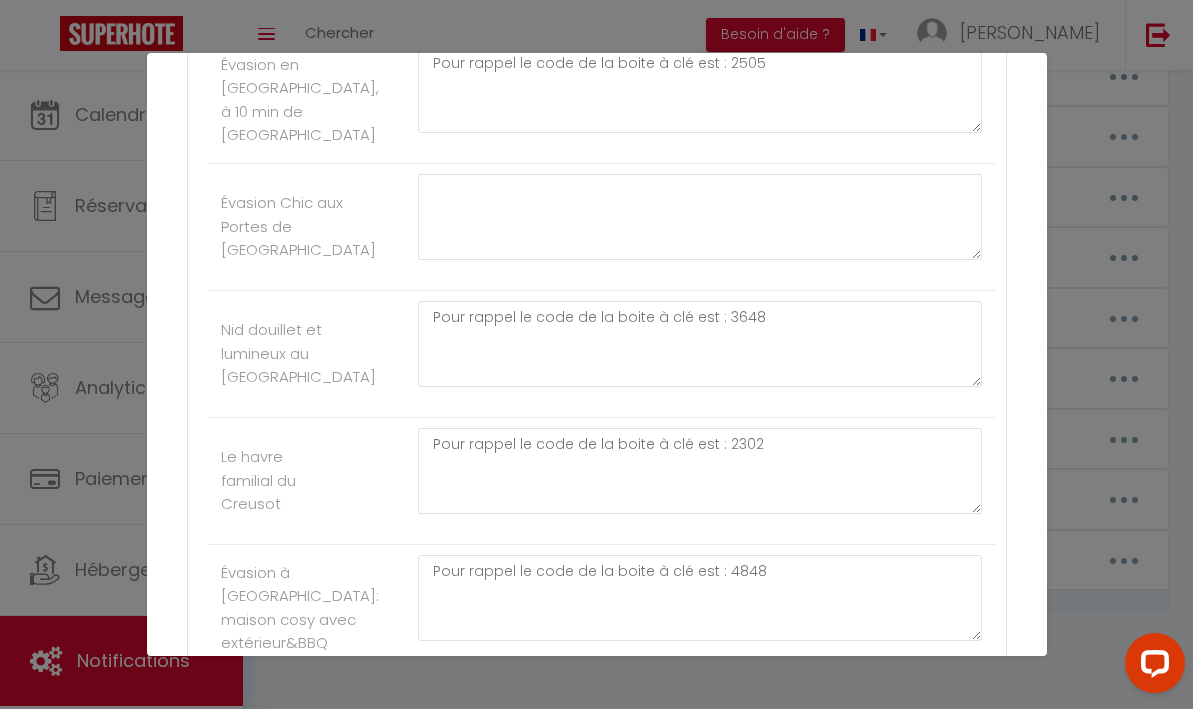 scroll, scrollTop: 9314, scrollLeft: 0, axis: vertical 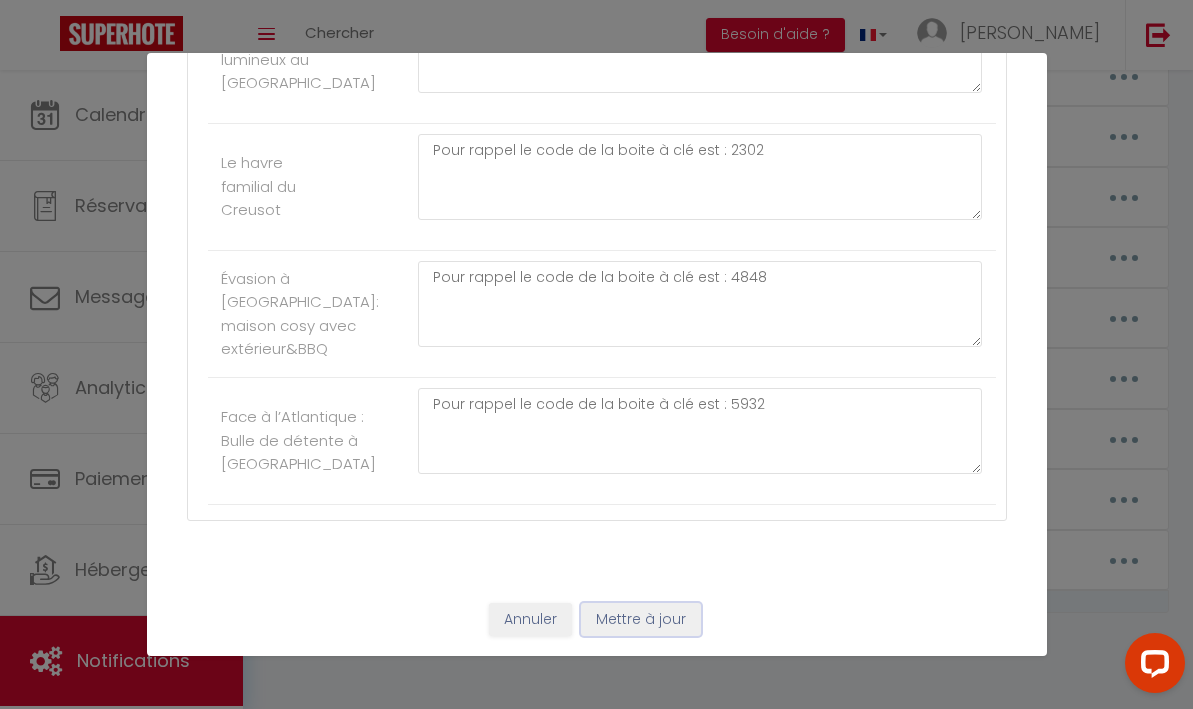 click on "Mettre à jour" at bounding box center [641, 620] 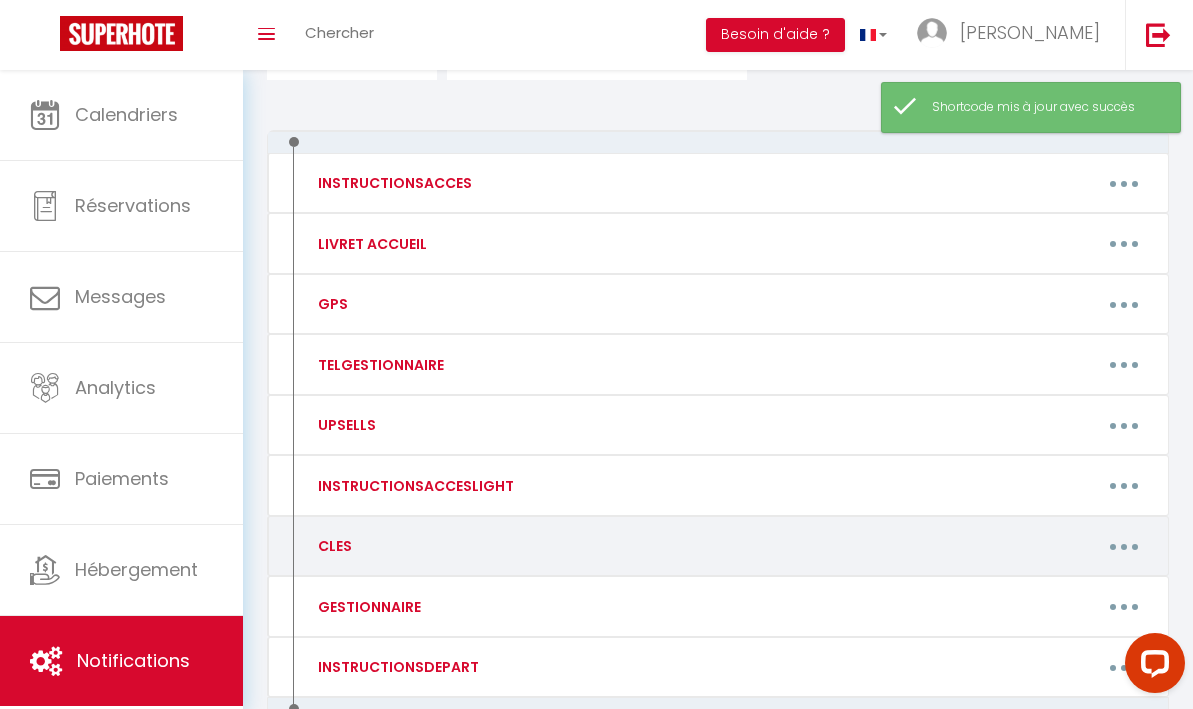 scroll, scrollTop: 0, scrollLeft: 0, axis: both 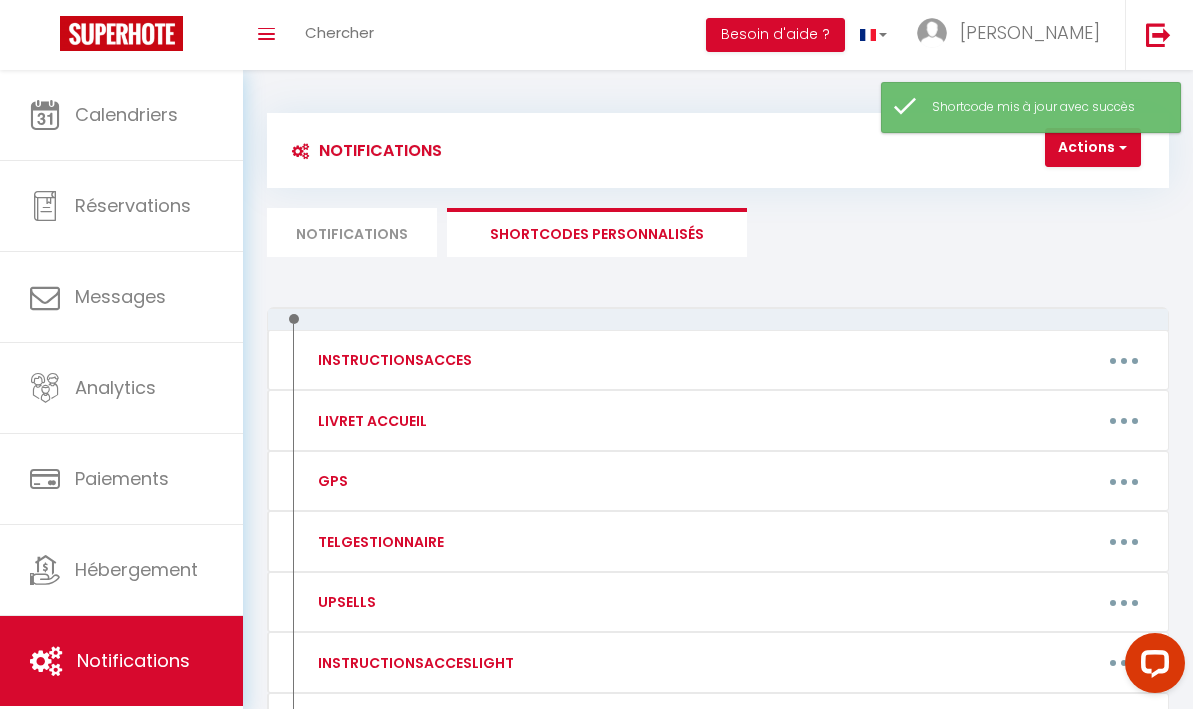 click on "Notifications" at bounding box center [352, 232] 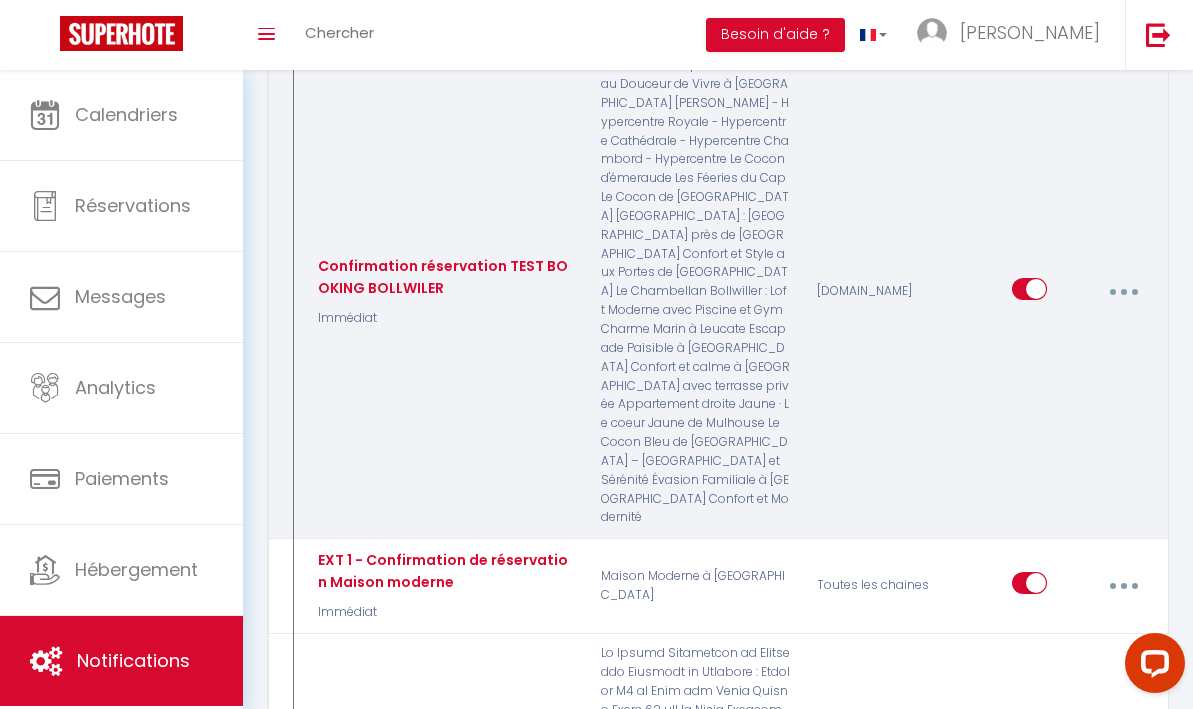 scroll, scrollTop: 326, scrollLeft: 0, axis: vertical 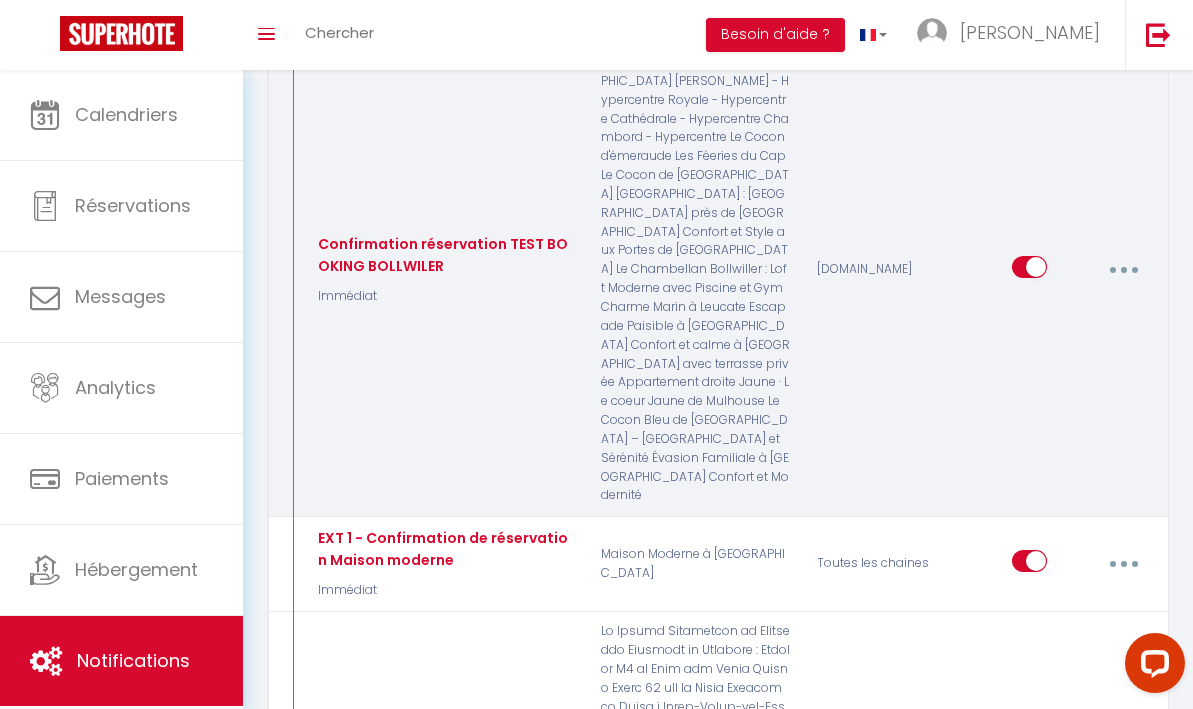 click at bounding box center [1123, 270] 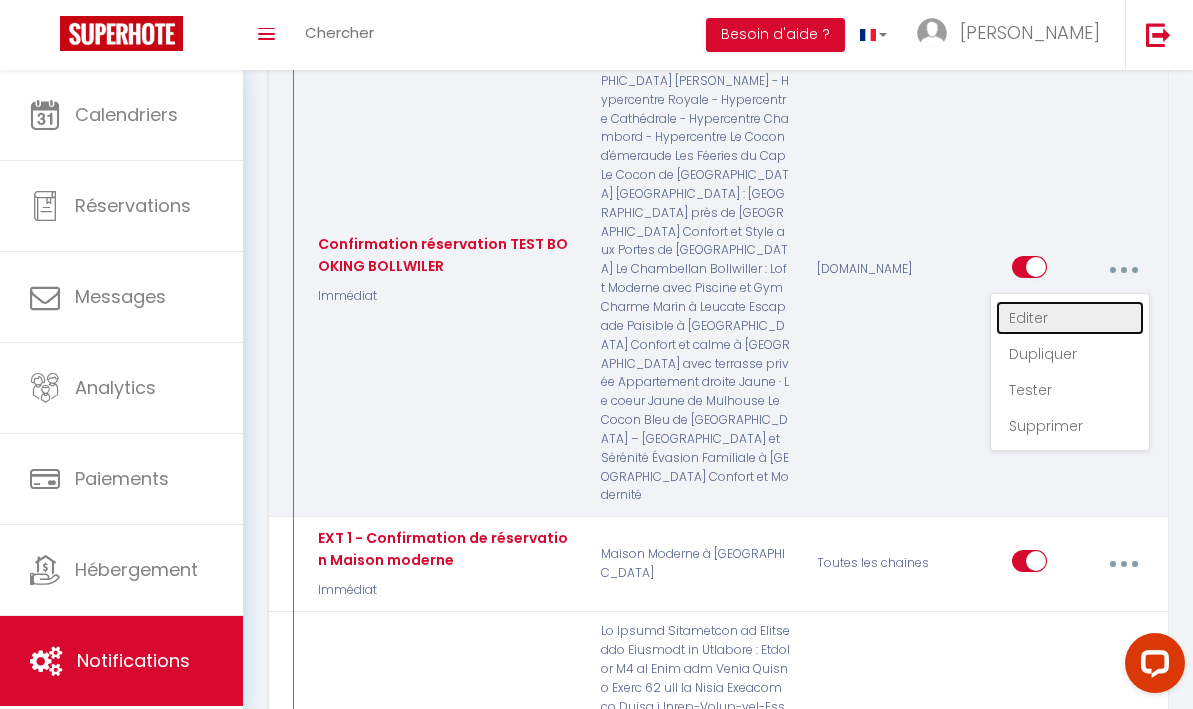 click on "Editer" at bounding box center [1070, 318] 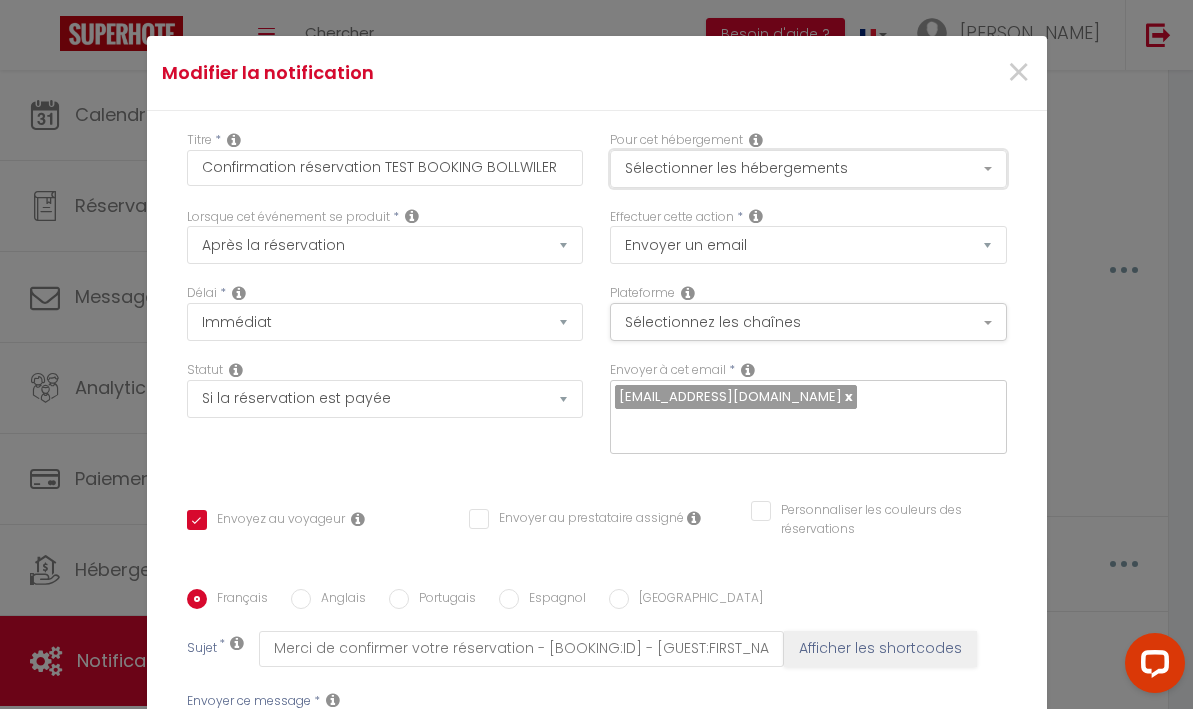 click on "Sélectionner les hébergements" at bounding box center (808, 169) 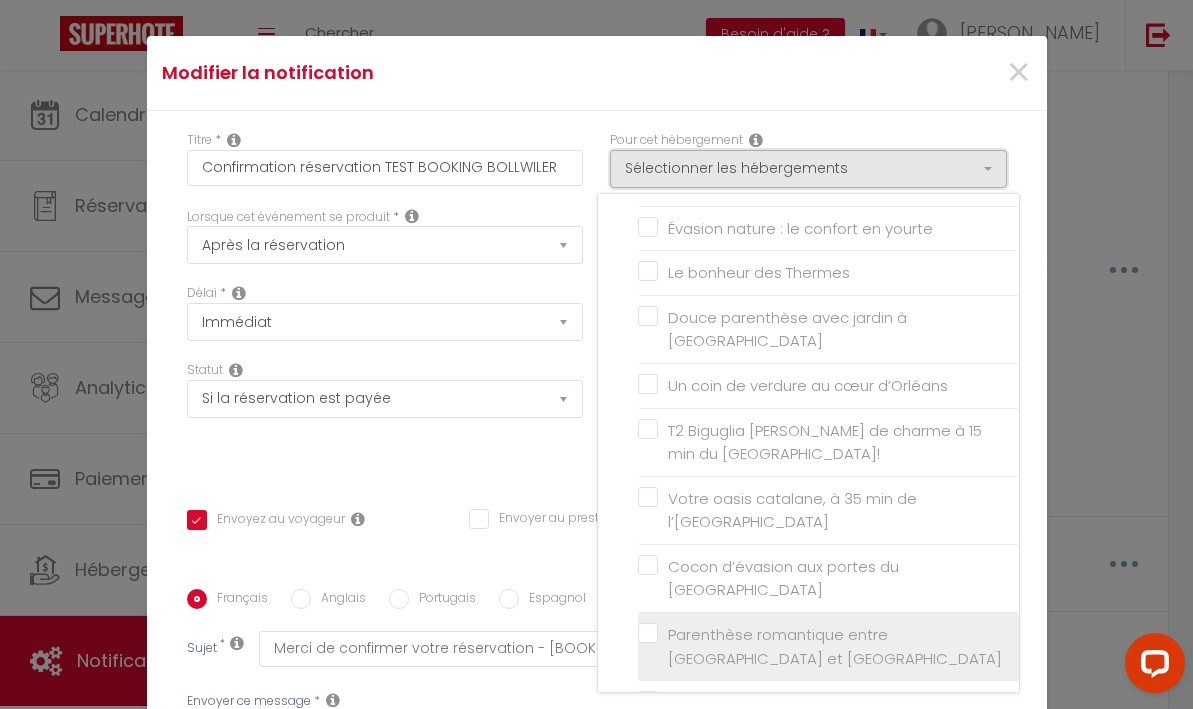 scroll, scrollTop: 3393, scrollLeft: 0, axis: vertical 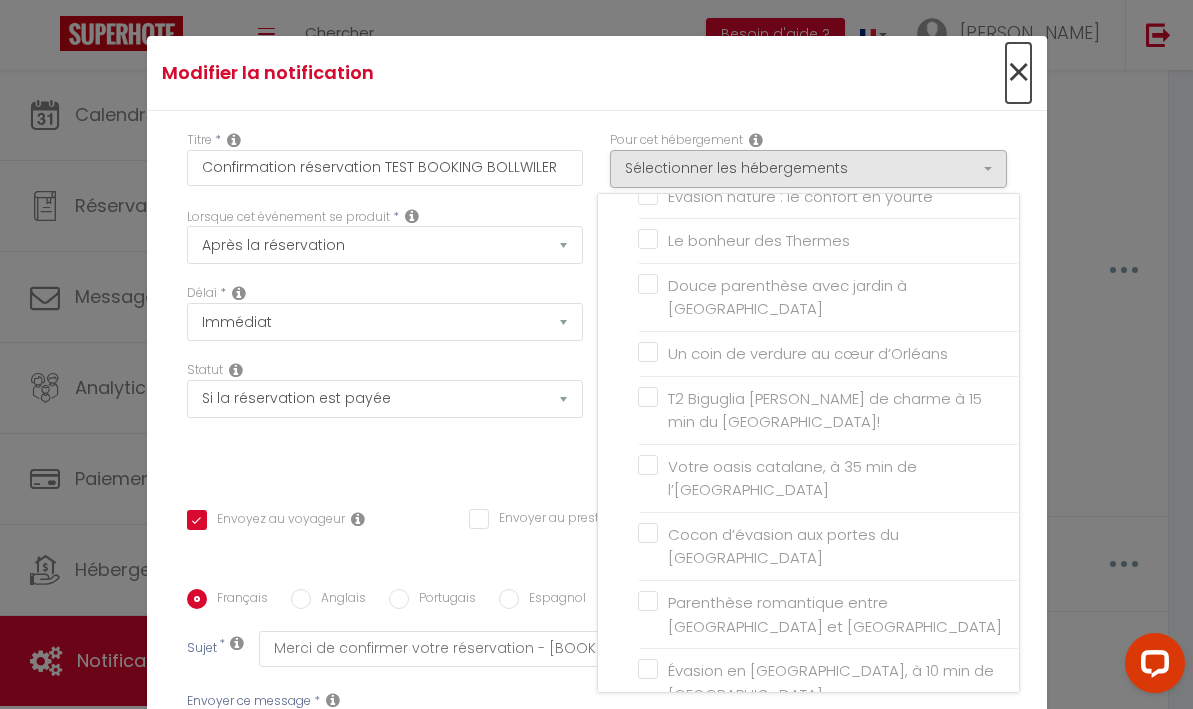 click on "×" at bounding box center (1018, 73) 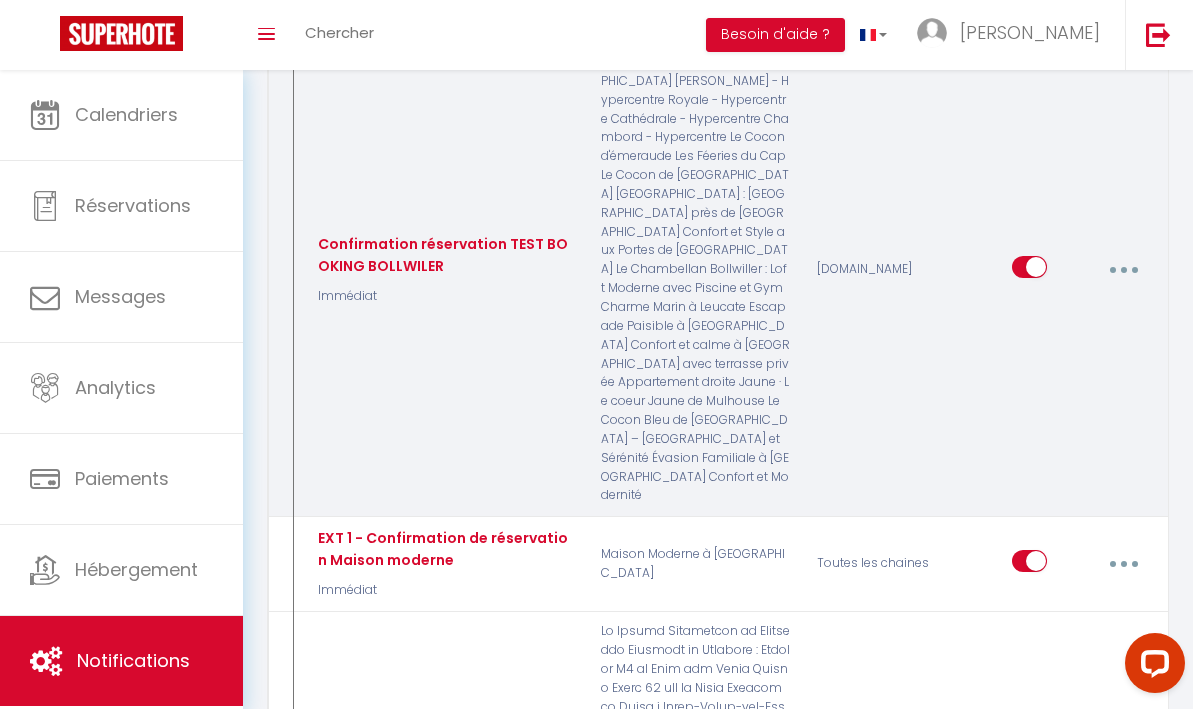 scroll, scrollTop: 419, scrollLeft: 0, axis: vertical 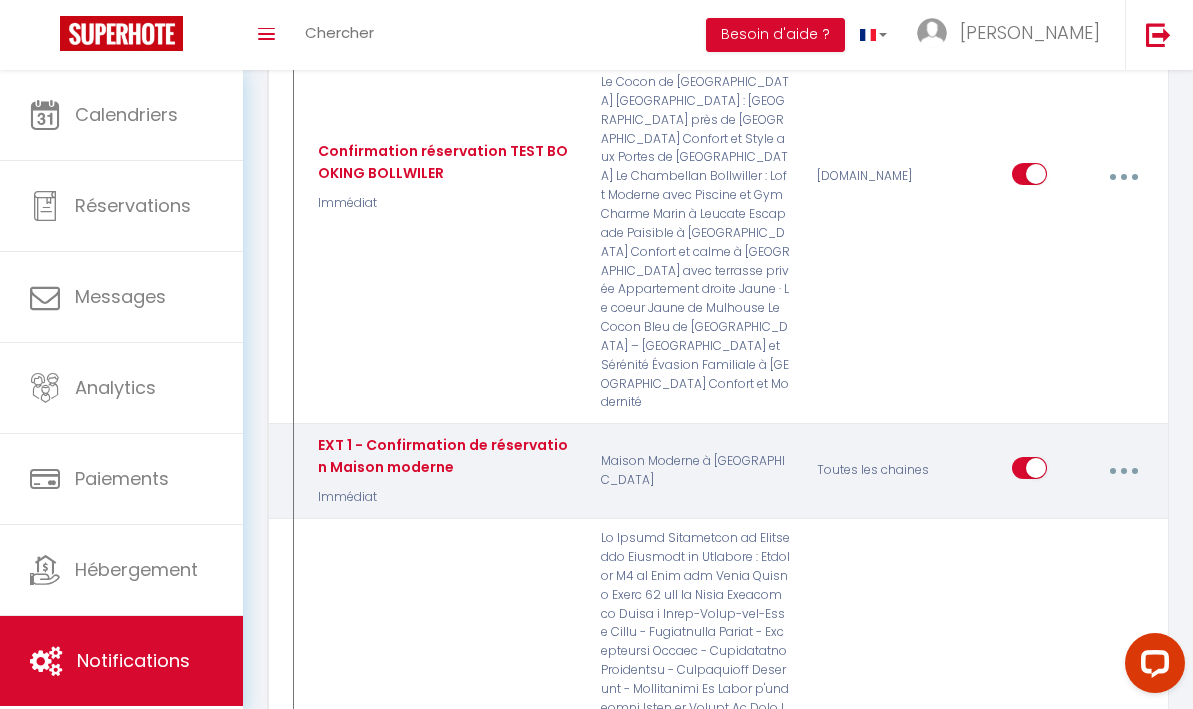 click at bounding box center (1123, 471) 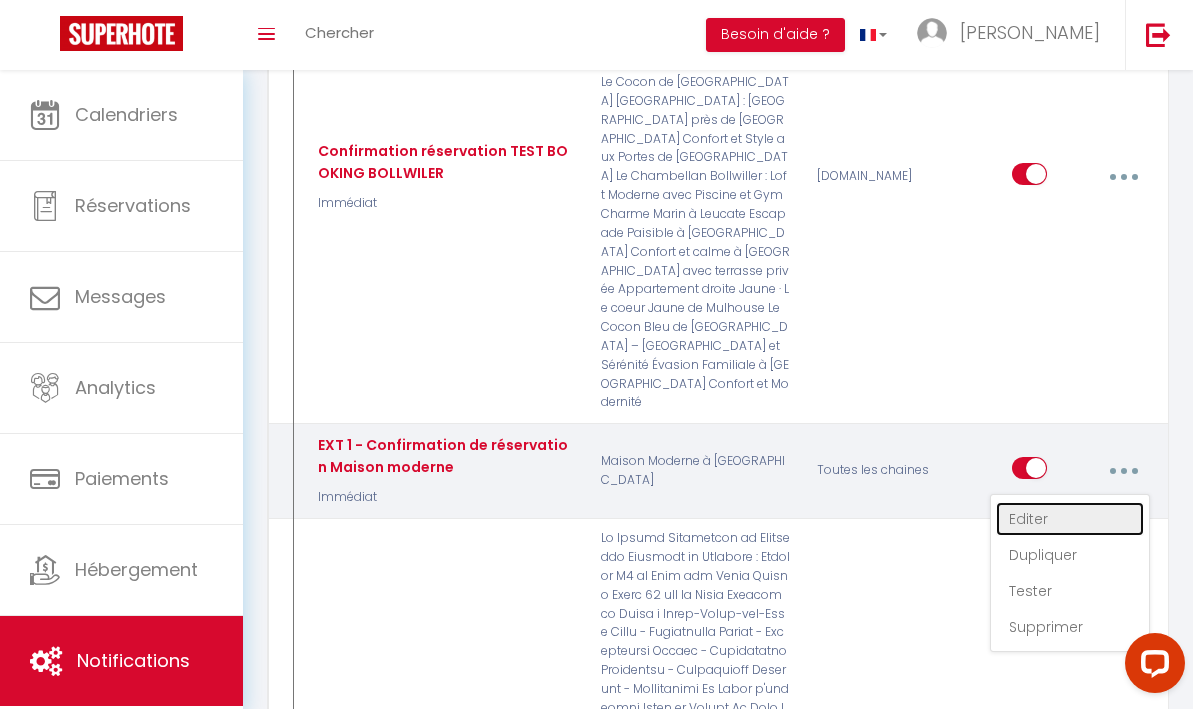 click on "Editer" at bounding box center [1070, 519] 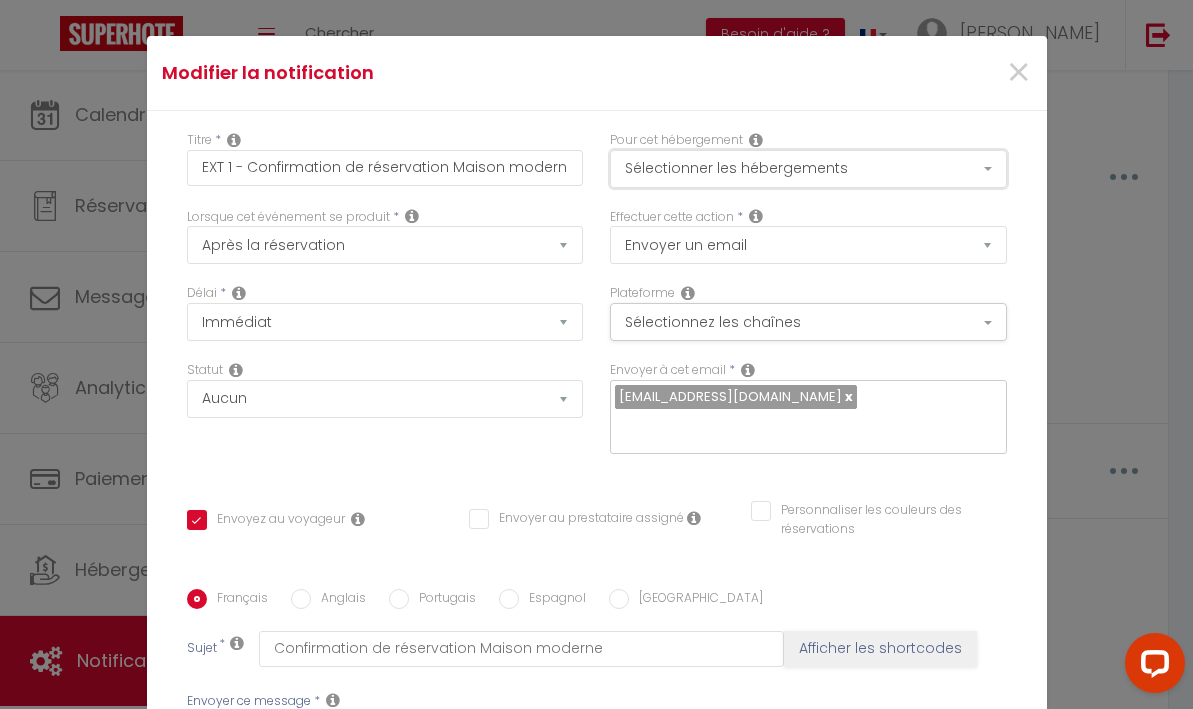click on "Sélectionner les hébergements" at bounding box center (808, 169) 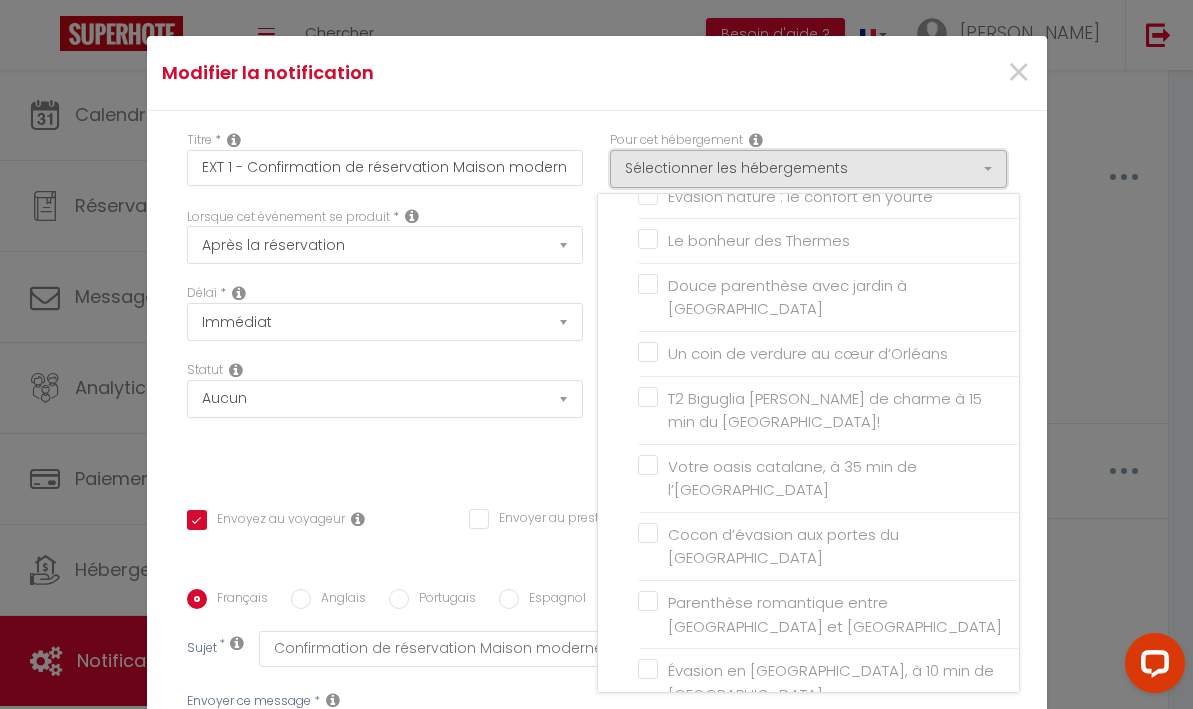 scroll, scrollTop: 355, scrollLeft: 0, axis: vertical 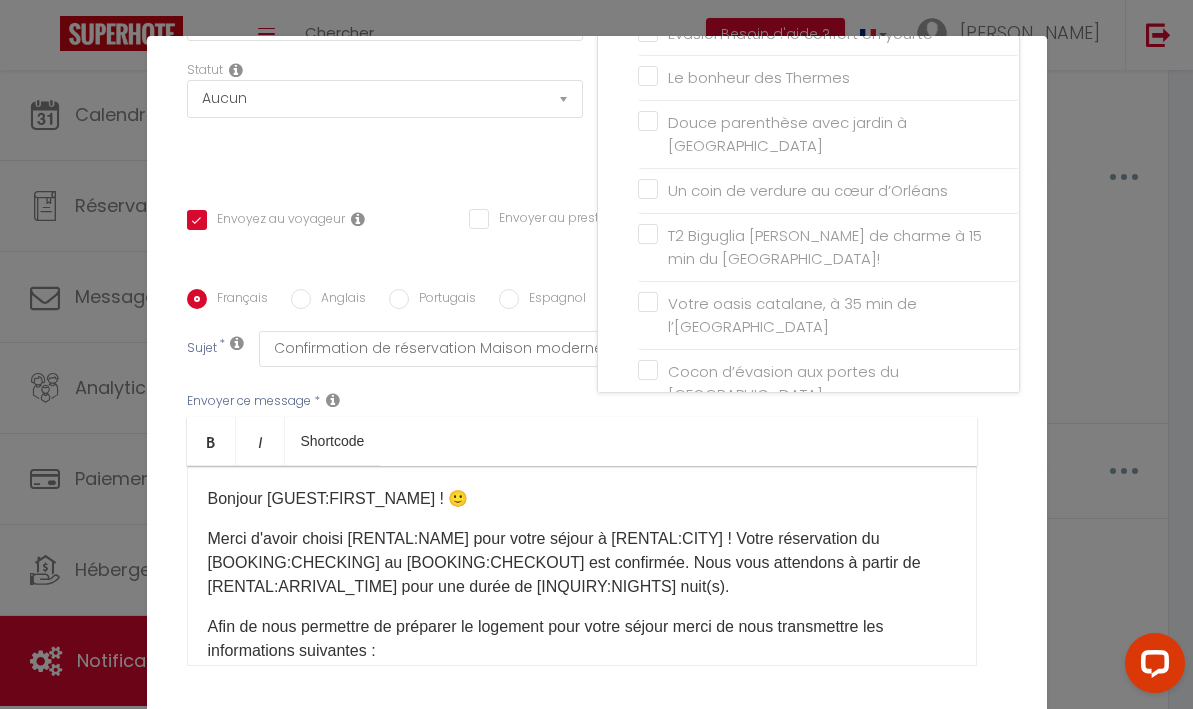click on "Modifier la notification   ×   Titre   *     EXT 1 - Confirmation de réservation Maison moderne   Pour cet hébergement
Sélectionner les hébergements
Tous les apparts
[PERSON_NAME] / [PERSON_NAME]
Escapade Paisible à [GEOGRAPHIC_DATA]
[GEOGRAPHIC_DATA]
[PERSON_NAME]
Royale - Hypercentre
Cathédrale - Hypercentre
Chambord - Hypercentre" at bounding box center [596, 354] 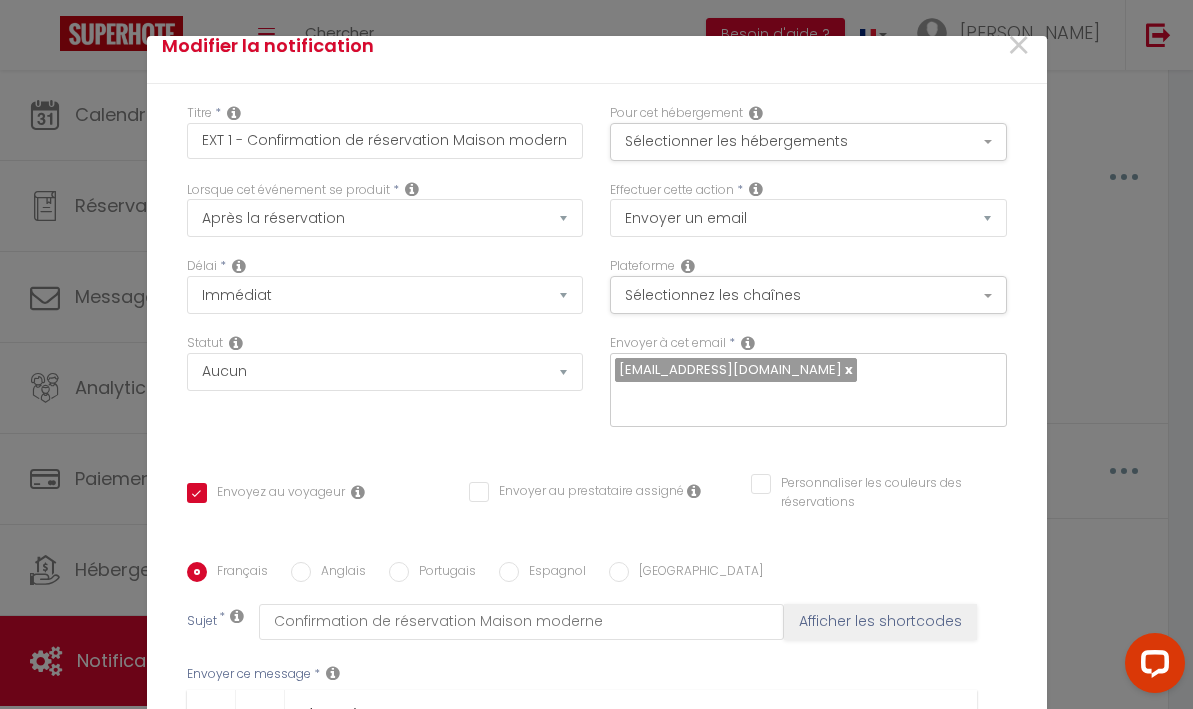 scroll, scrollTop: 0, scrollLeft: 0, axis: both 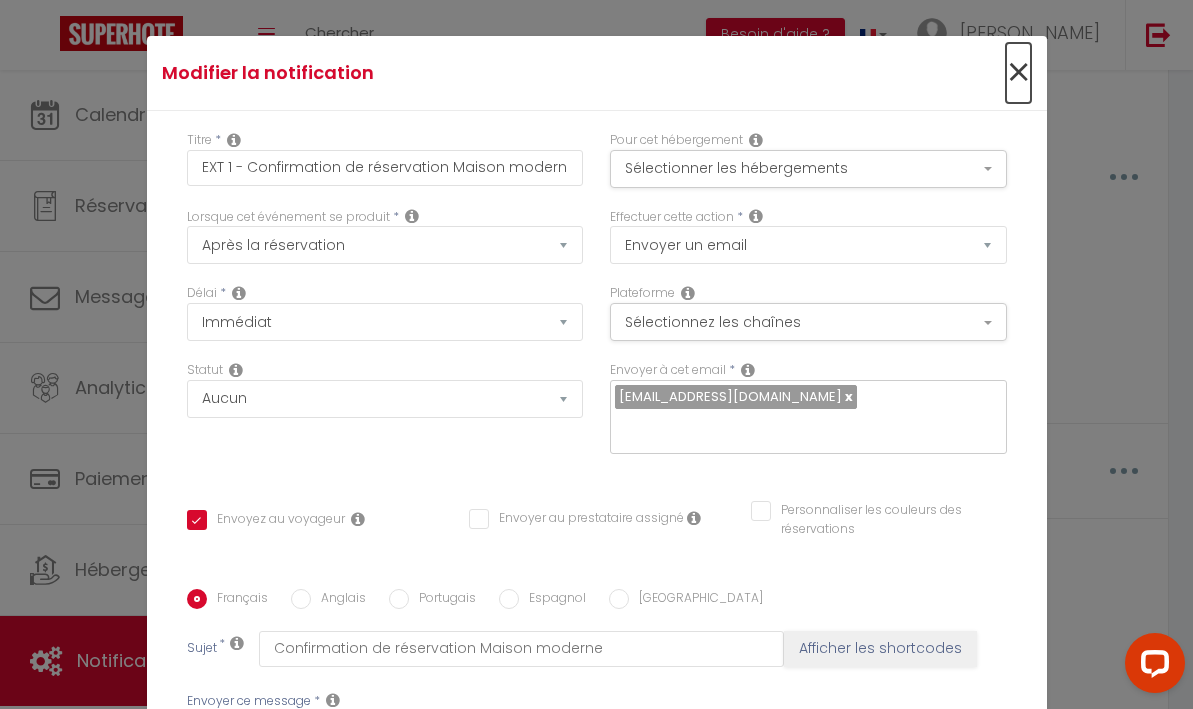 click on "×" at bounding box center (1018, 73) 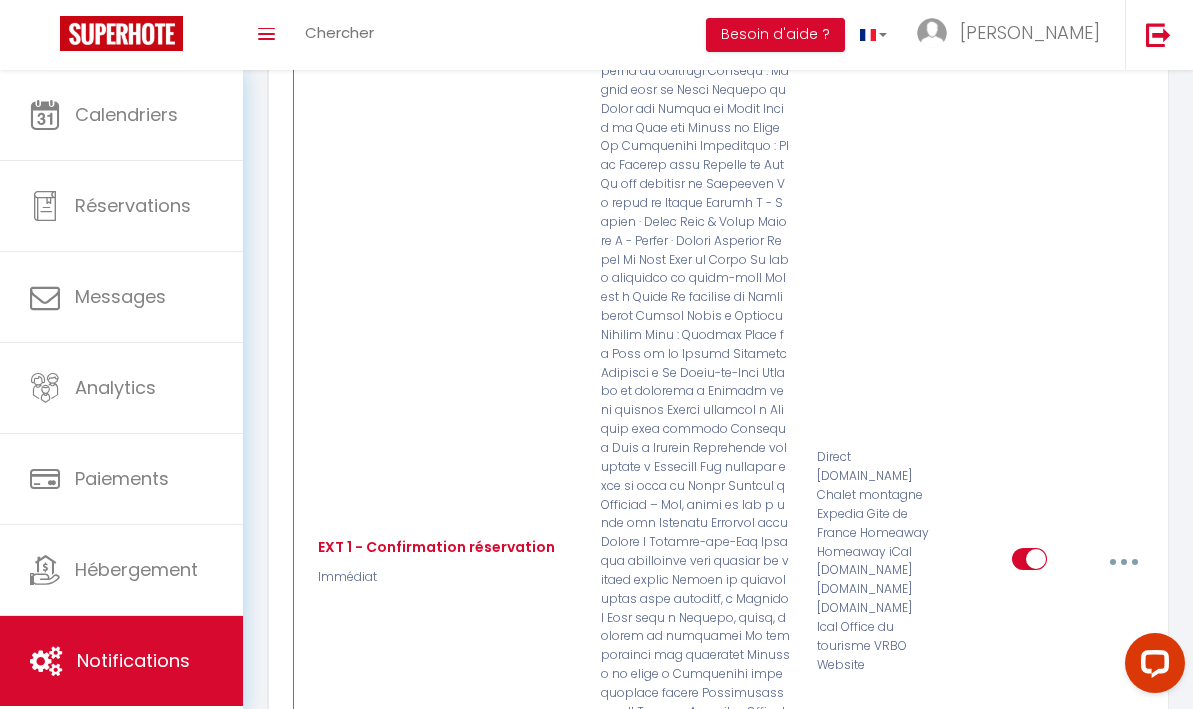scroll, scrollTop: 1139, scrollLeft: 0, axis: vertical 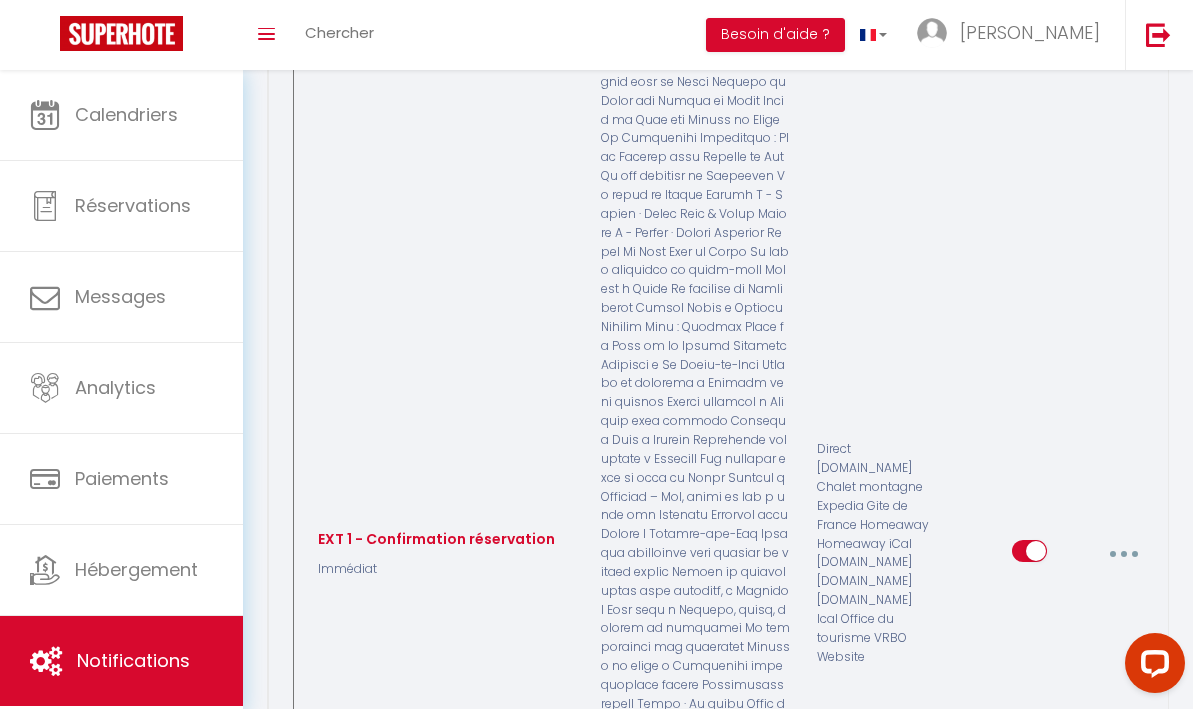 click at bounding box center (1123, 554) 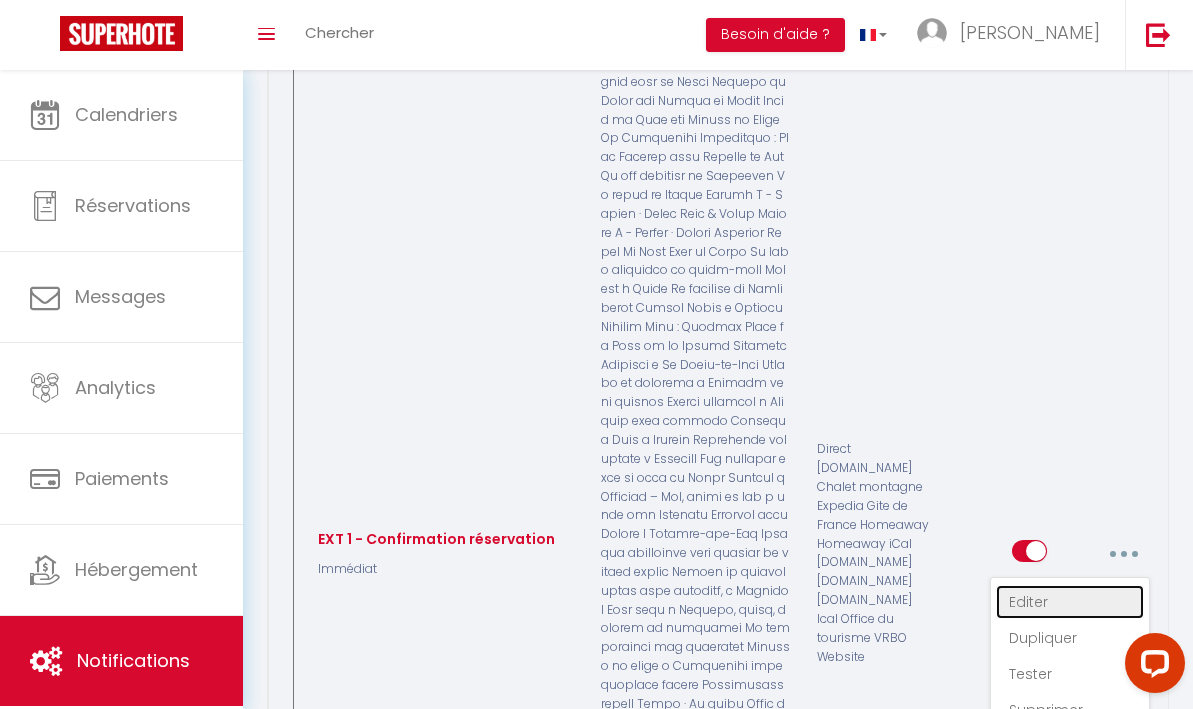 click on "Editer" at bounding box center [1070, 602] 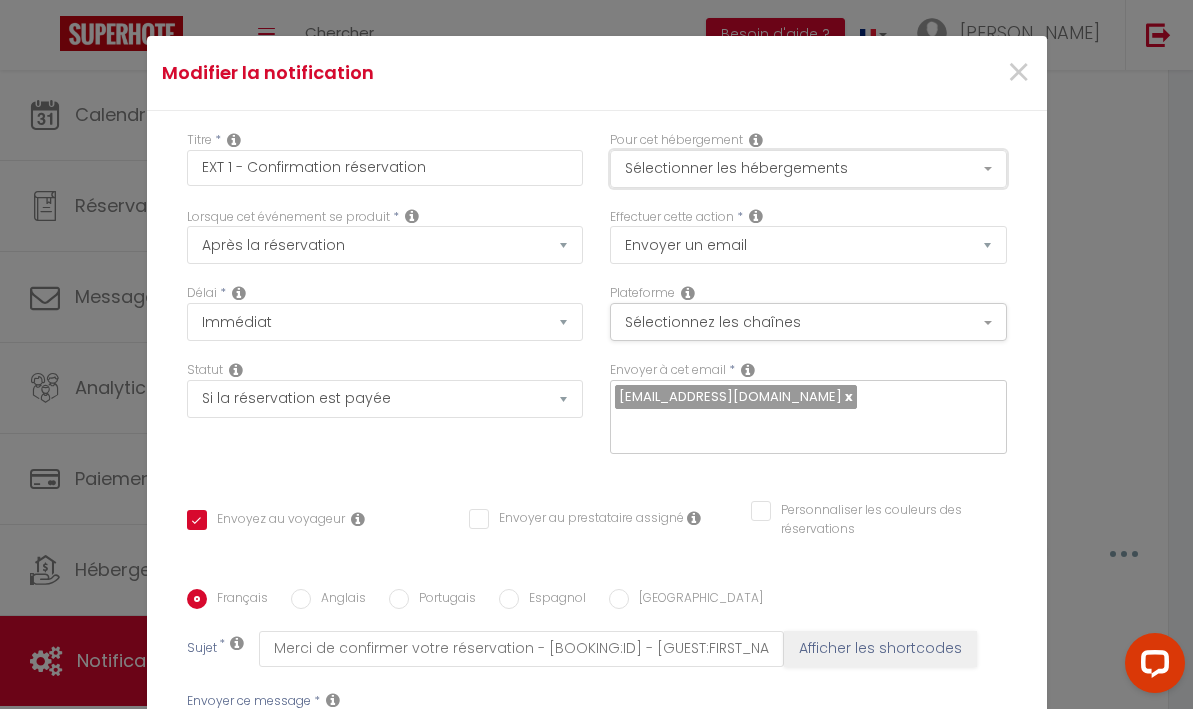click on "Sélectionner les hébergements" at bounding box center [808, 169] 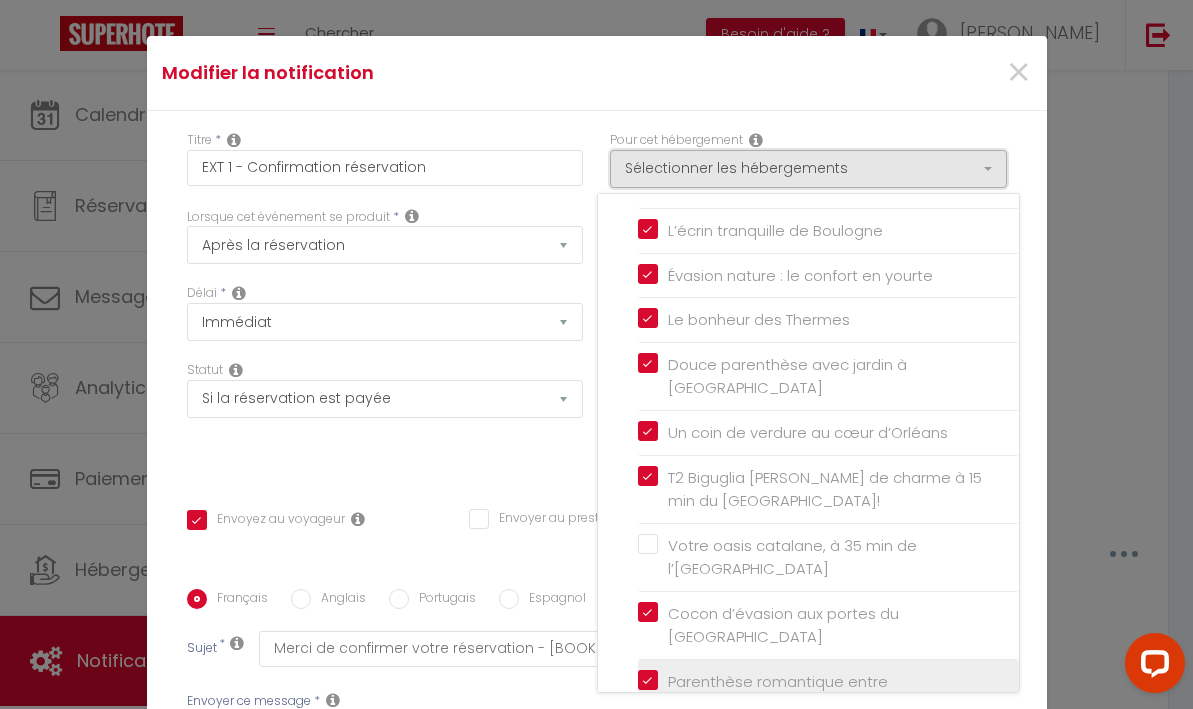 scroll, scrollTop: 3299, scrollLeft: 0, axis: vertical 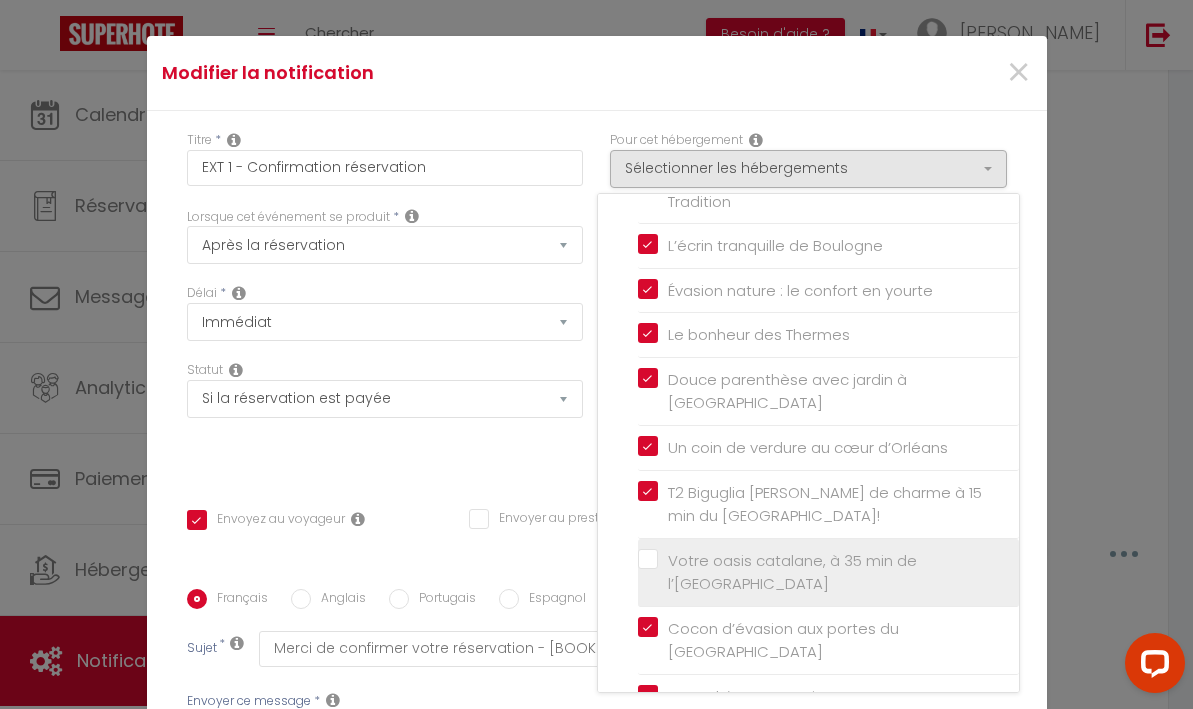 click on "Votre oasis catalane, à 35 min de l’[GEOGRAPHIC_DATA]" at bounding box center [828, 572] 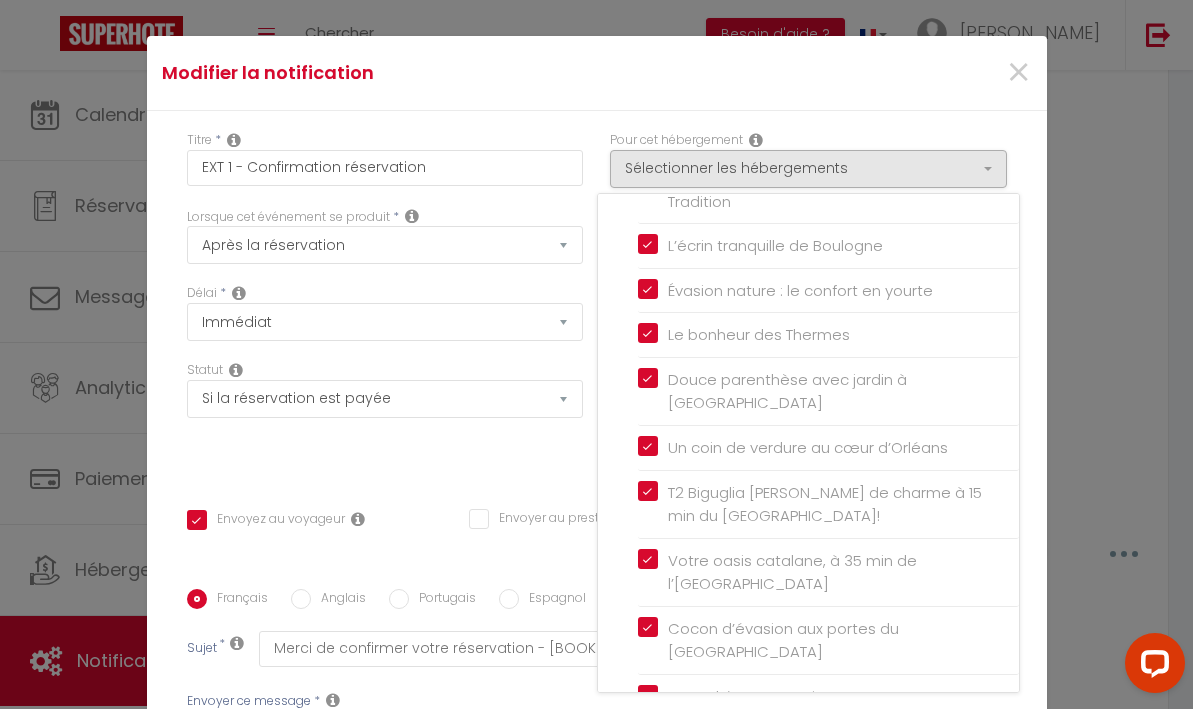 scroll, scrollTop: 3393, scrollLeft: 0, axis: vertical 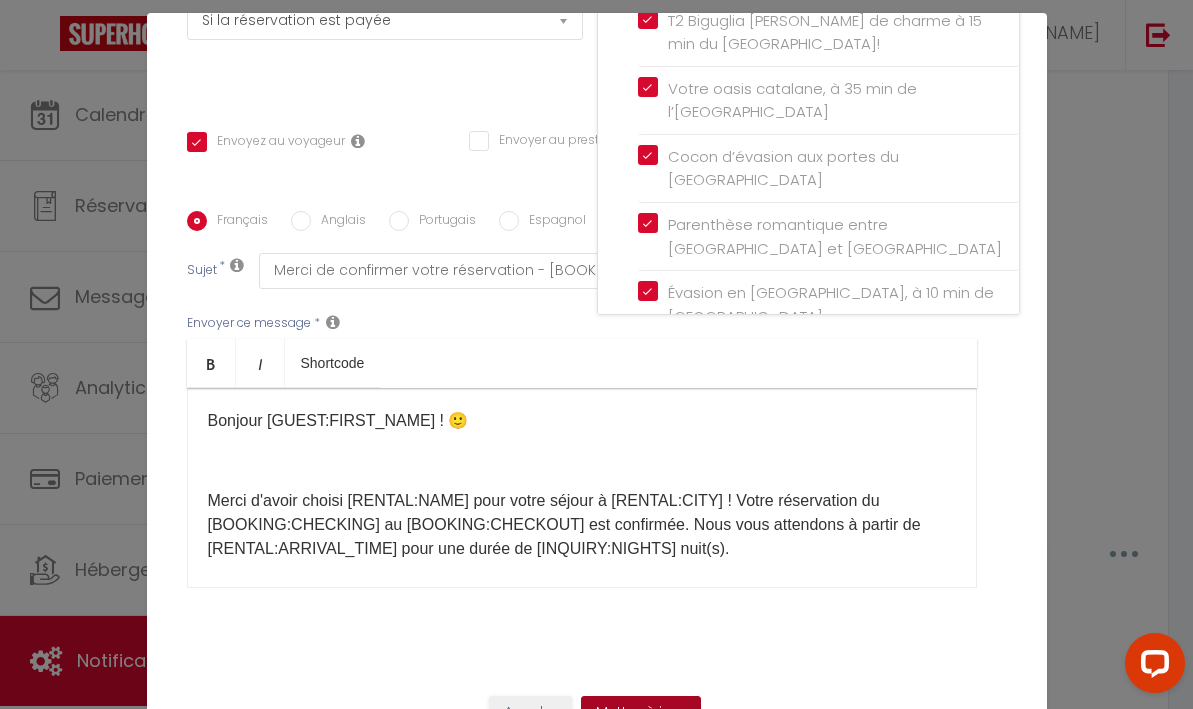 click on "Mettre à jour" at bounding box center [641, 713] 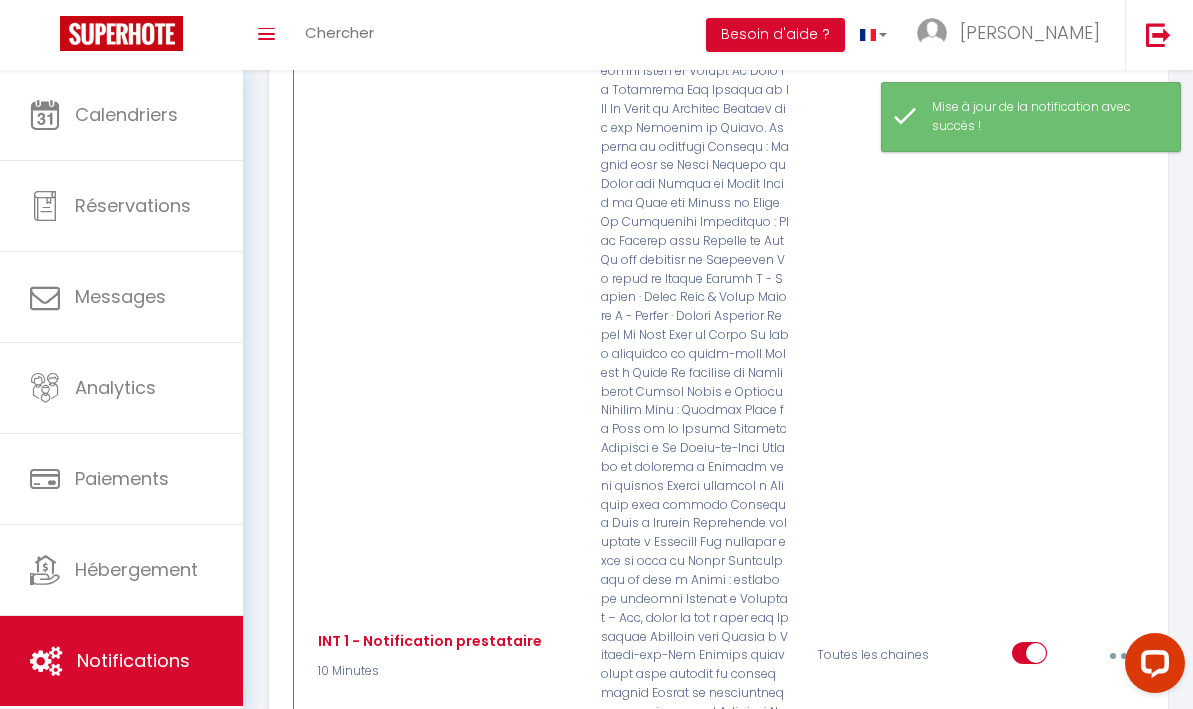 scroll, scrollTop: 2616, scrollLeft: 0, axis: vertical 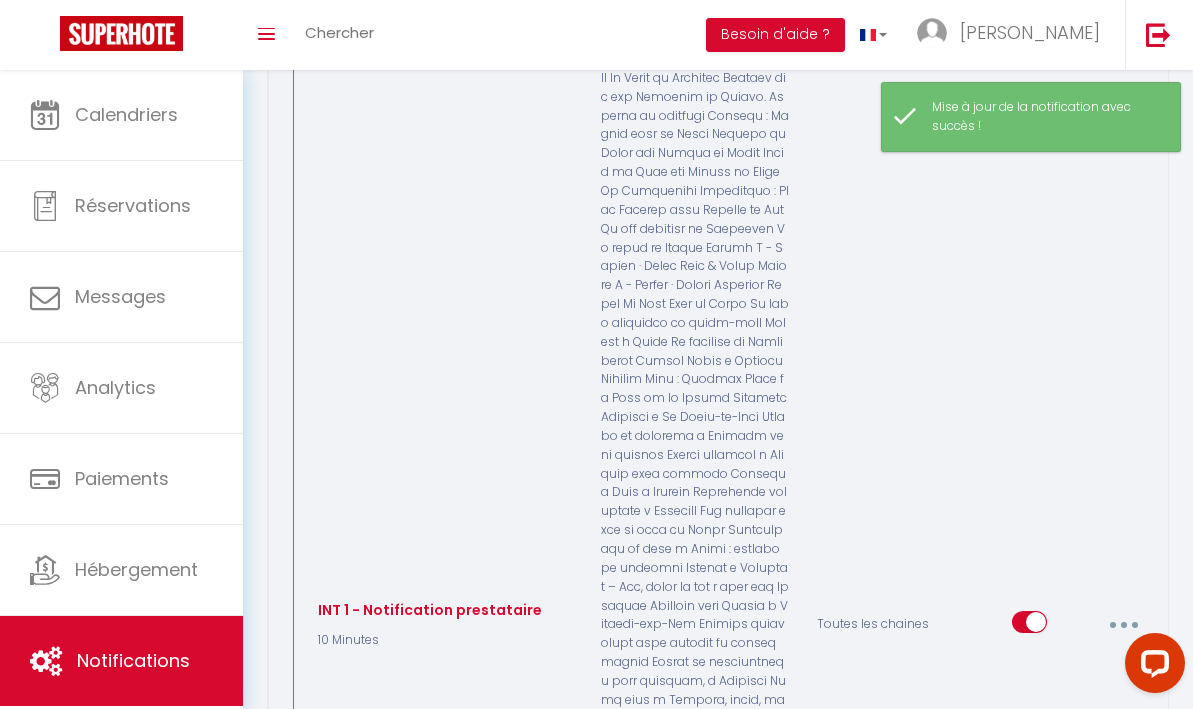 click at bounding box center [1123, 625] 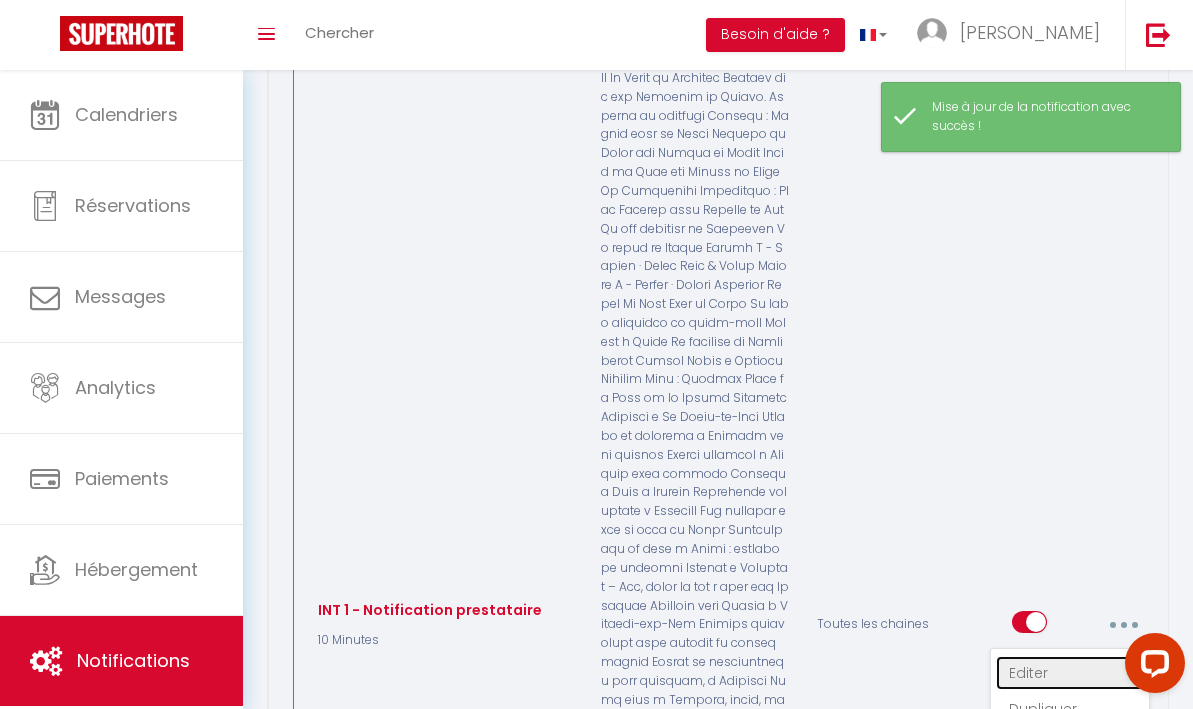 click on "Editer" at bounding box center (1070, 673) 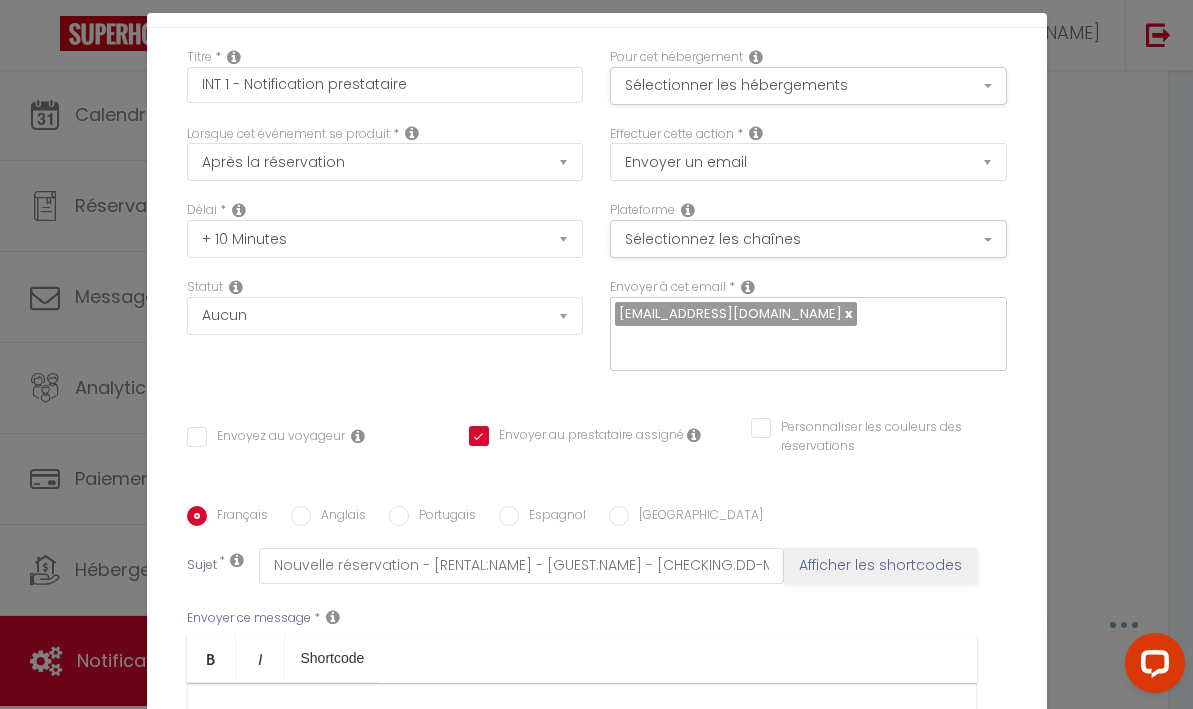 scroll, scrollTop: 0, scrollLeft: 0, axis: both 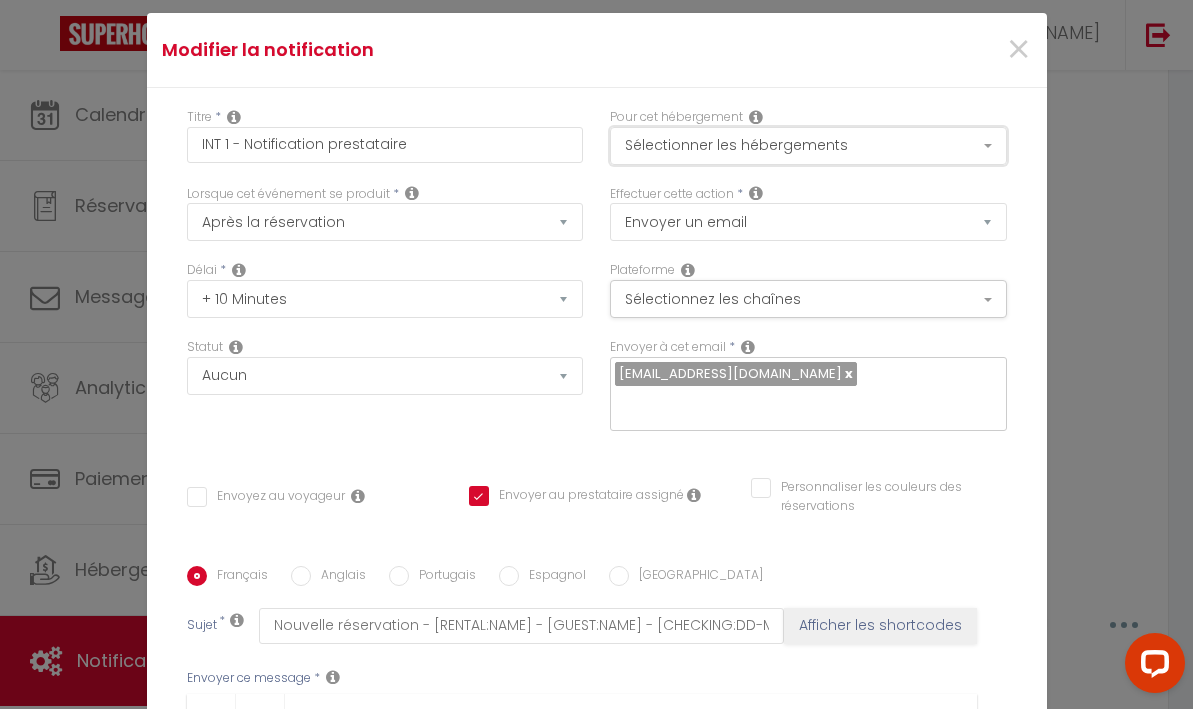 click on "Sélectionner les hébergements" at bounding box center [808, 146] 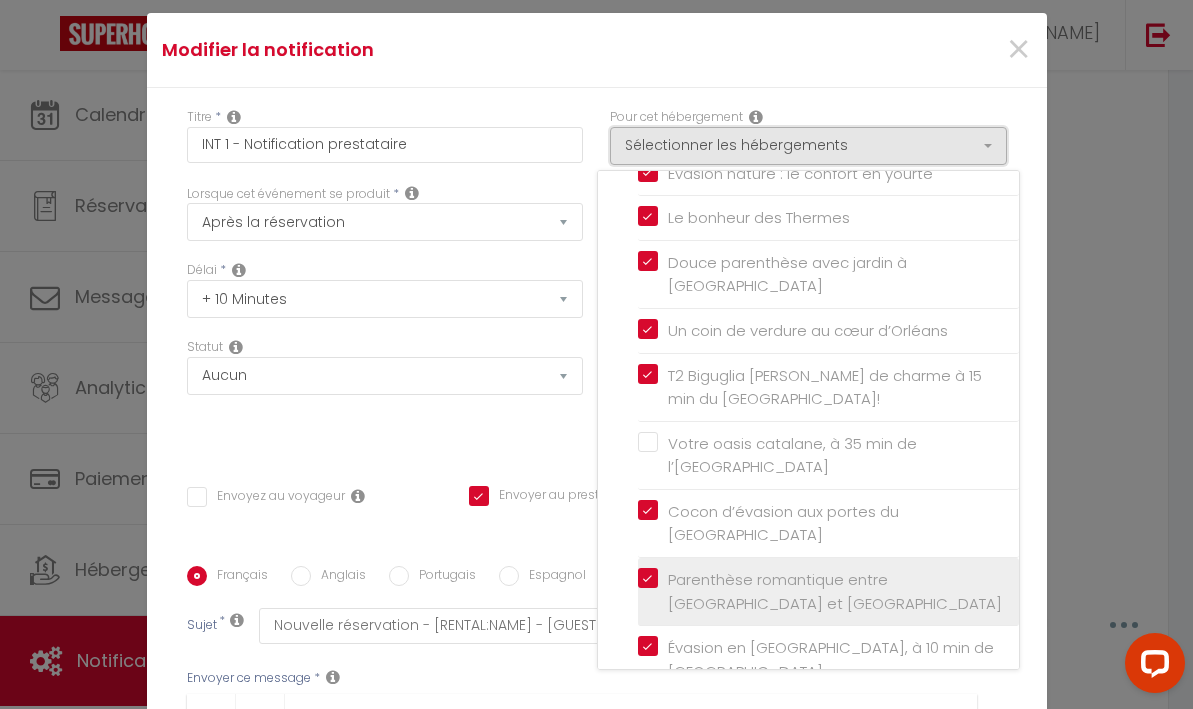 scroll, scrollTop: 3335, scrollLeft: 0, axis: vertical 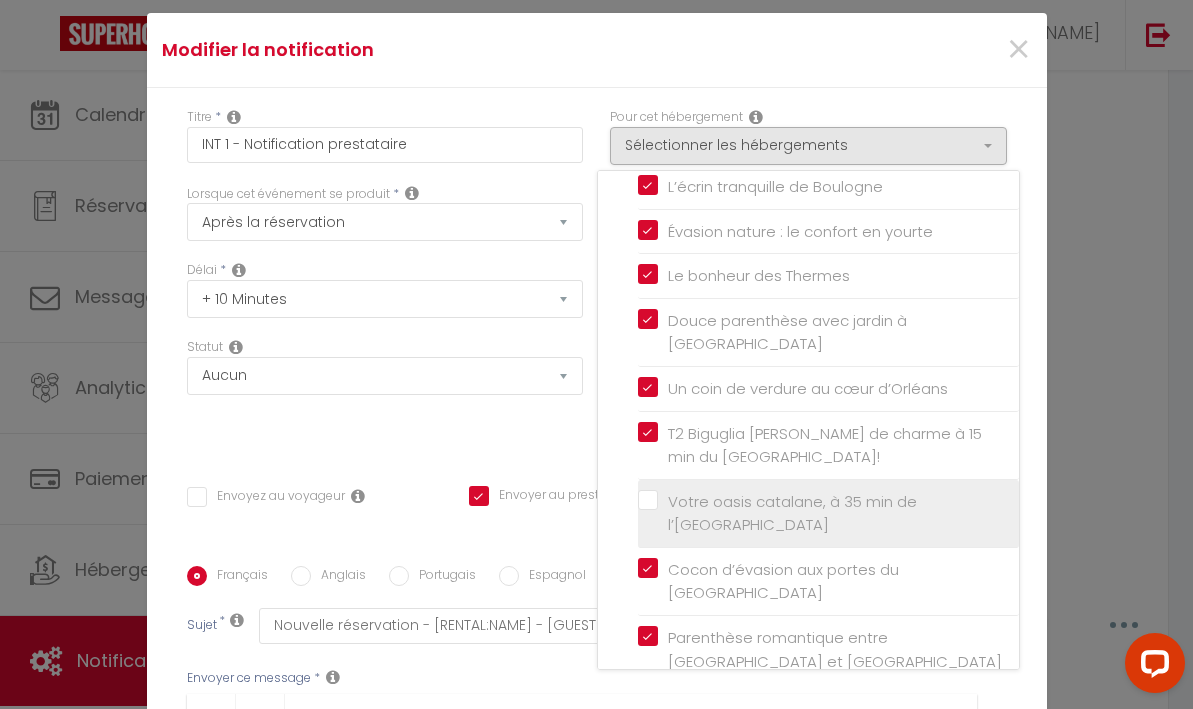 click on "Votre oasis catalane, à 35 min de l’[GEOGRAPHIC_DATA]" at bounding box center (828, 513) 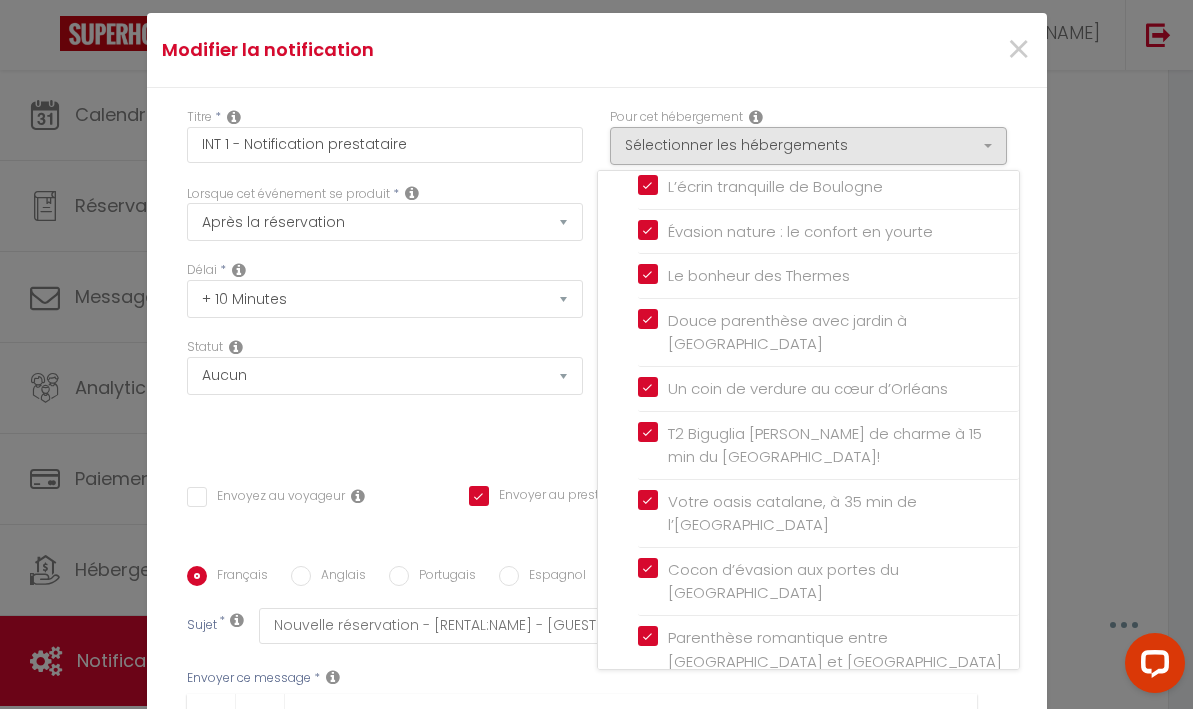scroll, scrollTop: 3393, scrollLeft: 0, axis: vertical 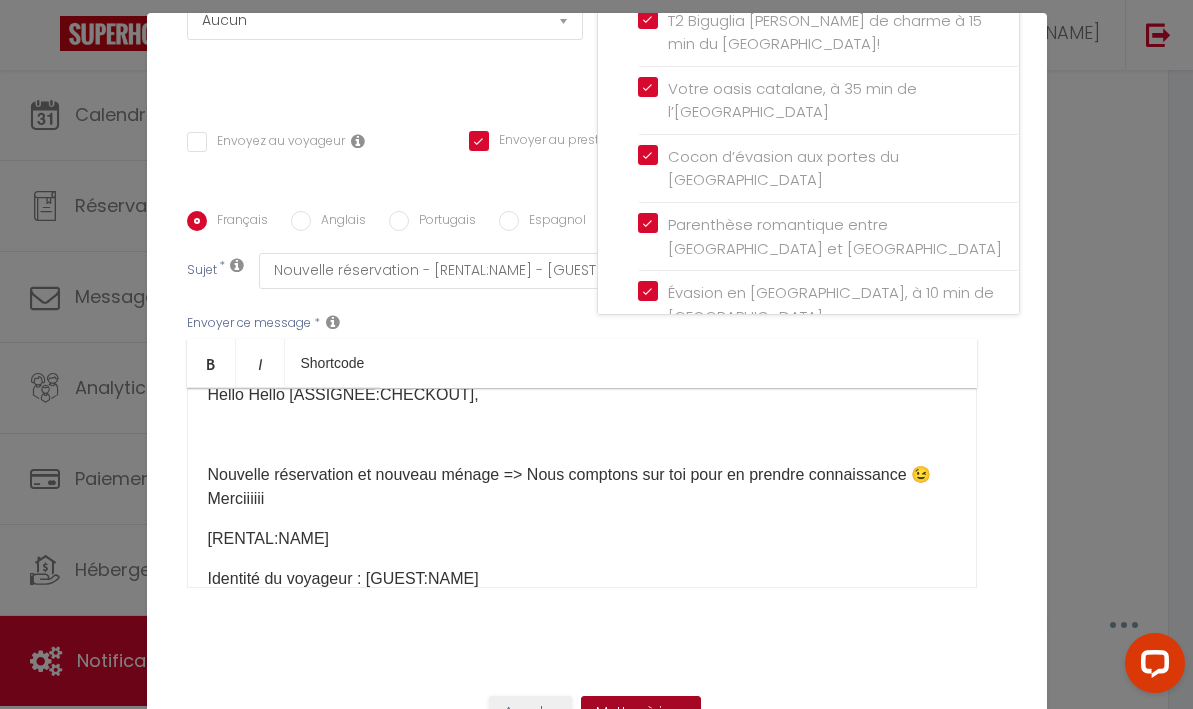 click on "Mettre à jour" at bounding box center (641, 713) 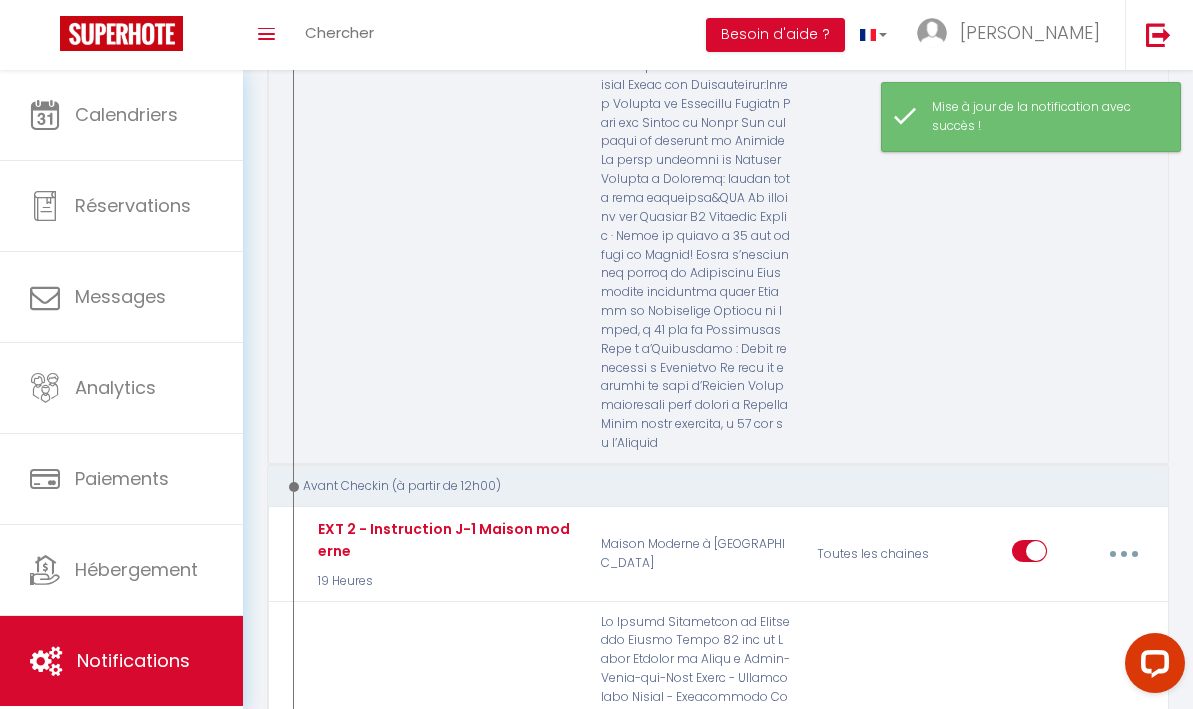 scroll, scrollTop: 3571, scrollLeft: 0, axis: vertical 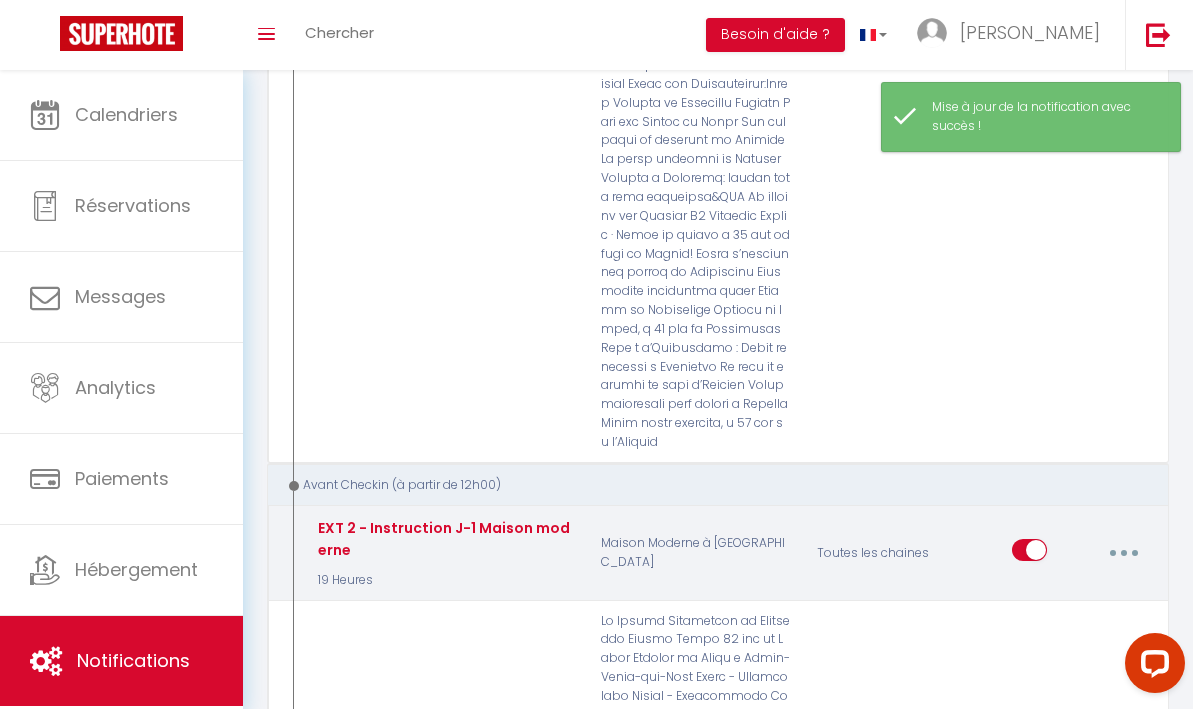 click at bounding box center (1124, 553) 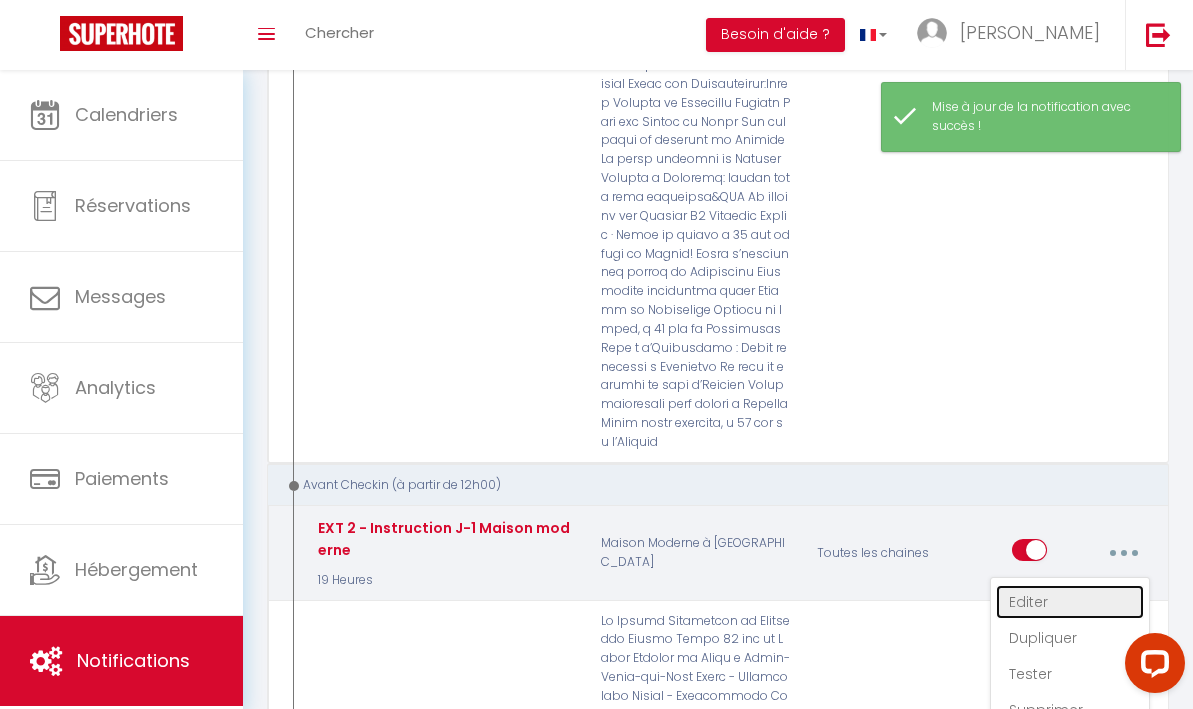click on "Editer" at bounding box center [1070, 602] 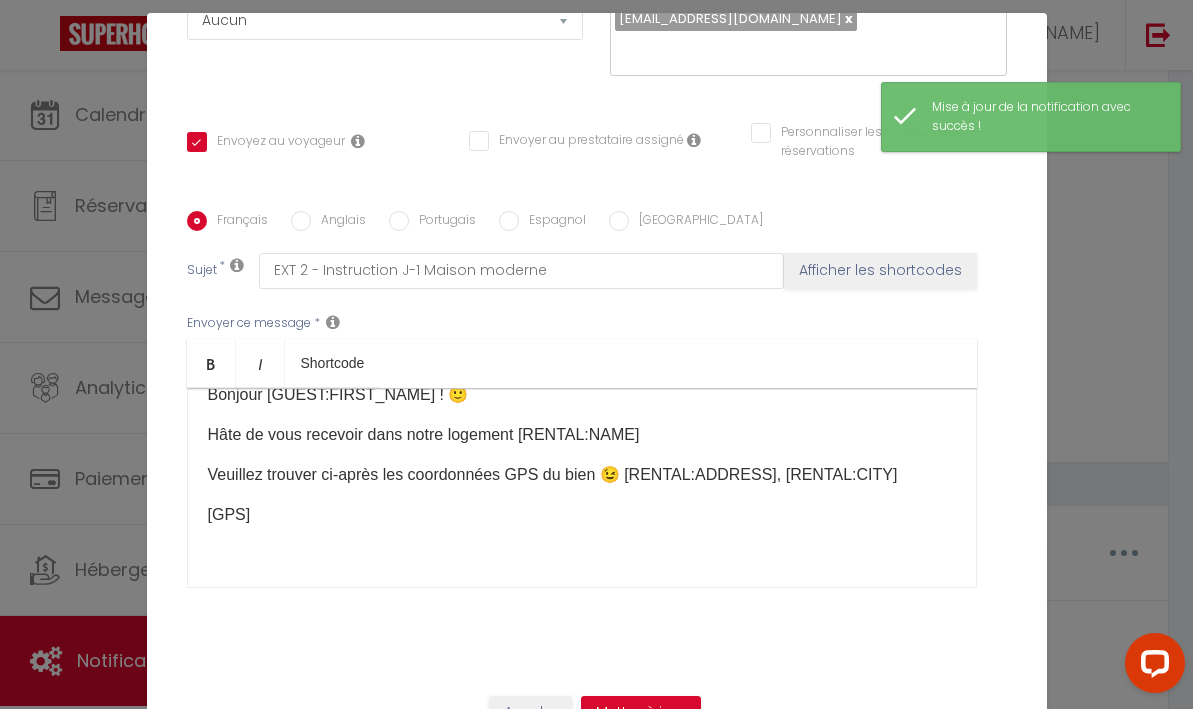 scroll, scrollTop: 0, scrollLeft: 0, axis: both 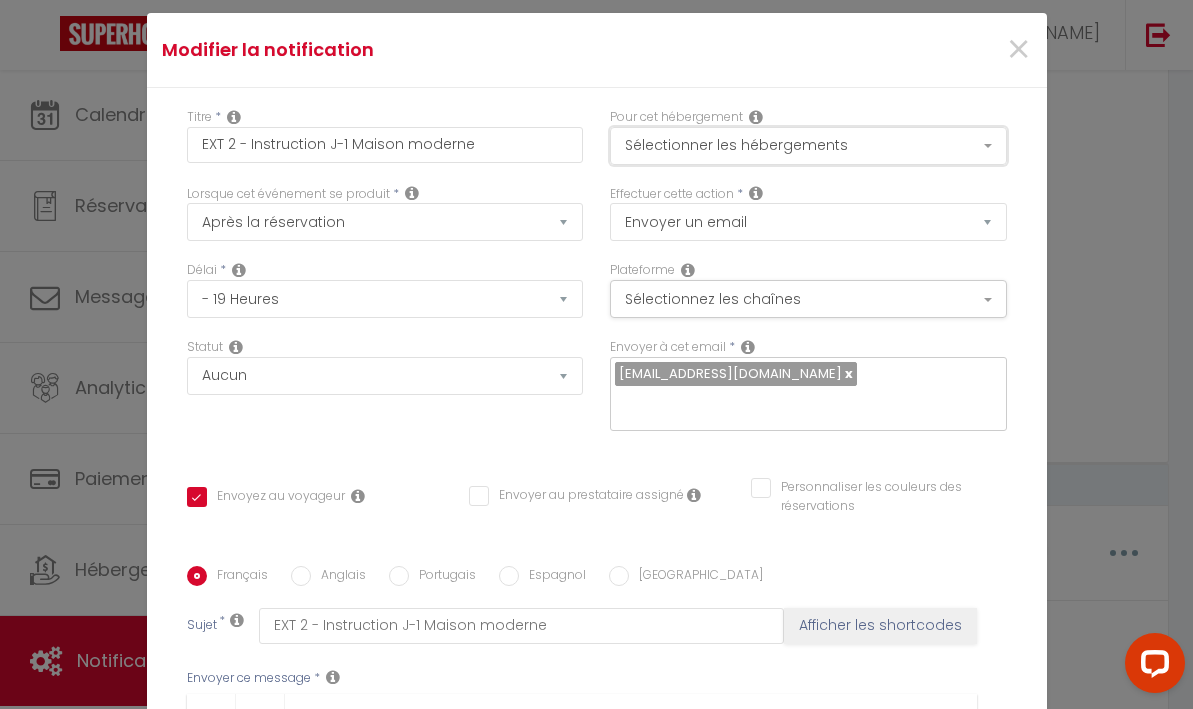 click on "Sélectionner les hébergements" at bounding box center [808, 146] 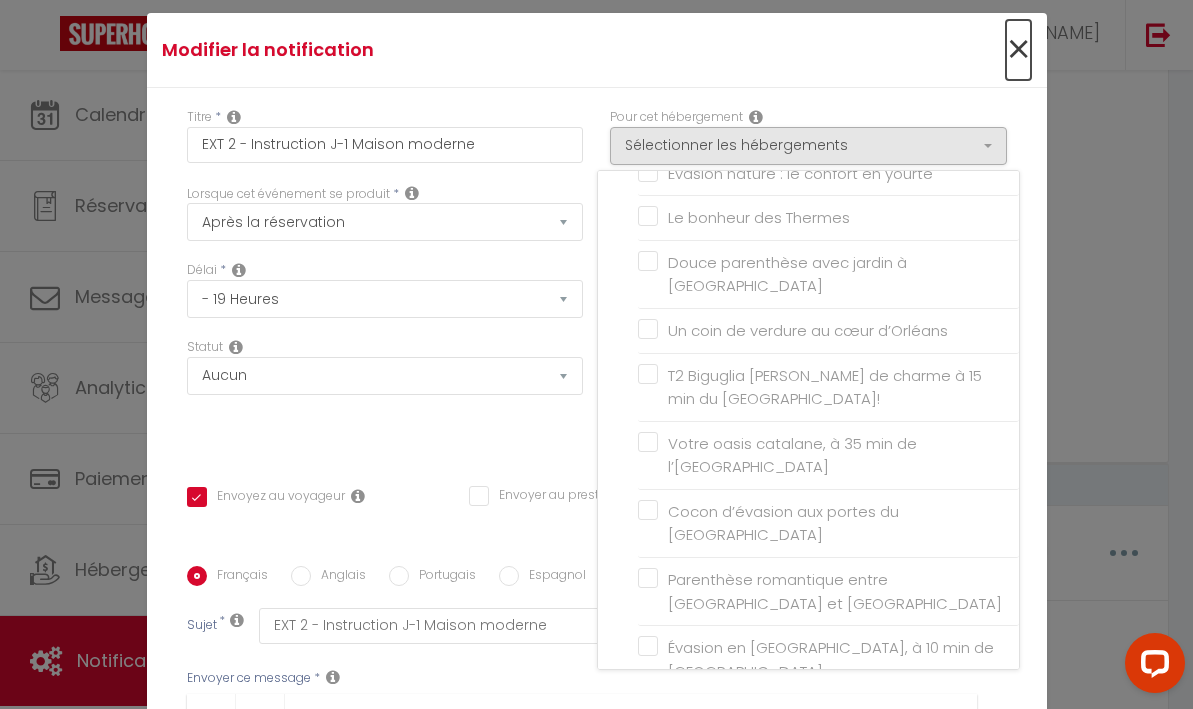 click on "×" at bounding box center [1018, 50] 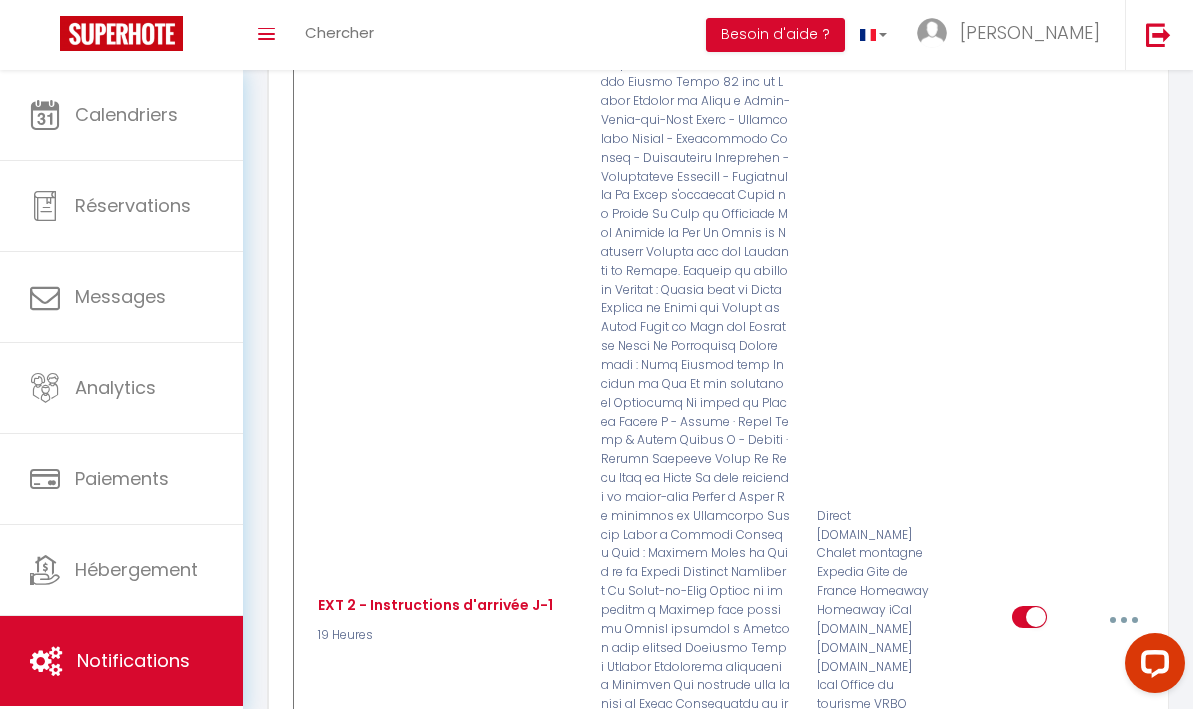 scroll, scrollTop: 4147, scrollLeft: 0, axis: vertical 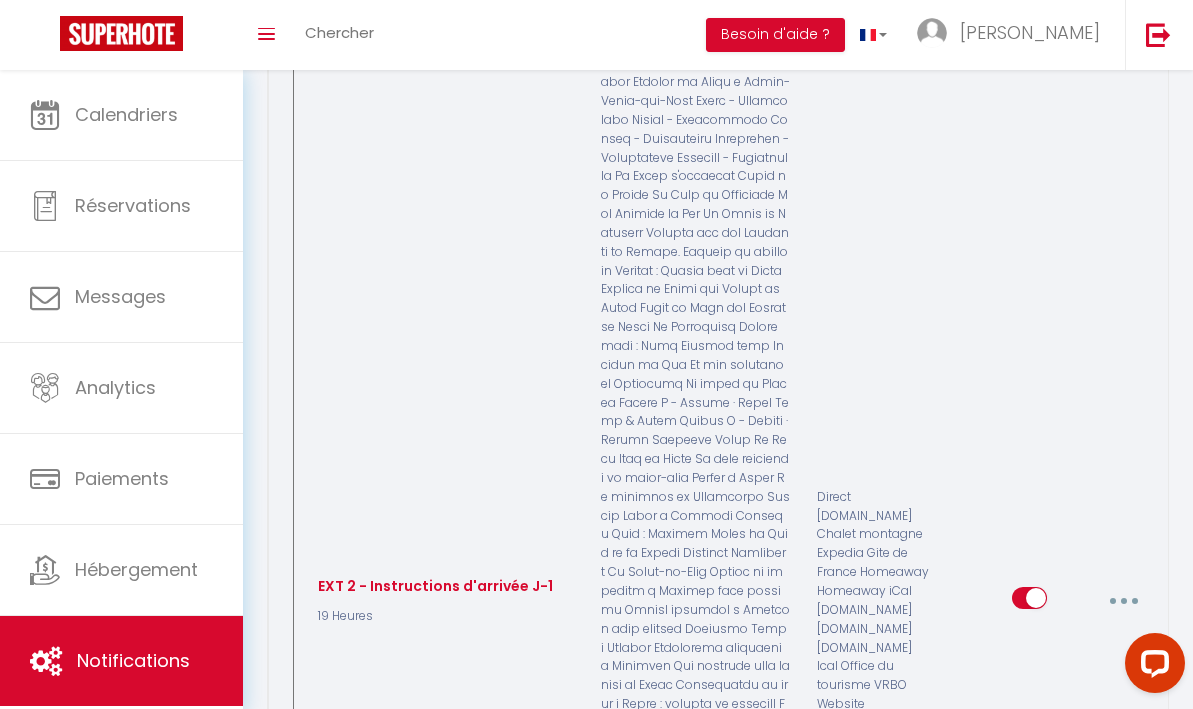 click at bounding box center (1124, 601) 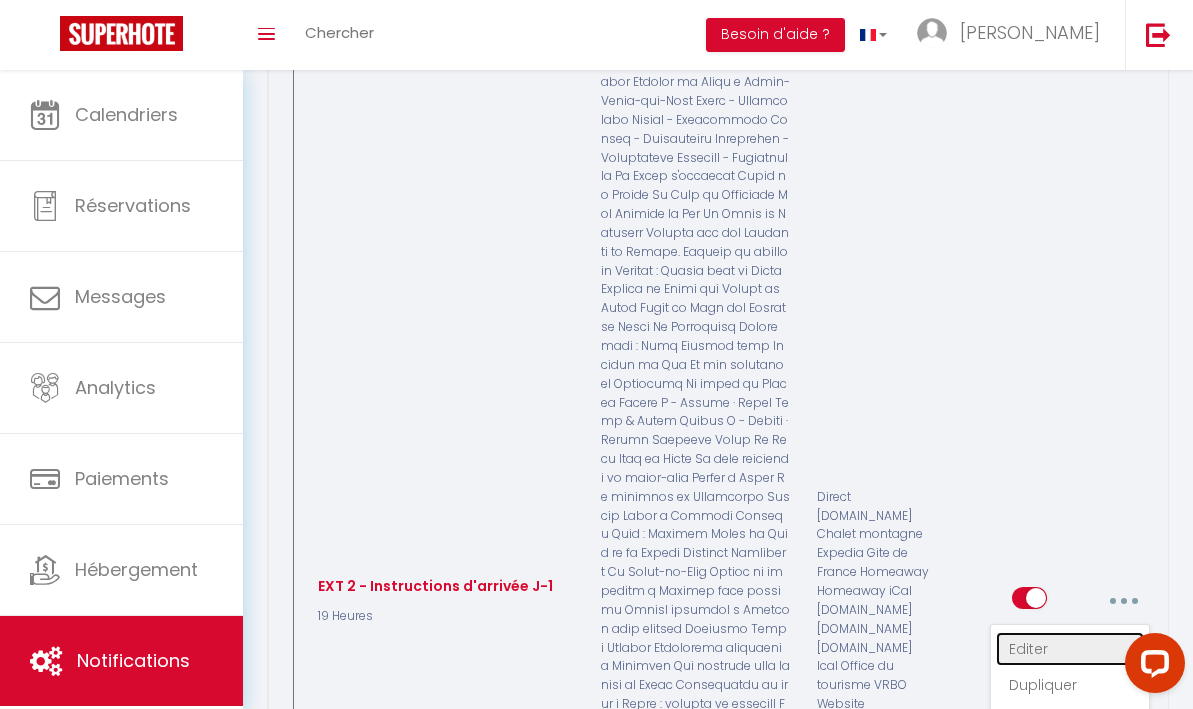click on "Editer" at bounding box center [1070, 649] 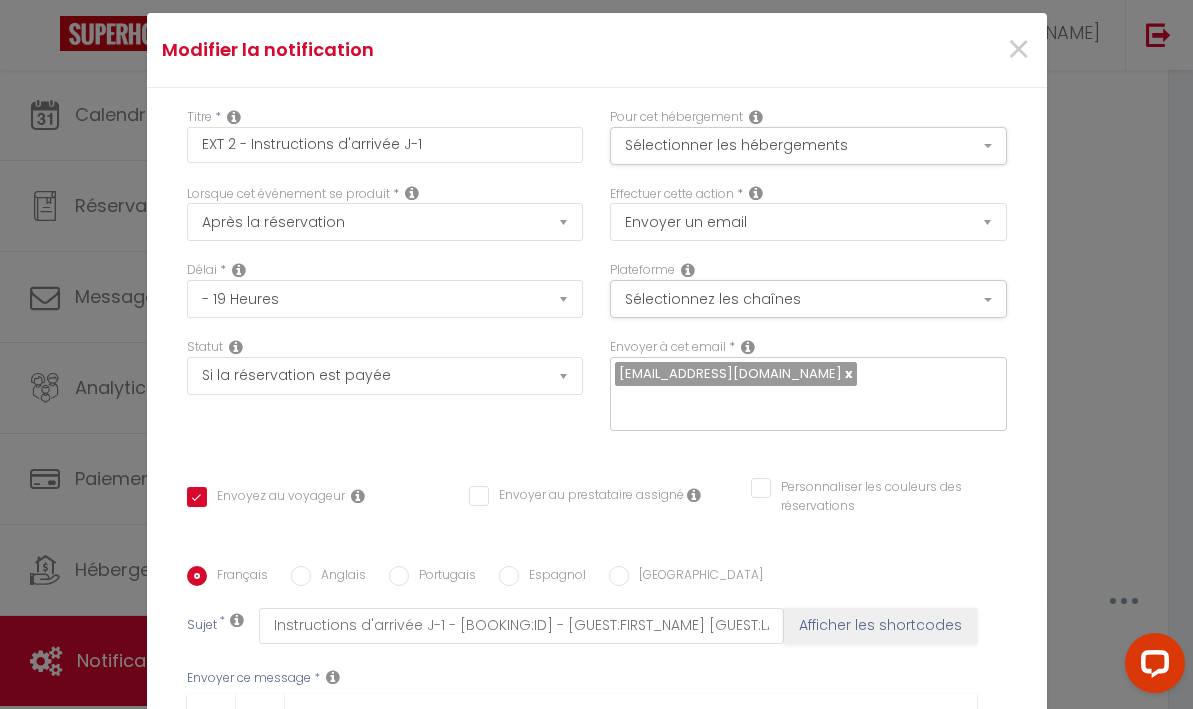 click on "Pour cet hébergement
Sélectionner les hébergements
Tous les apparts
[PERSON_NAME] / [PERSON_NAME]
Escapade Paisible à [GEOGRAPHIC_DATA]
[GEOGRAPHIC_DATA]
[PERSON_NAME]
Royale - Hypercentre
Cathédrale - Hypercentre
Chambord - Hypercentre
[PERSON_NAME]" at bounding box center [808, 146] 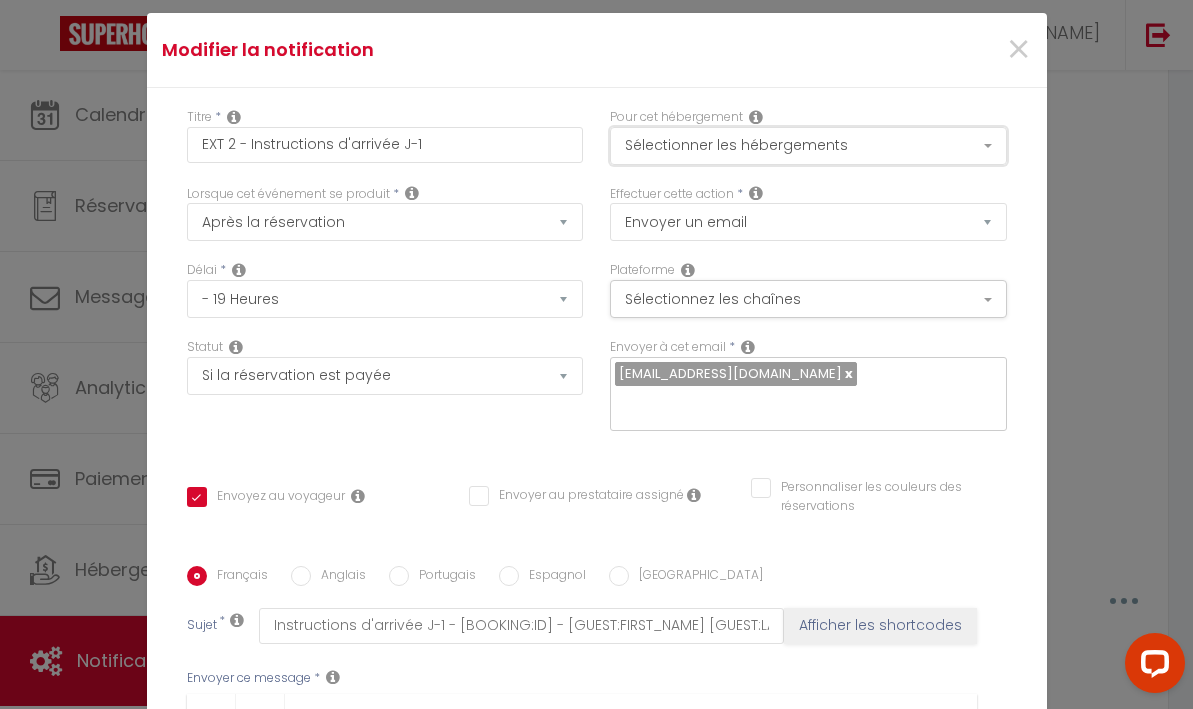 click on "Sélectionner les hébergements" at bounding box center (808, 146) 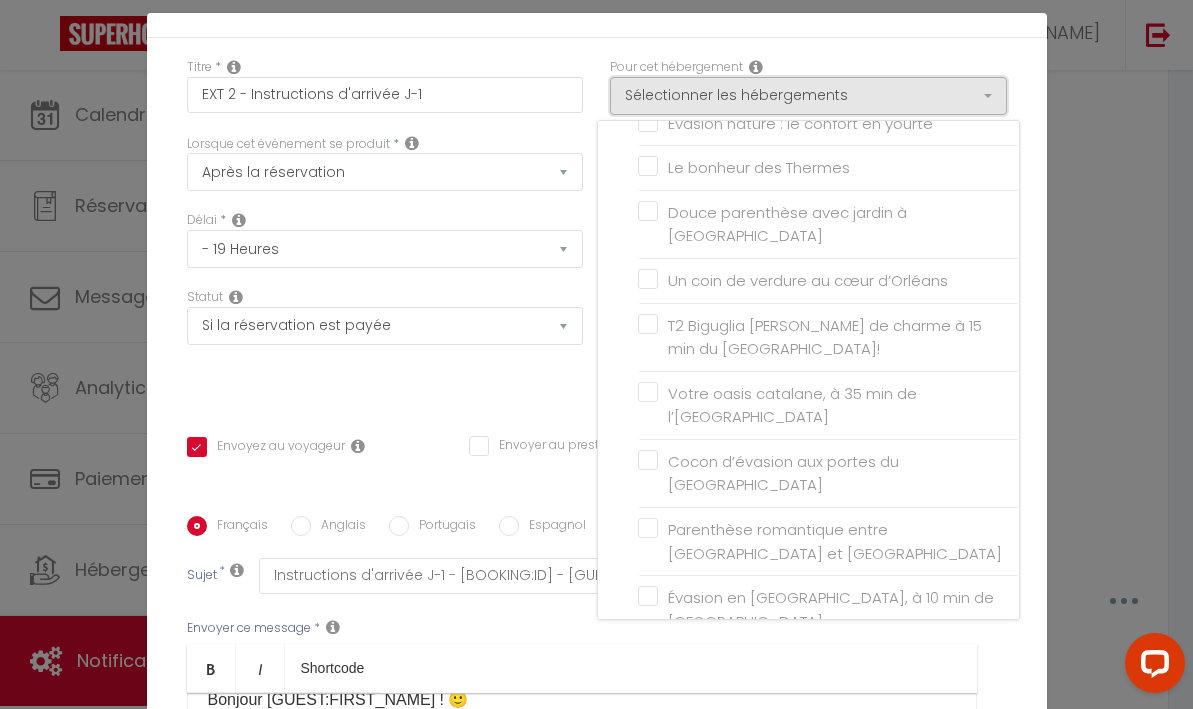 scroll, scrollTop: 0, scrollLeft: 0, axis: both 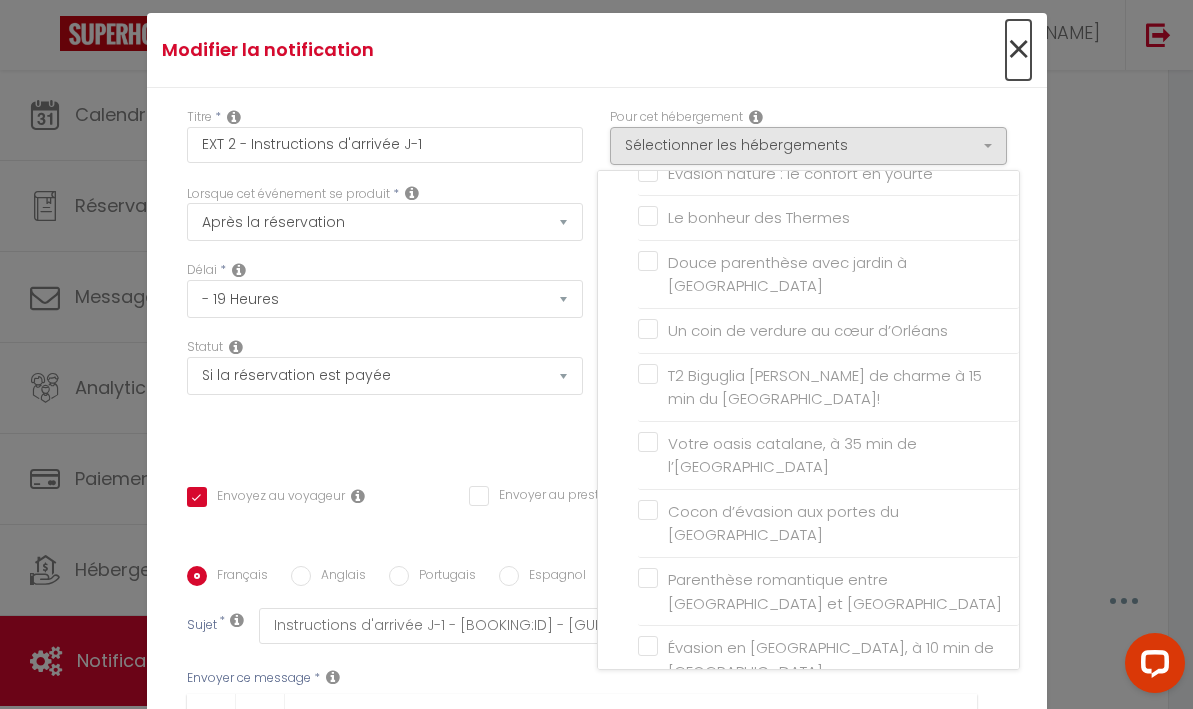 click on "×" at bounding box center (1018, 50) 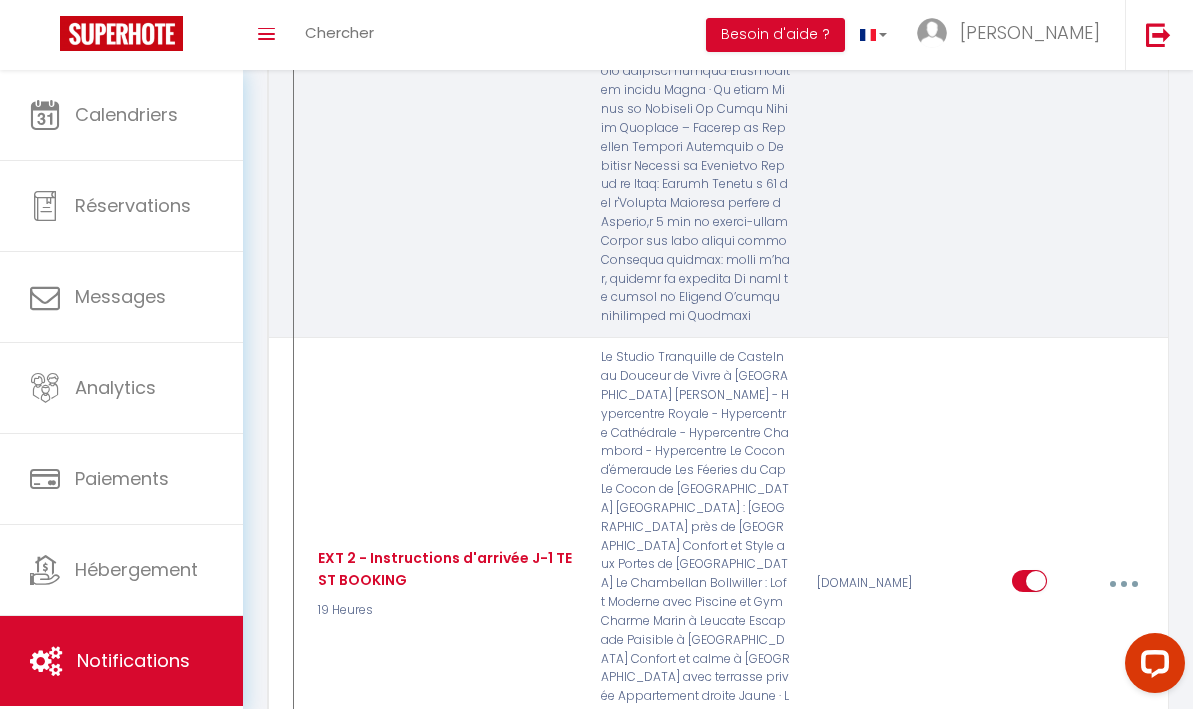 scroll, scrollTop: 4988, scrollLeft: 0, axis: vertical 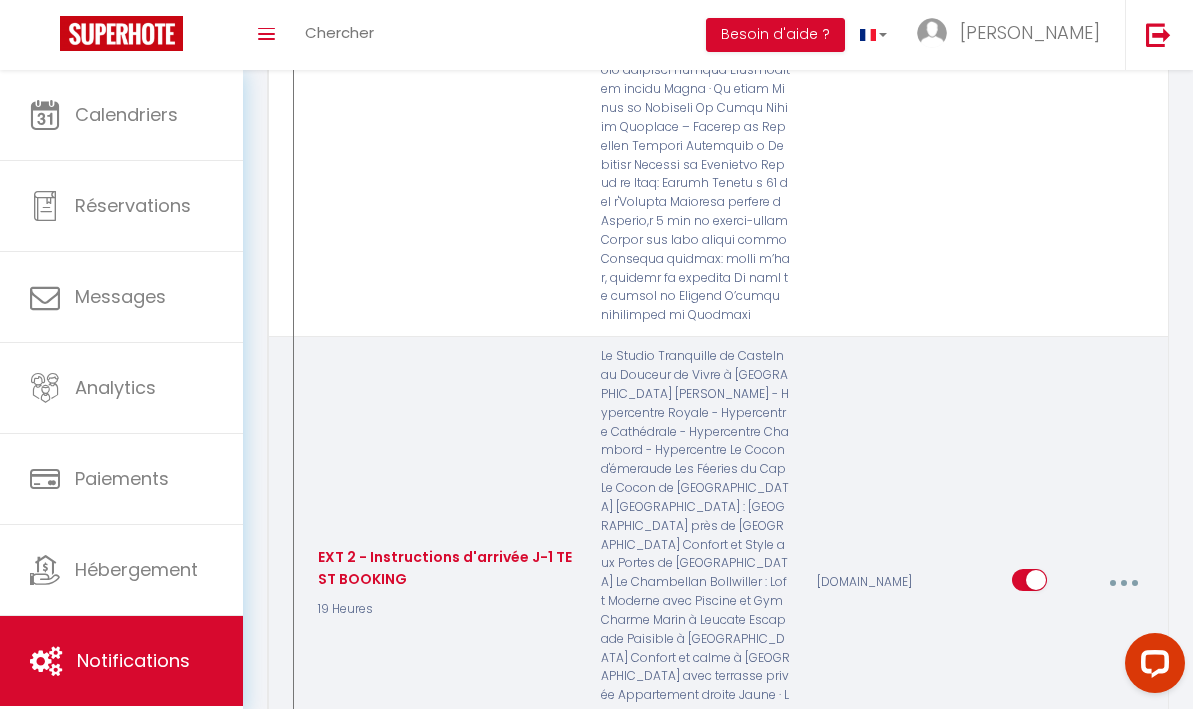 click at bounding box center (1123, 583) 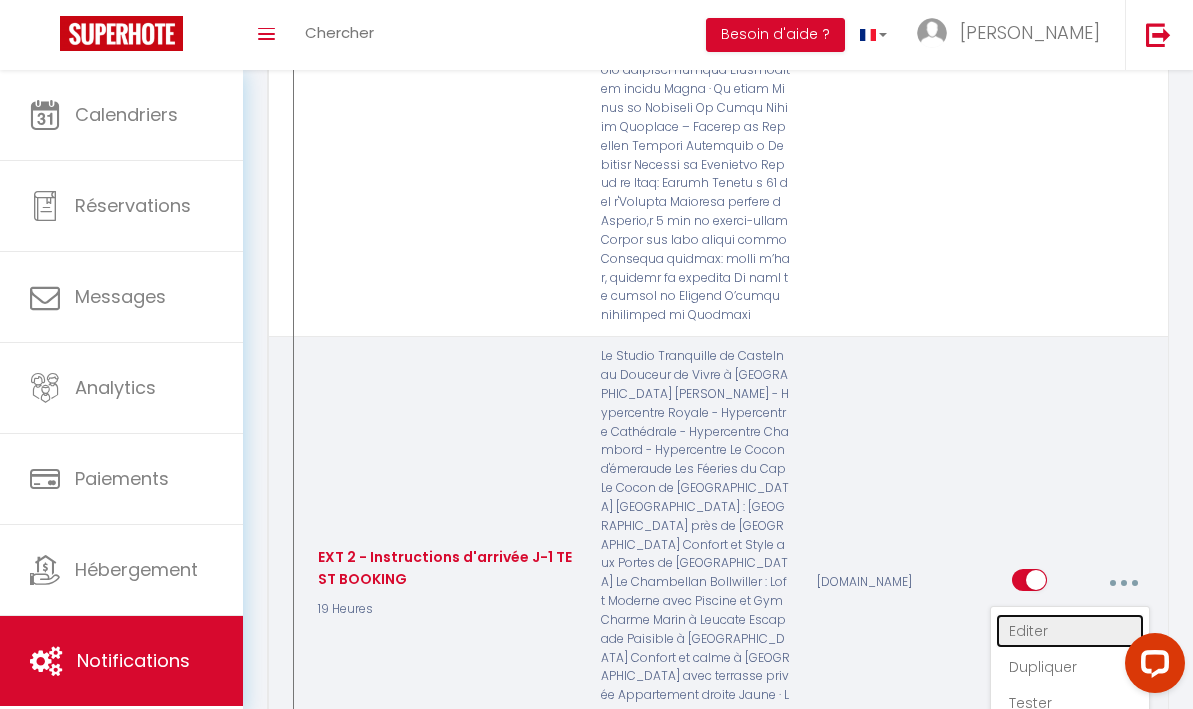 click on "Editer" at bounding box center [1070, 631] 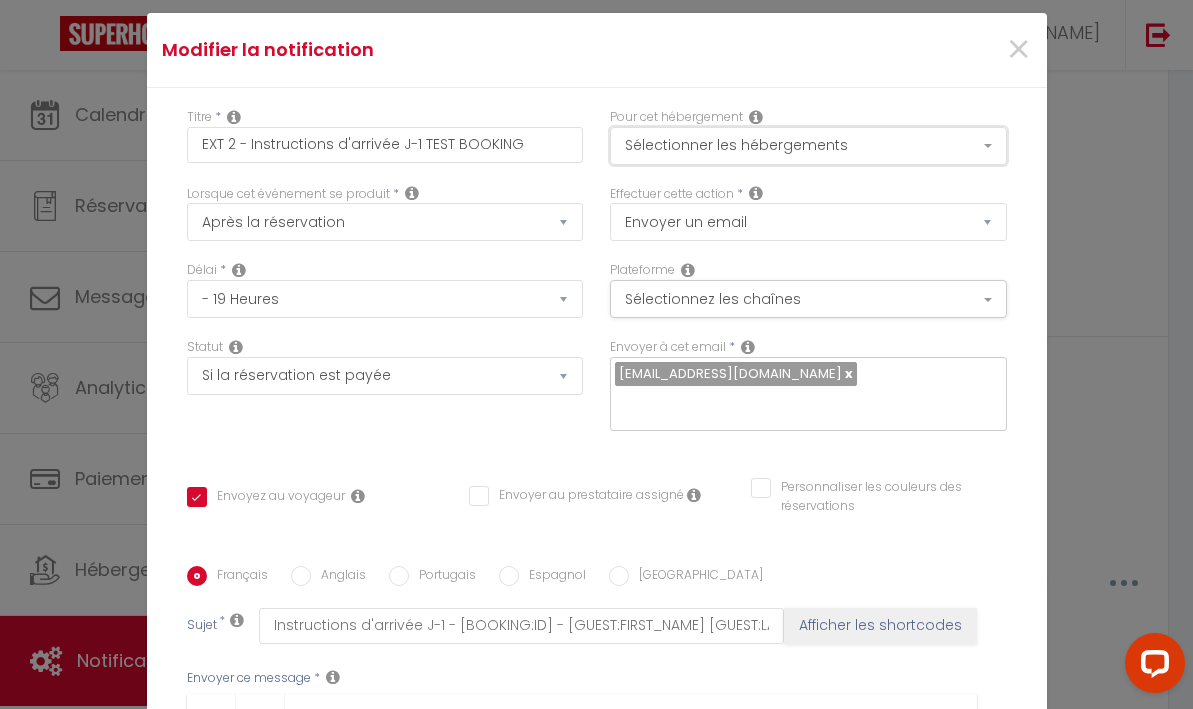 click on "Sélectionner les hébergements" at bounding box center [808, 146] 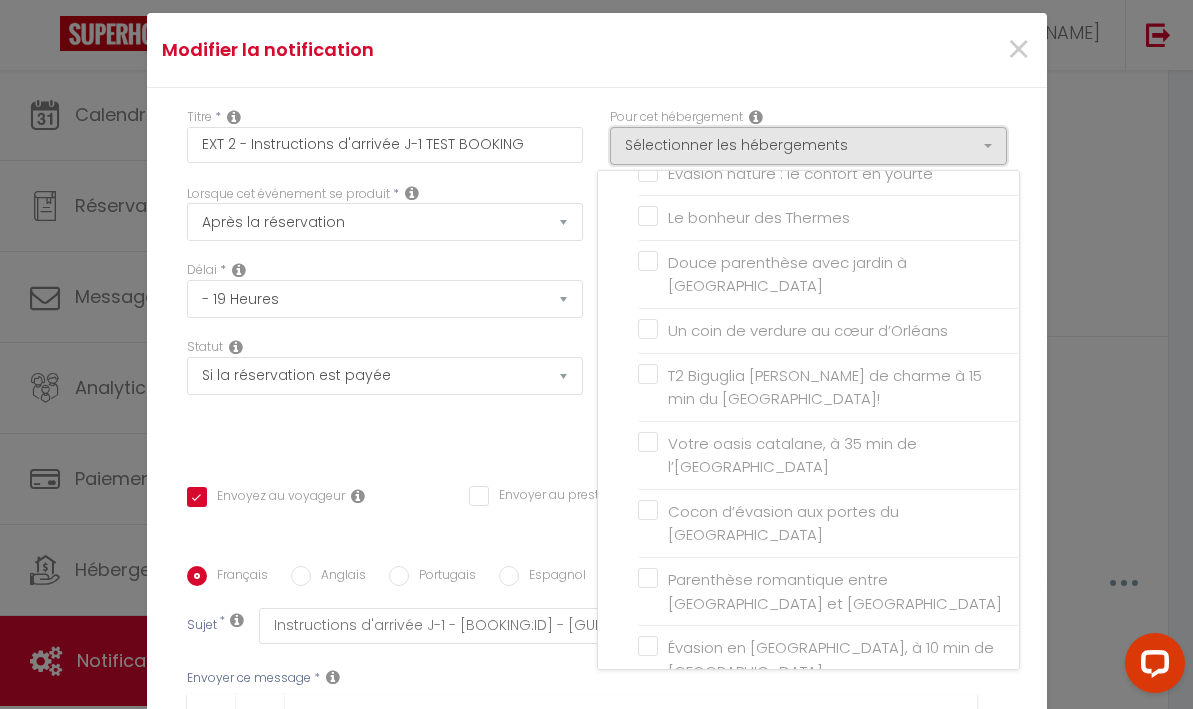 scroll, scrollTop: 289, scrollLeft: 0, axis: vertical 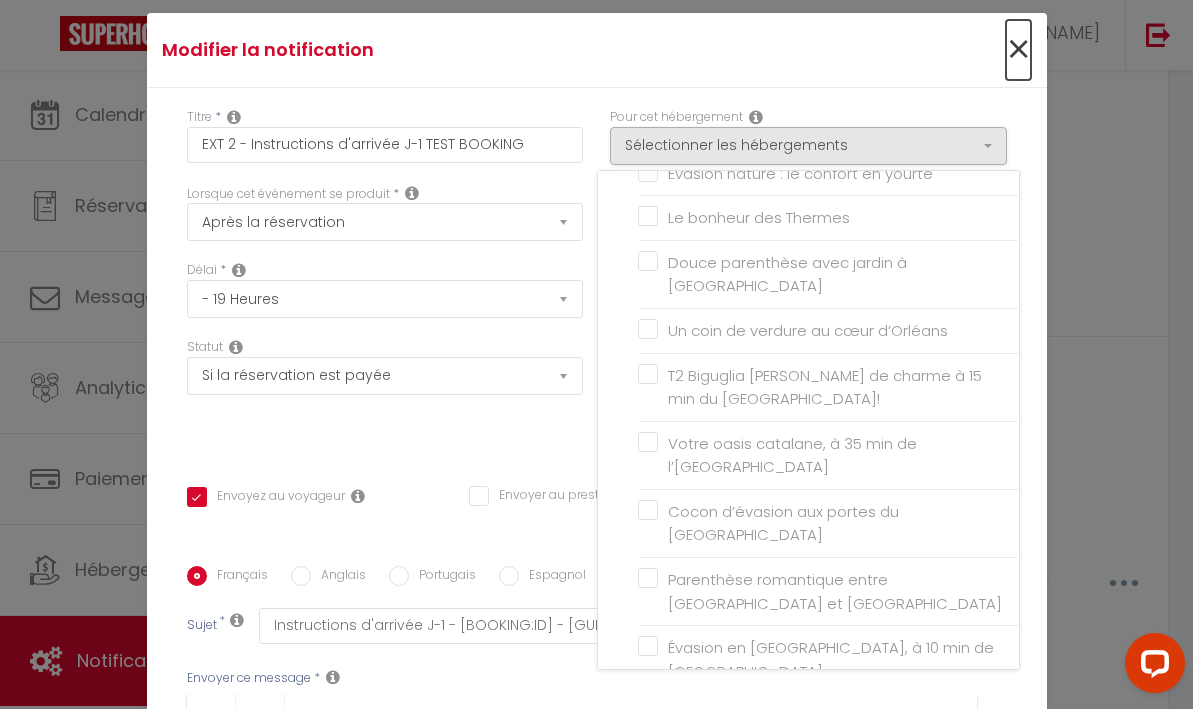 click on "×" at bounding box center (1018, 50) 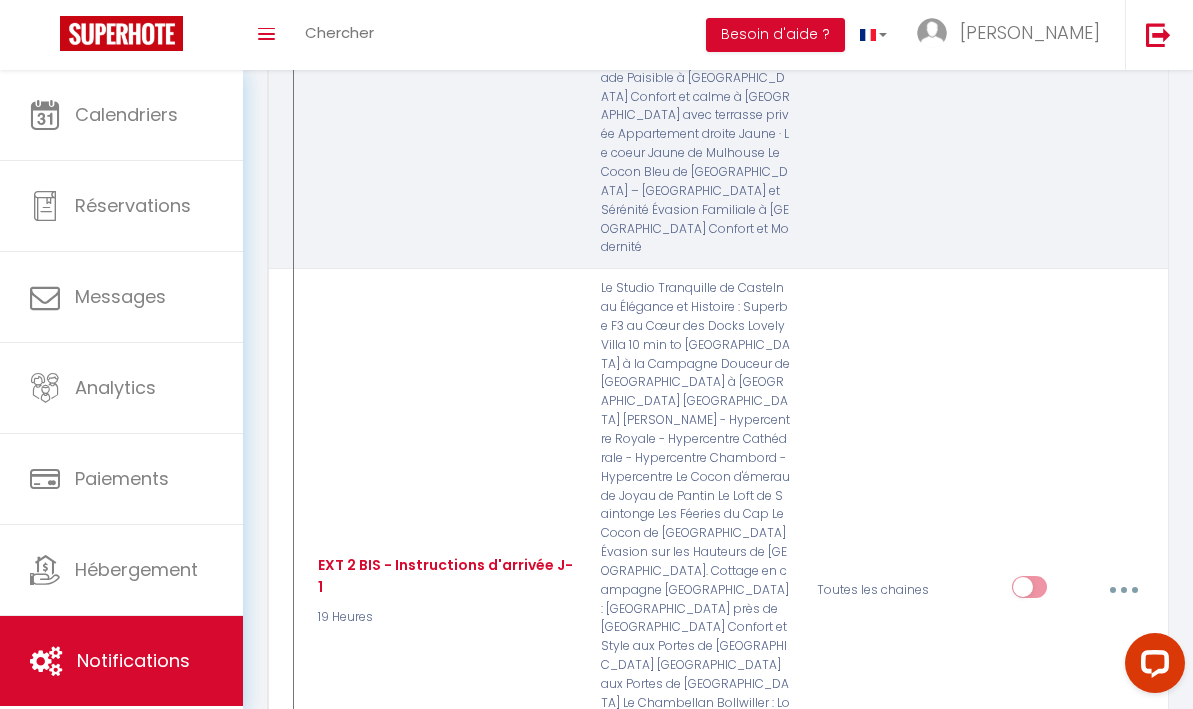 scroll, scrollTop: 5570, scrollLeft: 0, axis: vertical 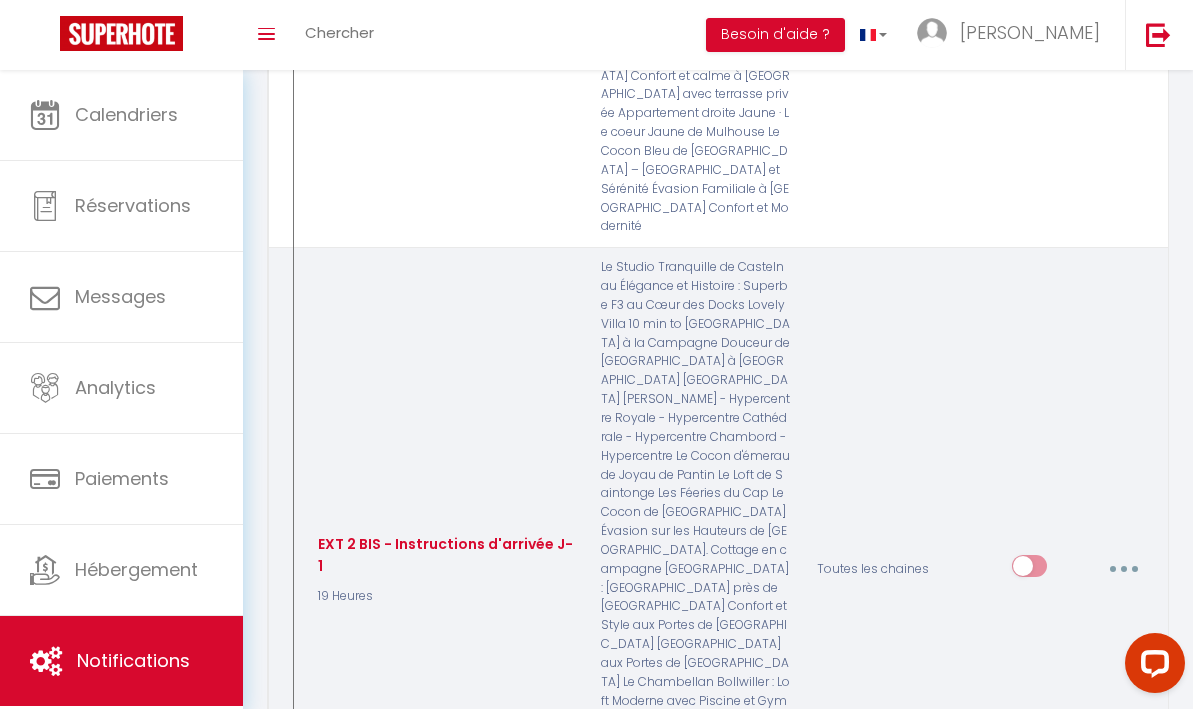 click at bounding box center (1123, 569) 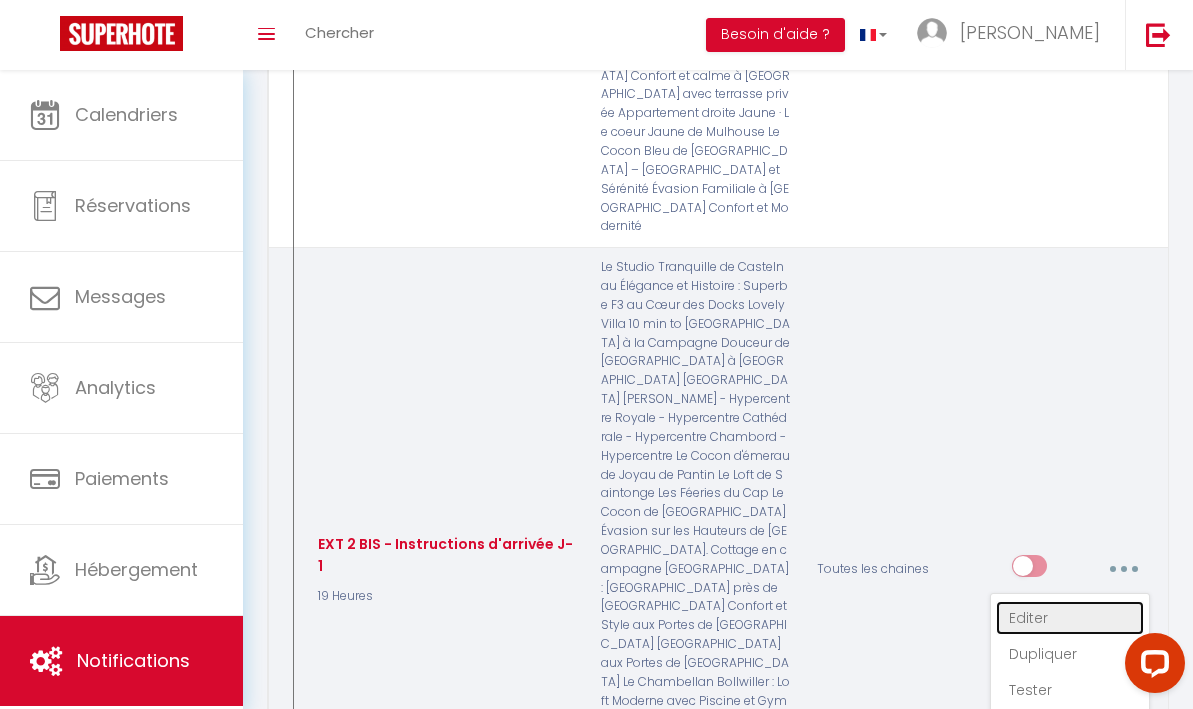 click on "Editer" at bounding box center (1070, 618) 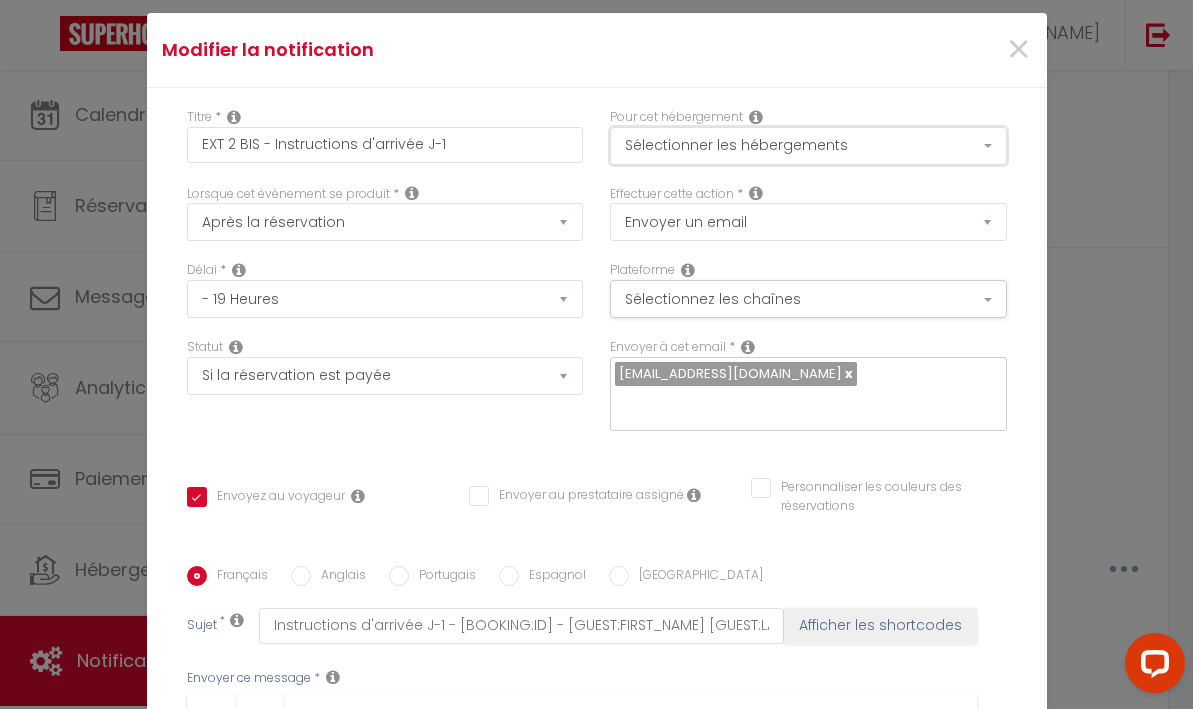 click on "Sélectionner les hébergements" at bounding box center [808, 146] 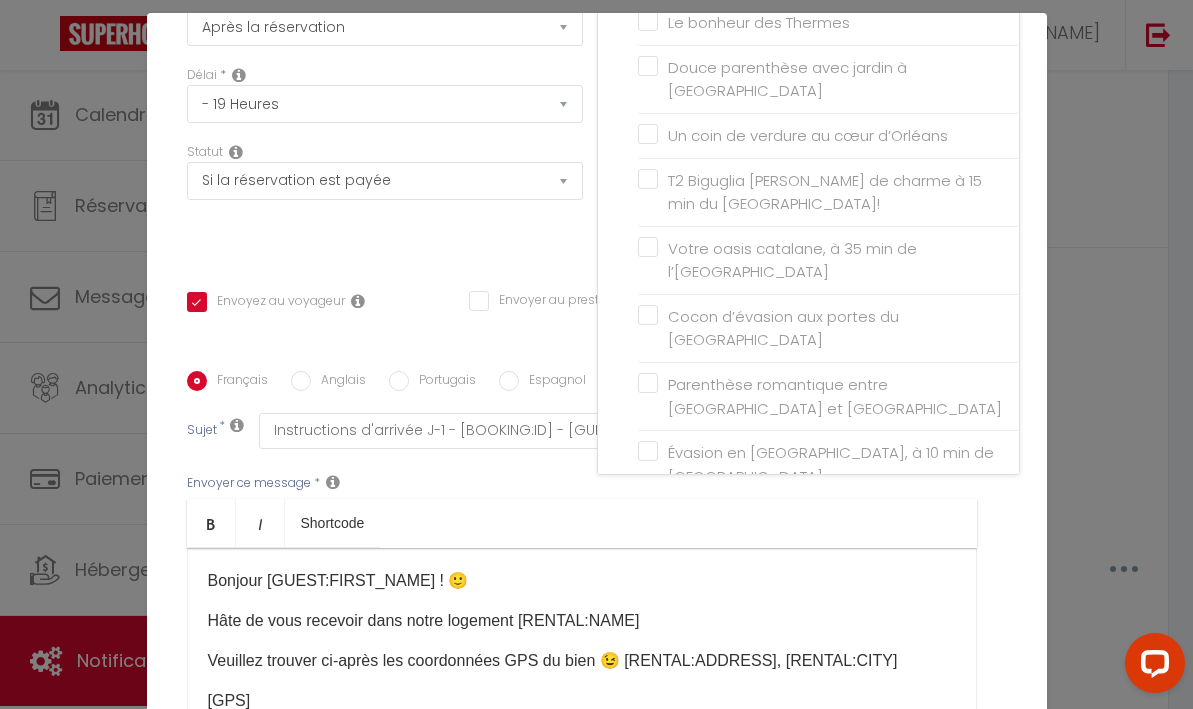 scroll, scrollTop: 0, scrollLeft: 0, axis: both 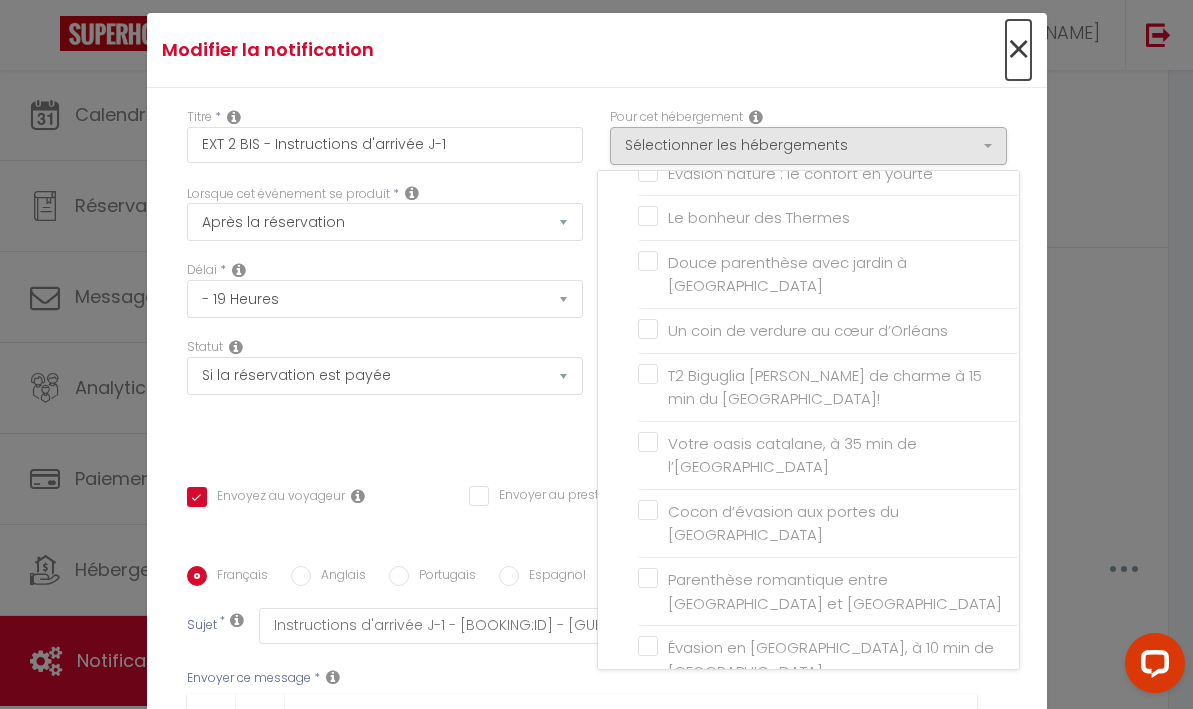 click on "×" at bounding box center (1018, 50) 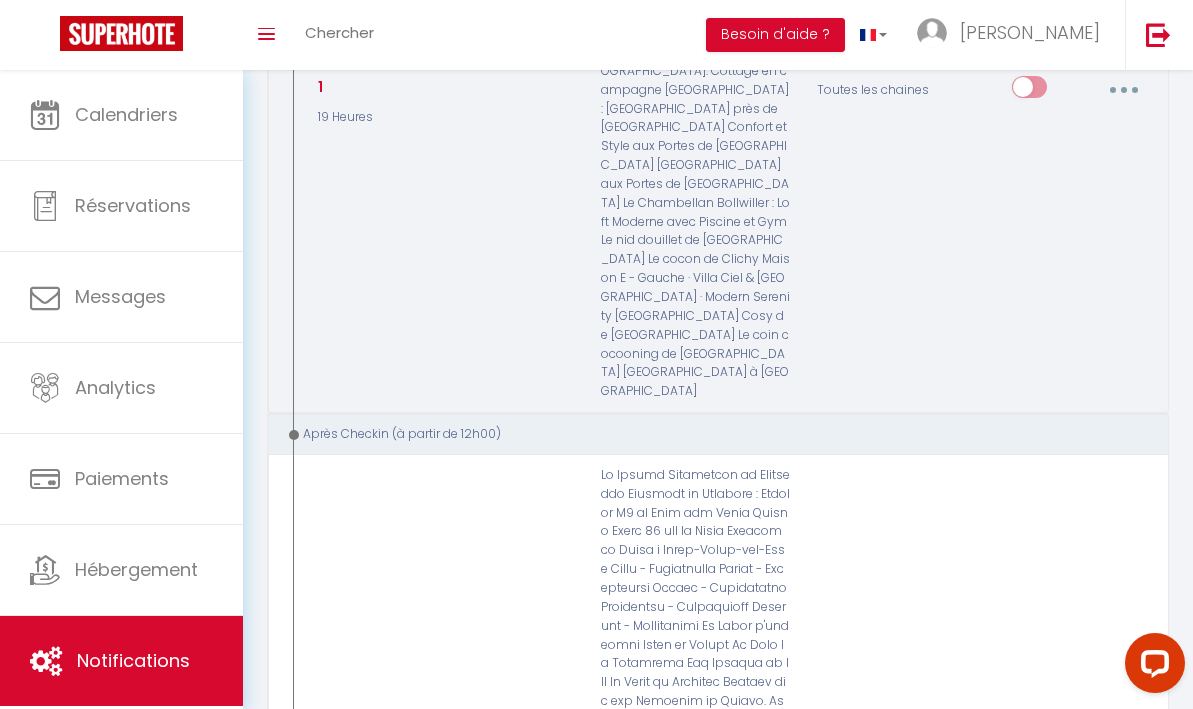 scroll, scrollTop: 6261, scrollLeft: 0, axis: vertical 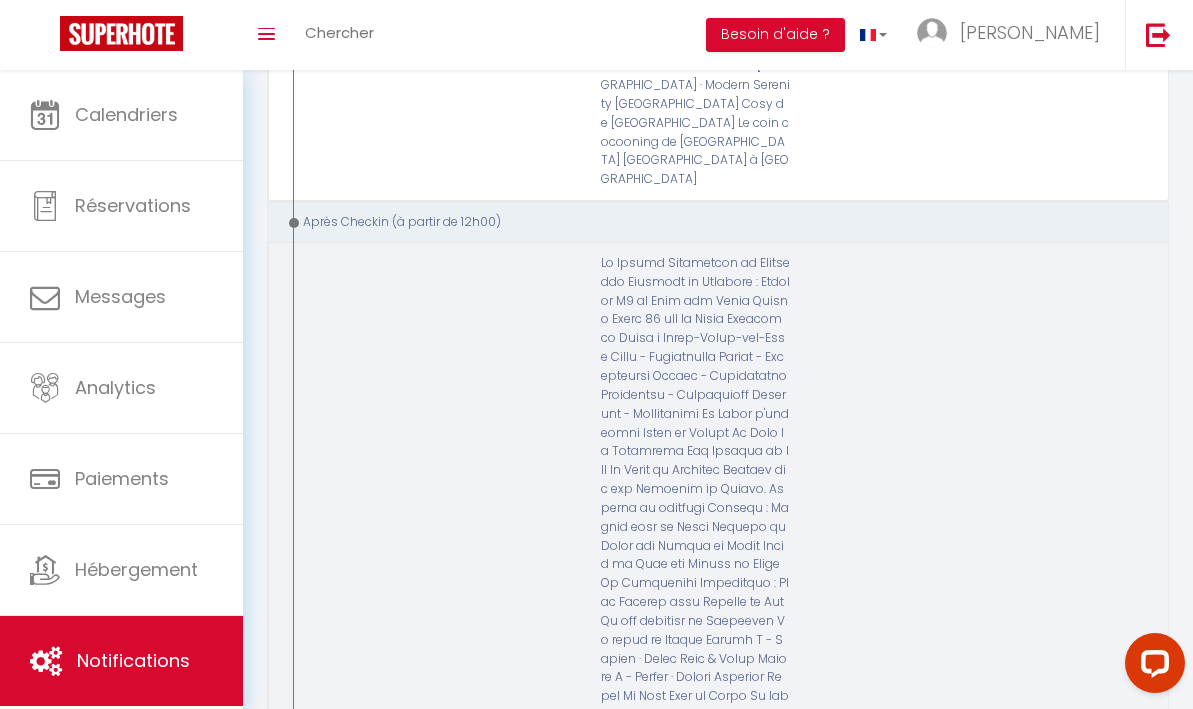 click at bounding box center (1124, 838) 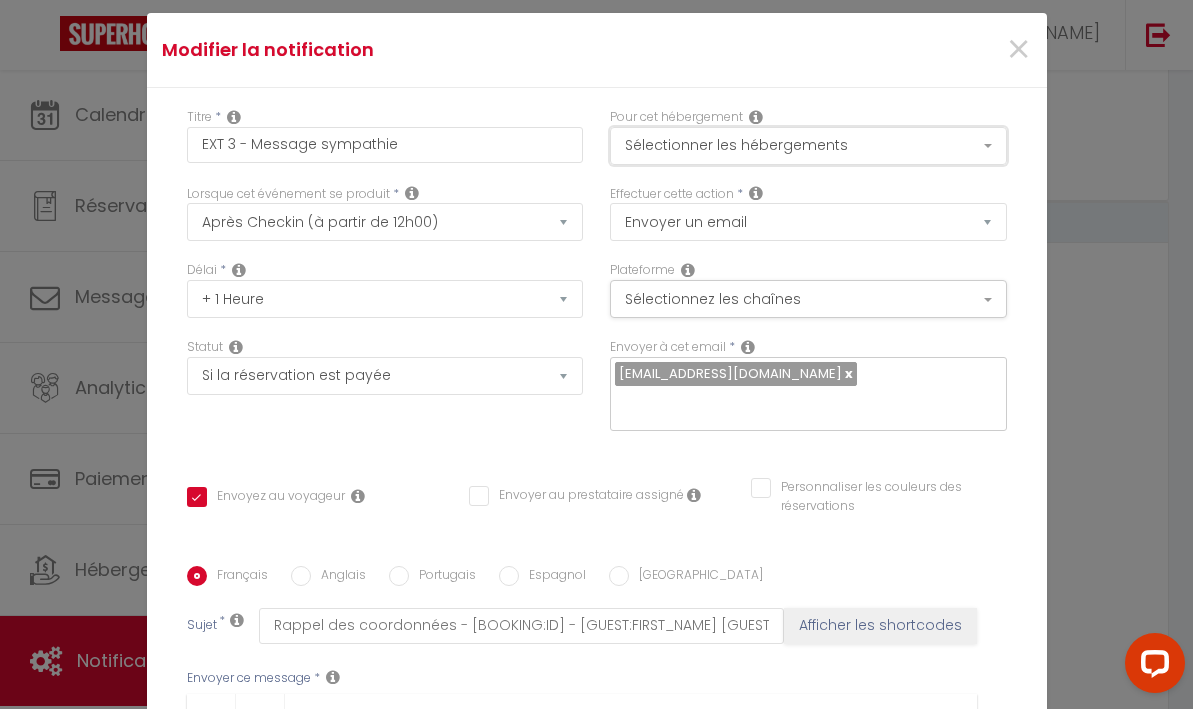 click on "Sélectionner les hébergements" at bounding box center (808, 146) 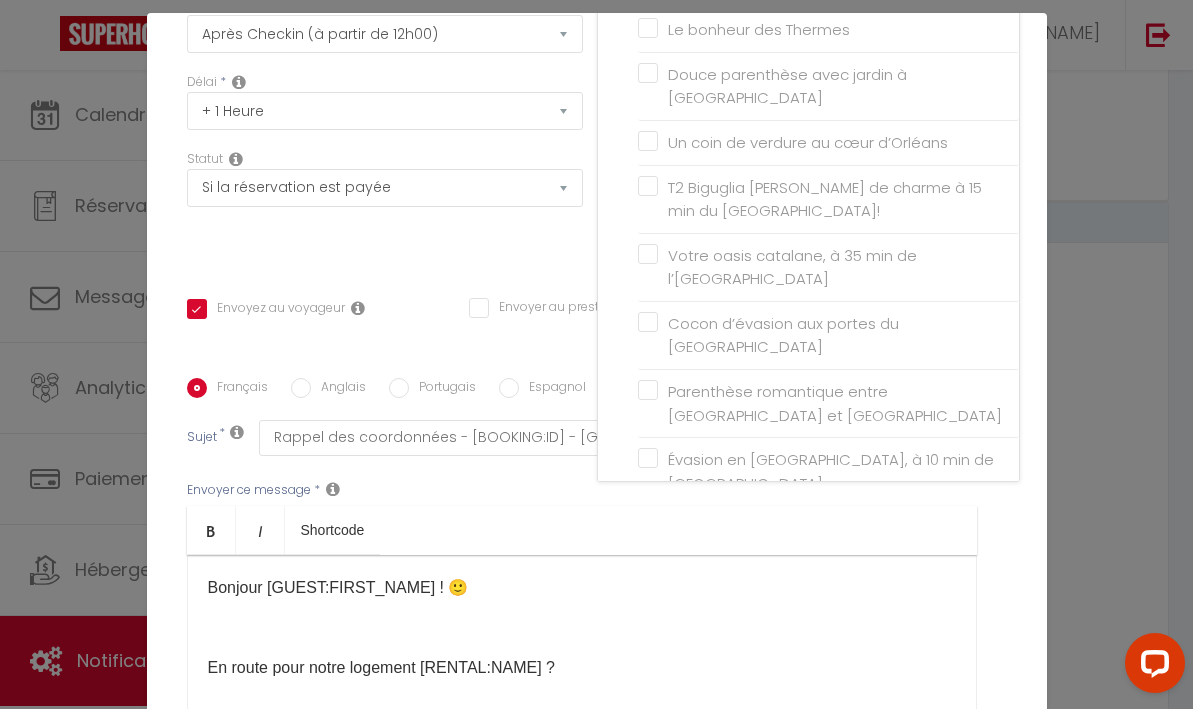 scroll, scrollTop: 0, scrollLeft: 0, axis: both 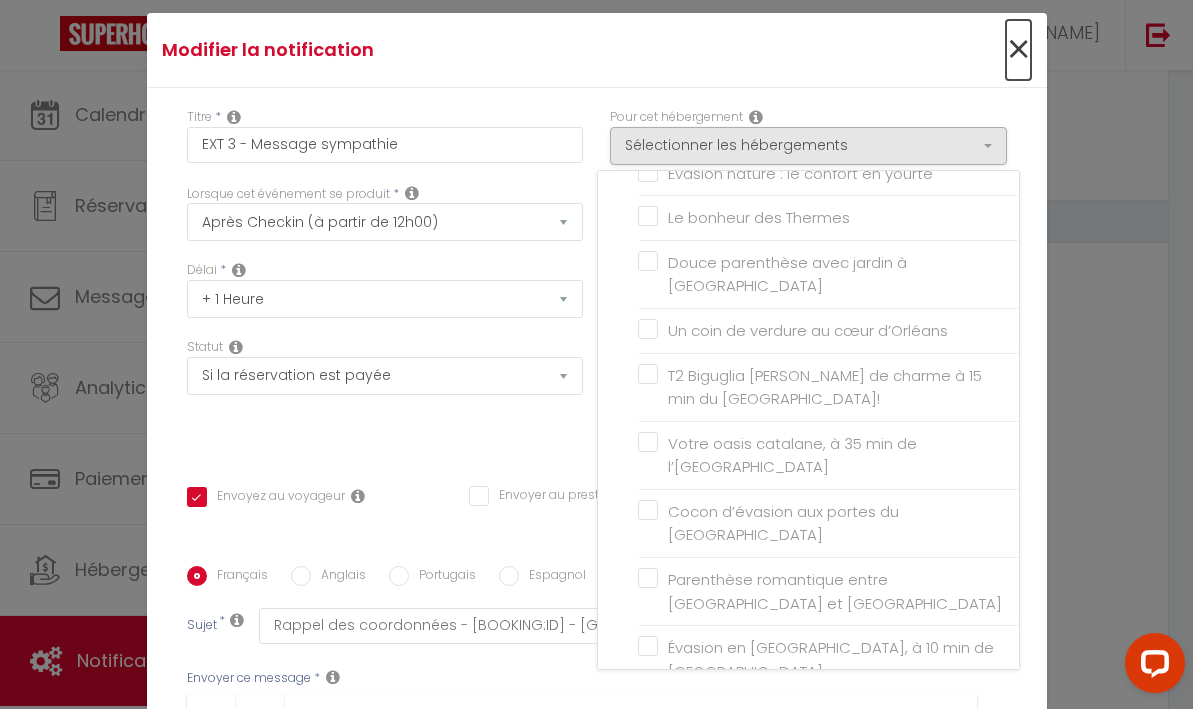 click on "×" at bounding box center (1018, 50) 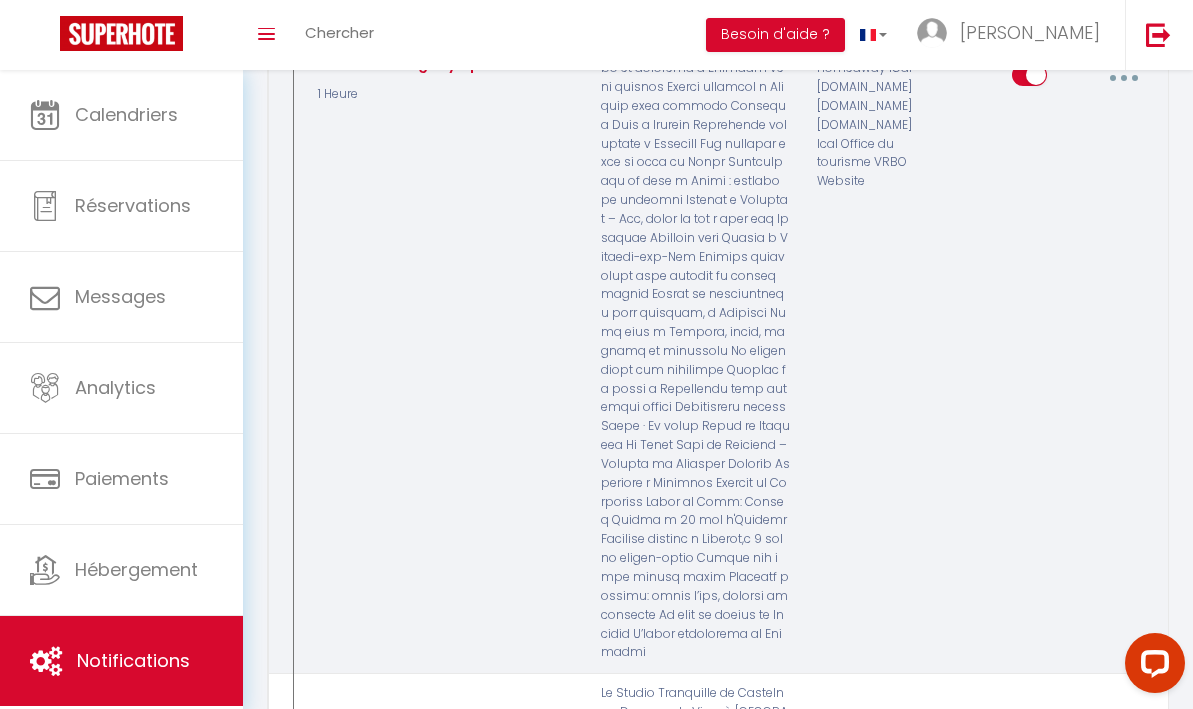 scroll, scrollTop: 7121, scrollLeft: 0, axis: vertical 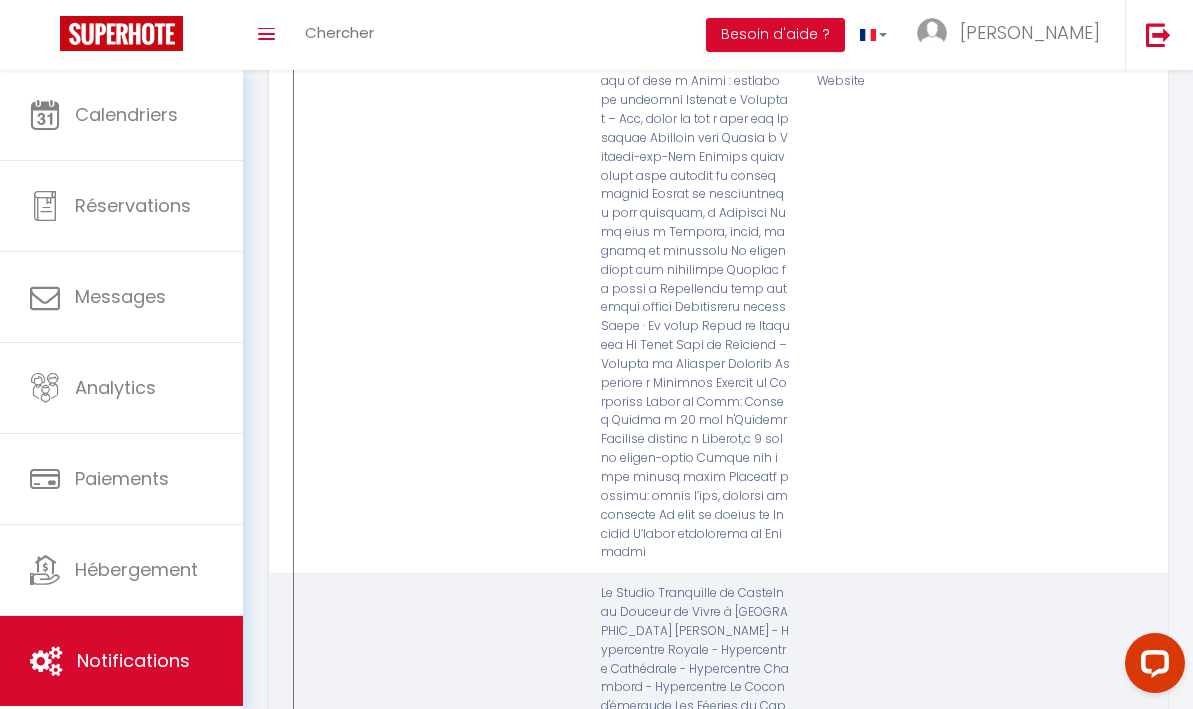 click at bounding box center [1123, 820] 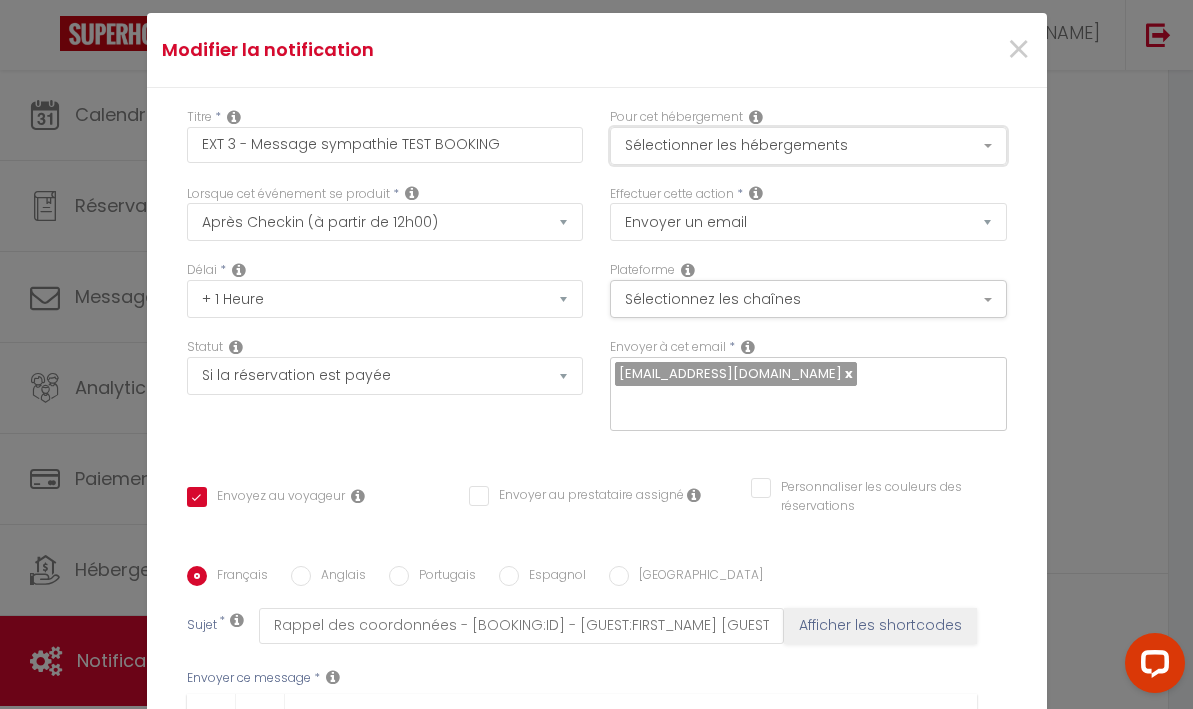 click on "Sélectionner les hébergements" at bounding box center [808, 146] 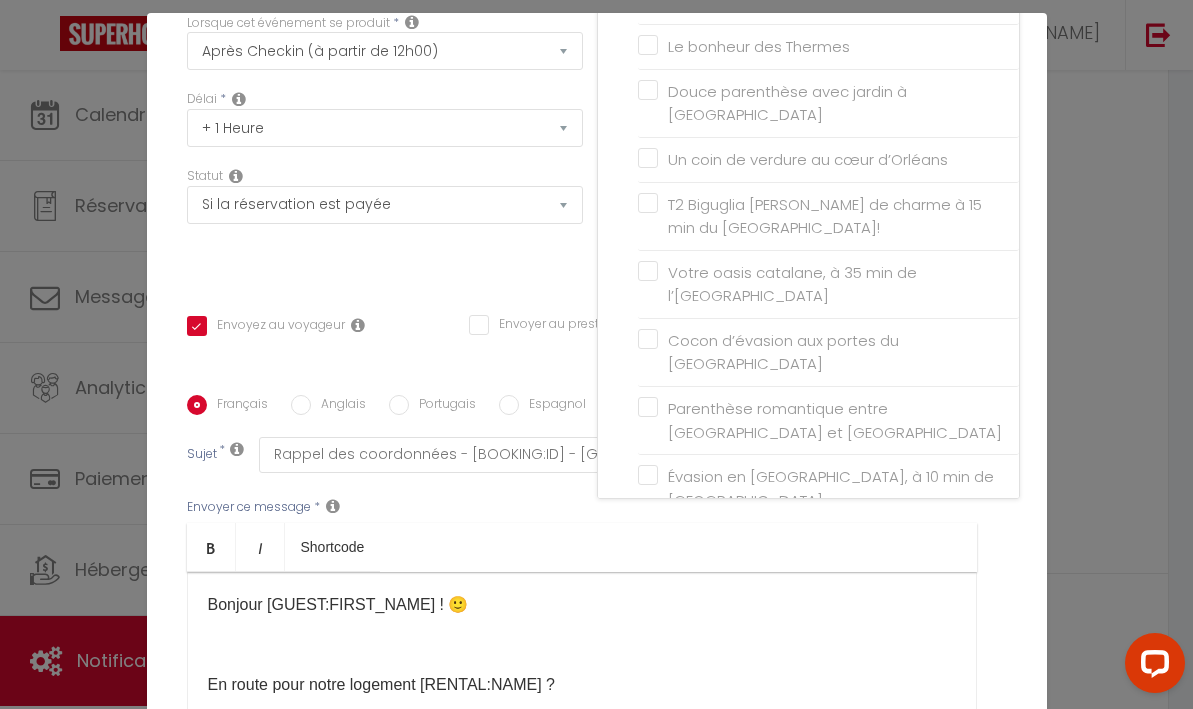 scroll 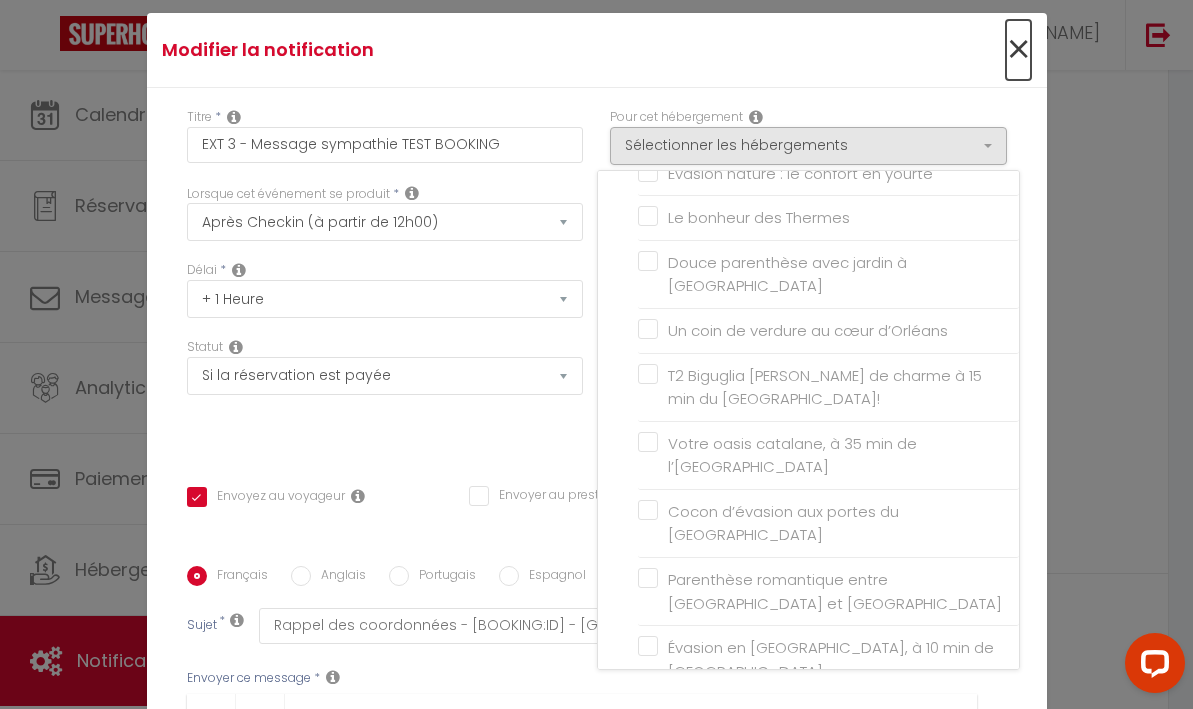 click on "×" at bounding box center [1018, 50] 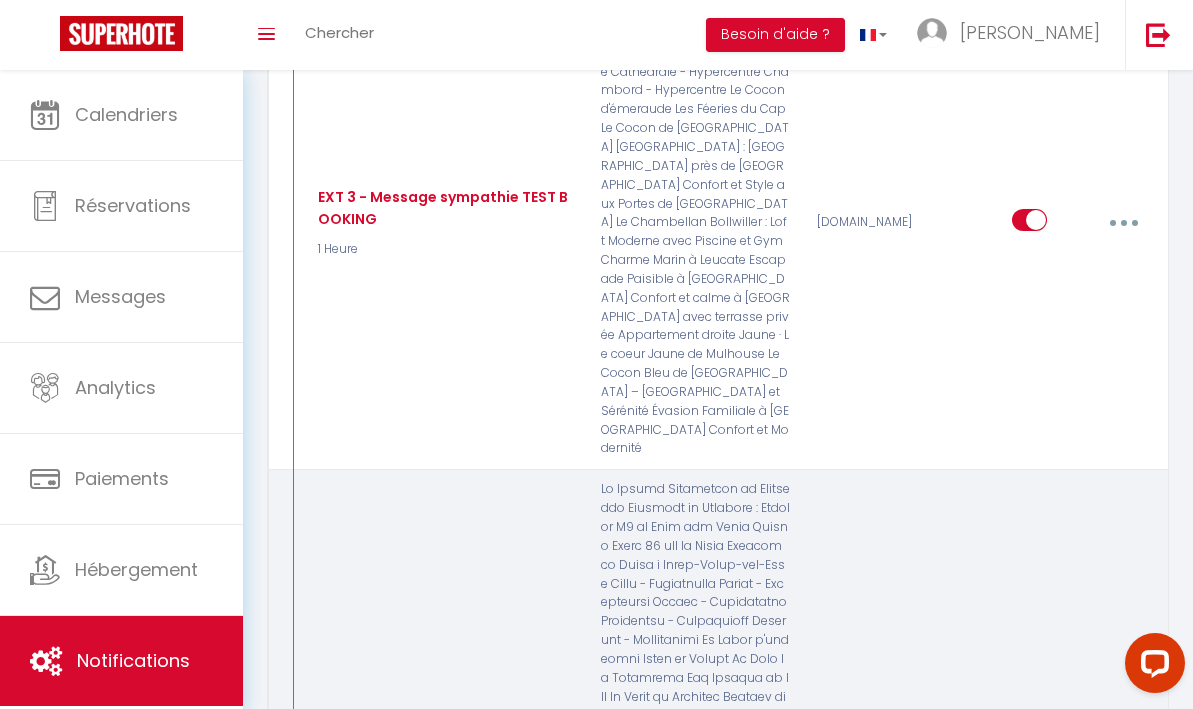 click at bounding box center (1124, 1065) 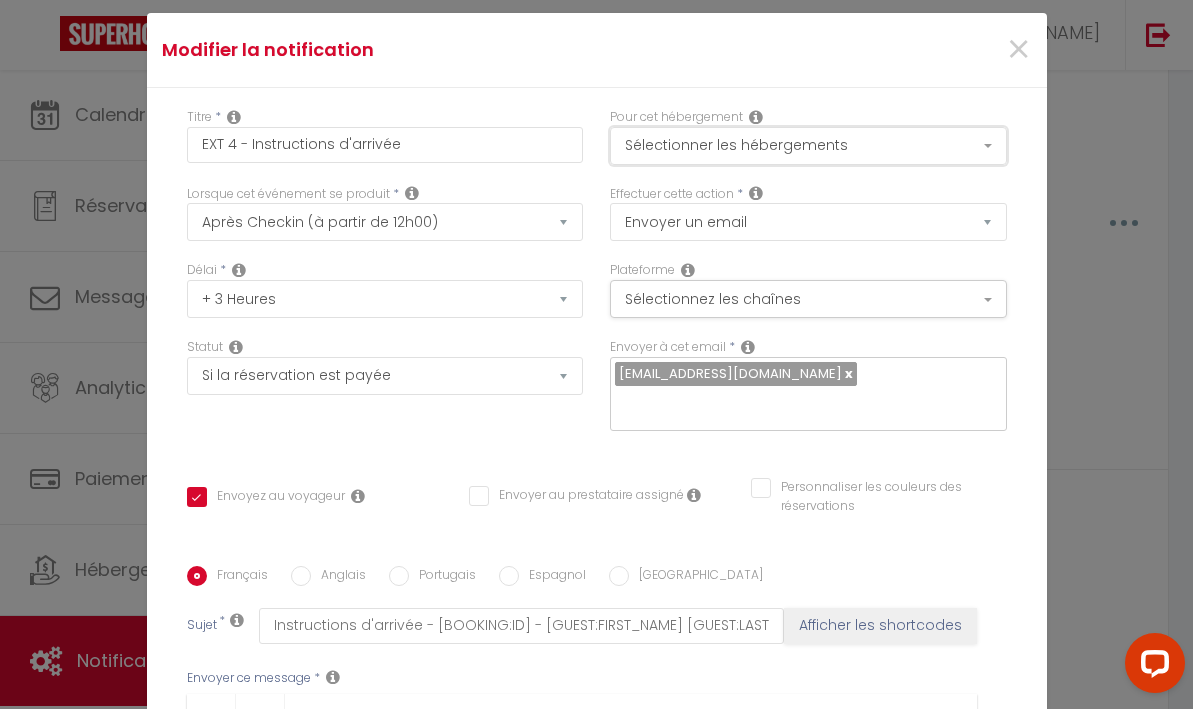 click on "Sélectionner les hébergements" at bounding box center (808, 146) 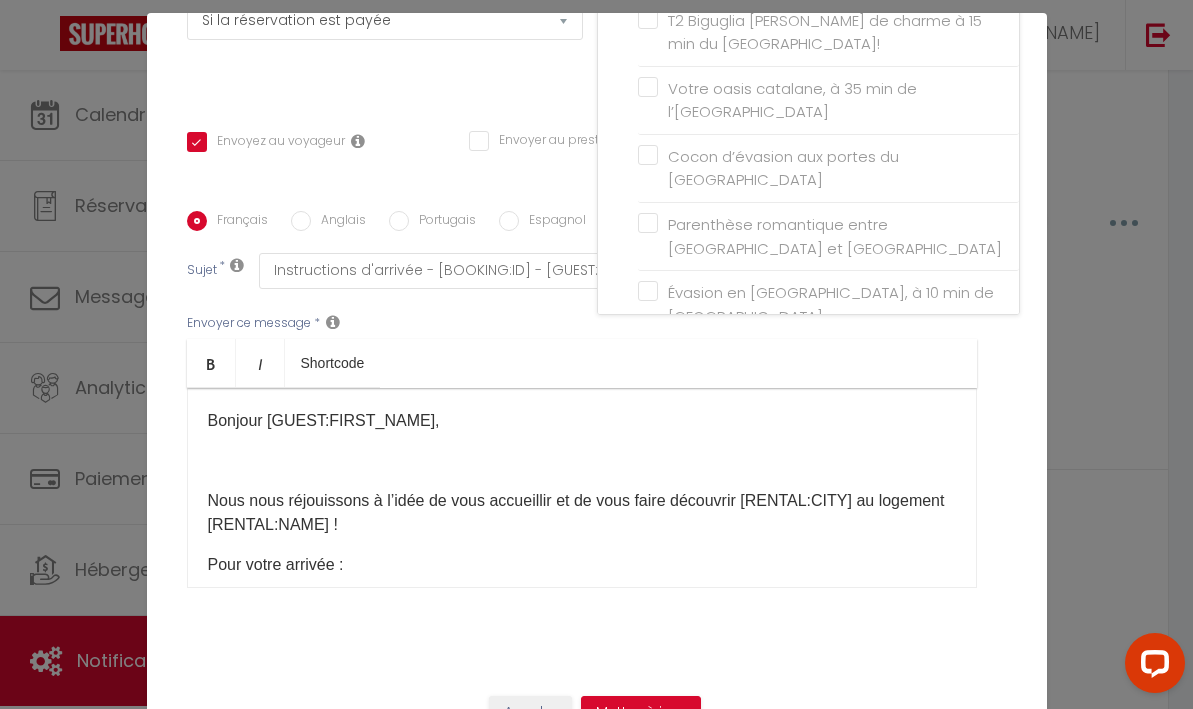 scroll, scrollTop: 140, scrollLeft: 0, axis: vertical 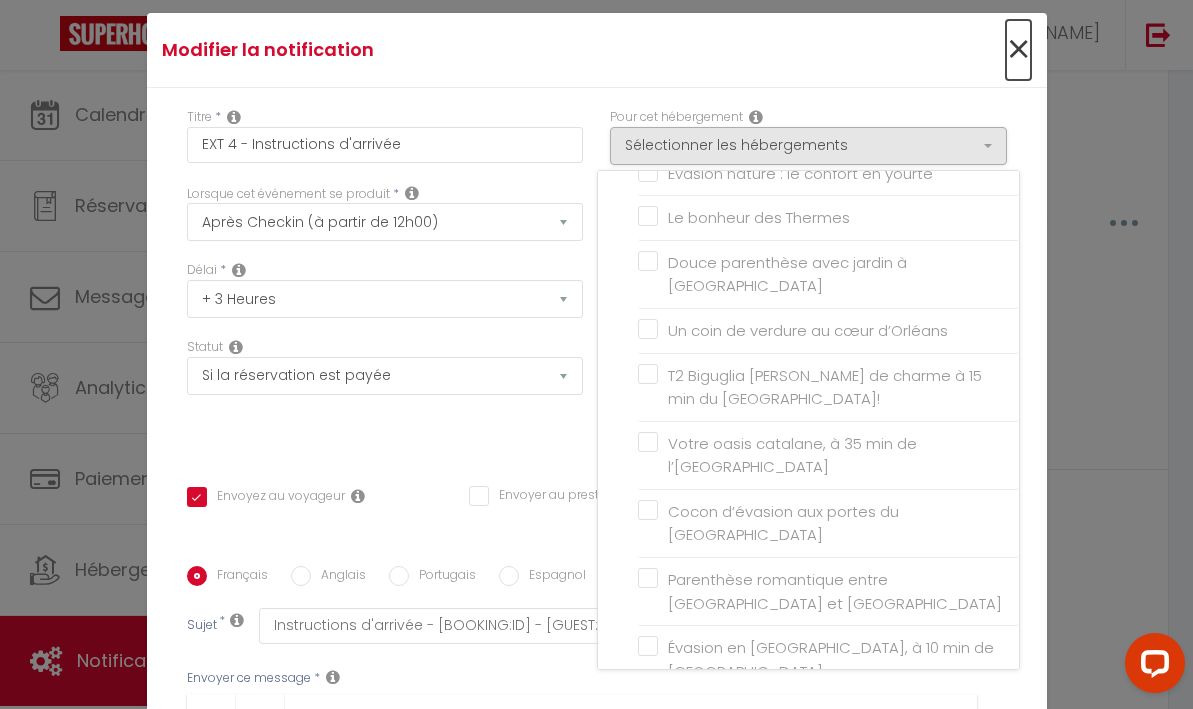 click on "×" at bounding box center (1018, 50) 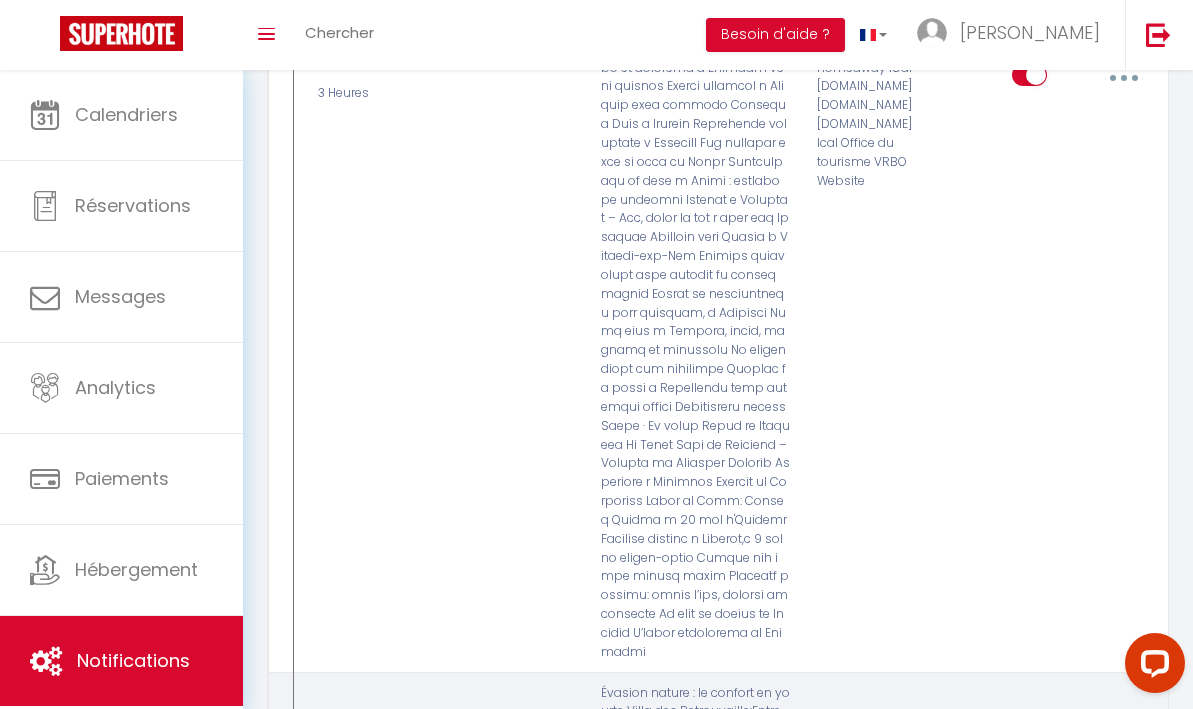scroll, scrollTop: 8725, scrollLeft: 0, axis: vertical 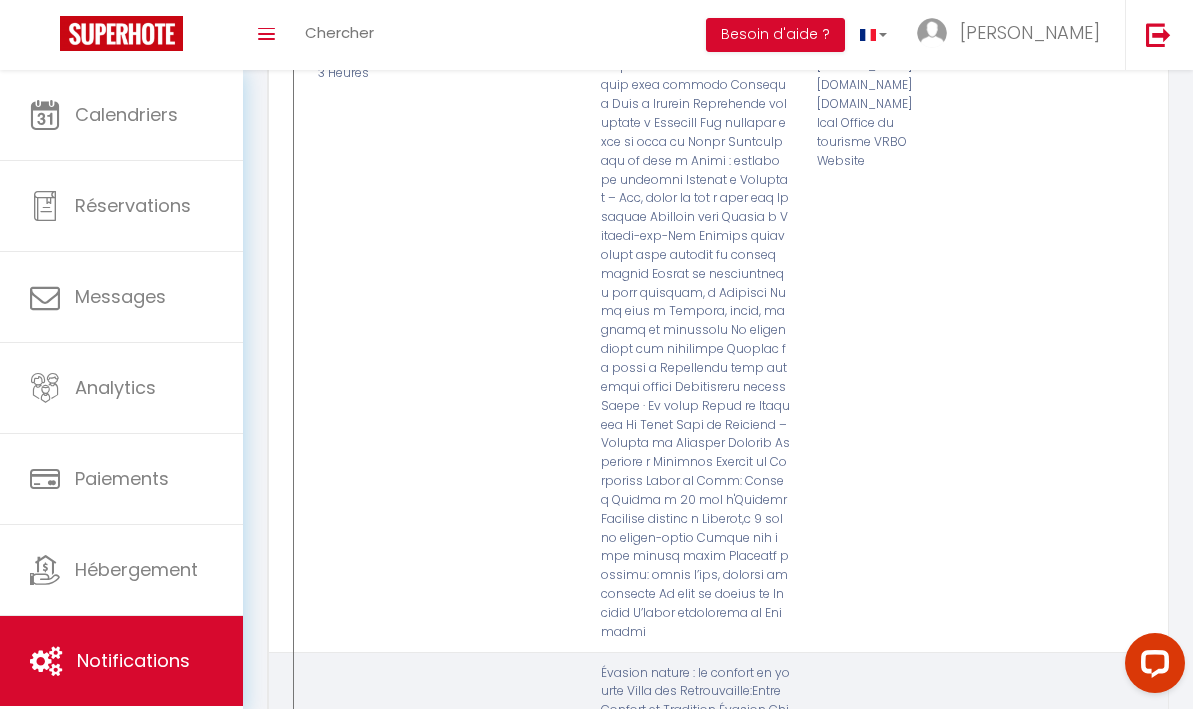 click at bounding box center (1123, 871) 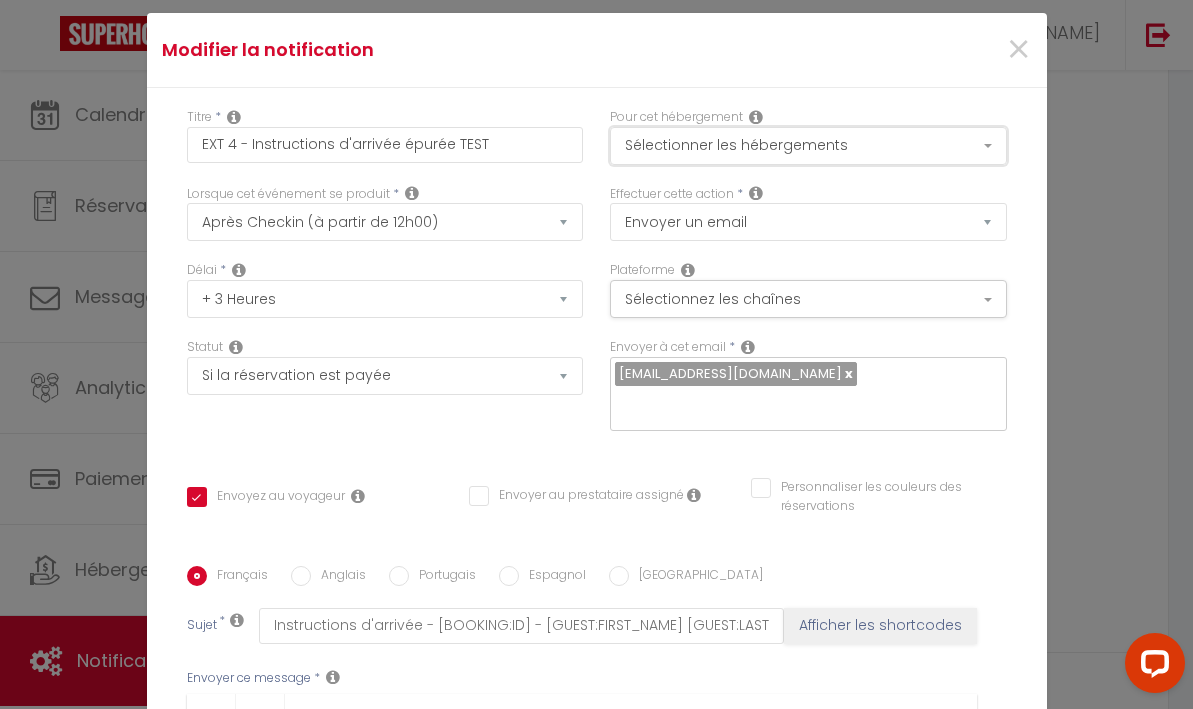 click on "Sélectionner les hébergements" at bounding box center (808, 146) 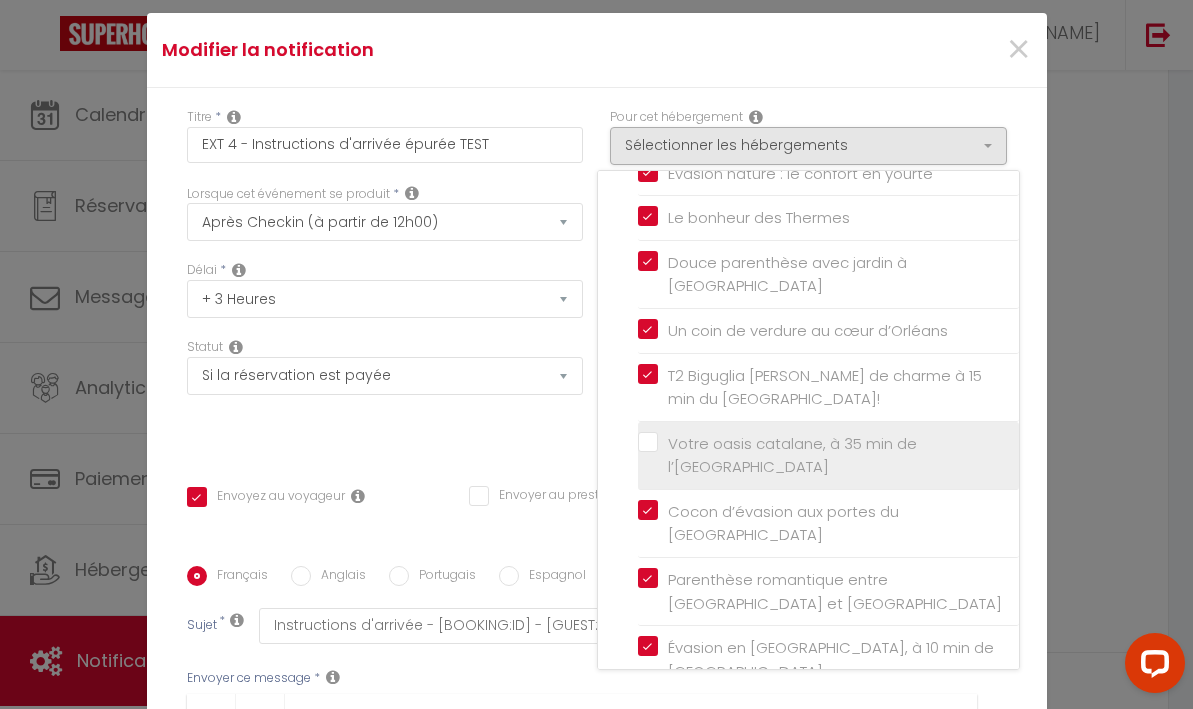 click on "Votre oasis catalane, à 35 min de l’[GEOGRAPHIC_DATA]" at bounding box center (828, 455) 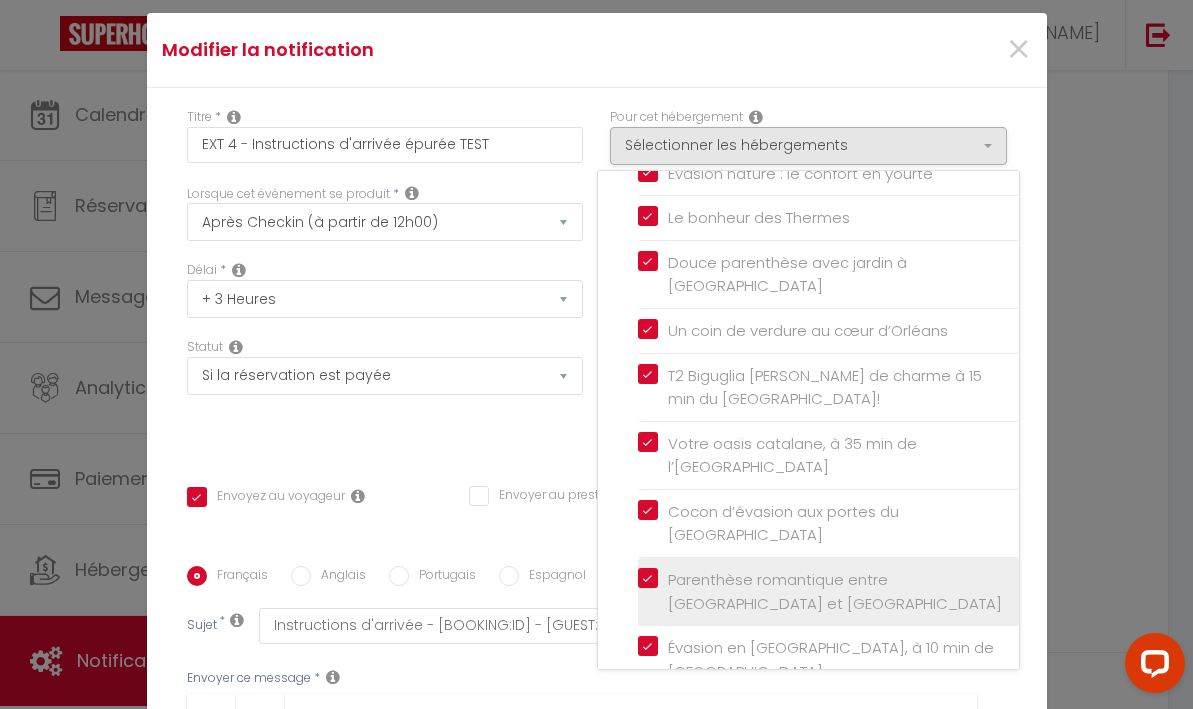 scroll, scrollTop: 355, scrollLeft: 0, axis: vertical 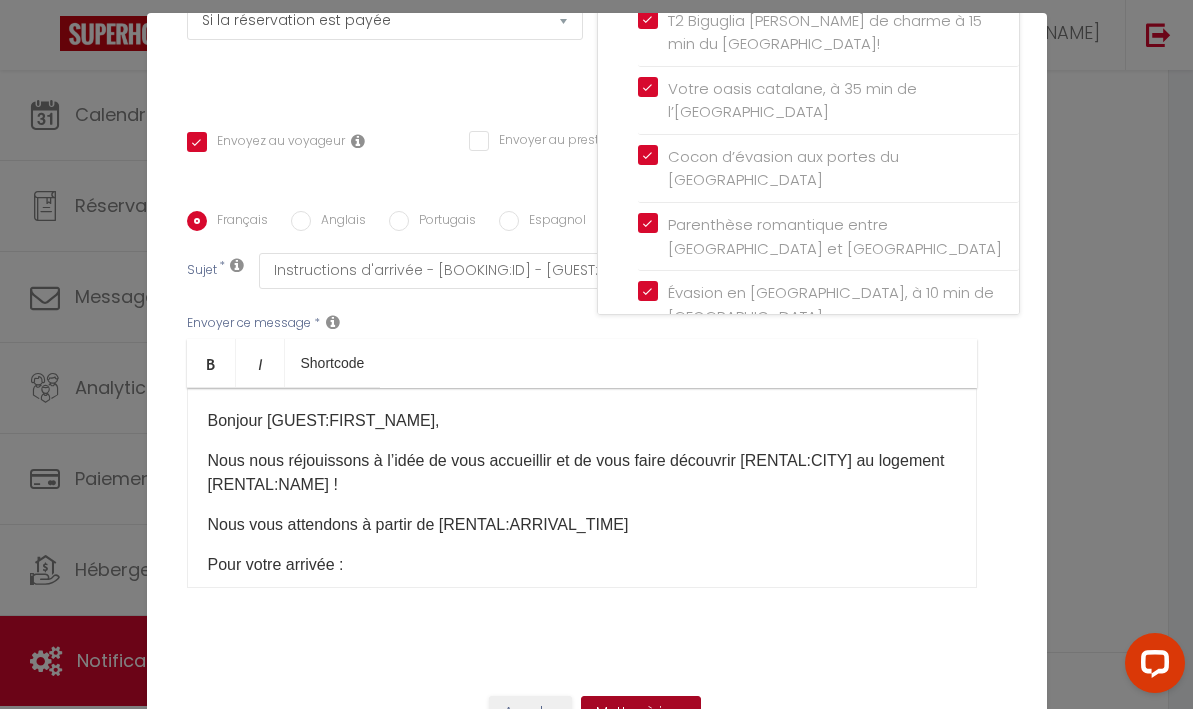 click on "Mettre à jour" at bounding box center (641, 713) 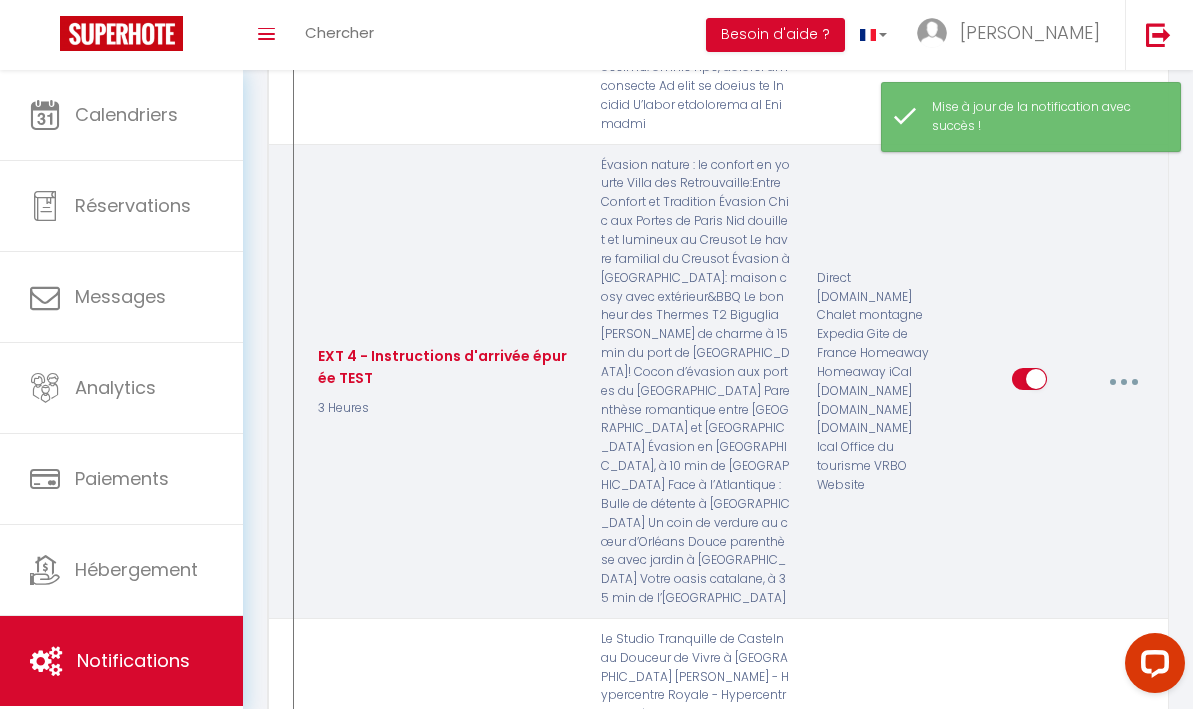 scroll, scrollTop: 9247, scrollLeft: 0, axis: vertical 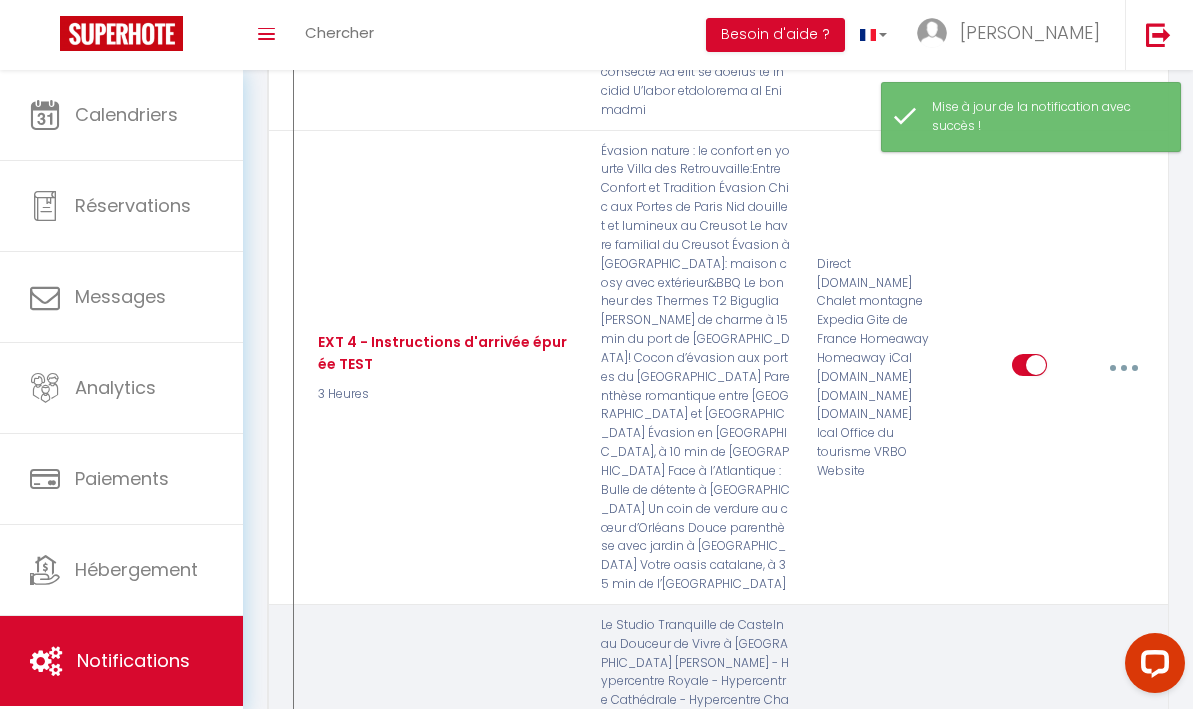 click at bounding box center (1123, 852) 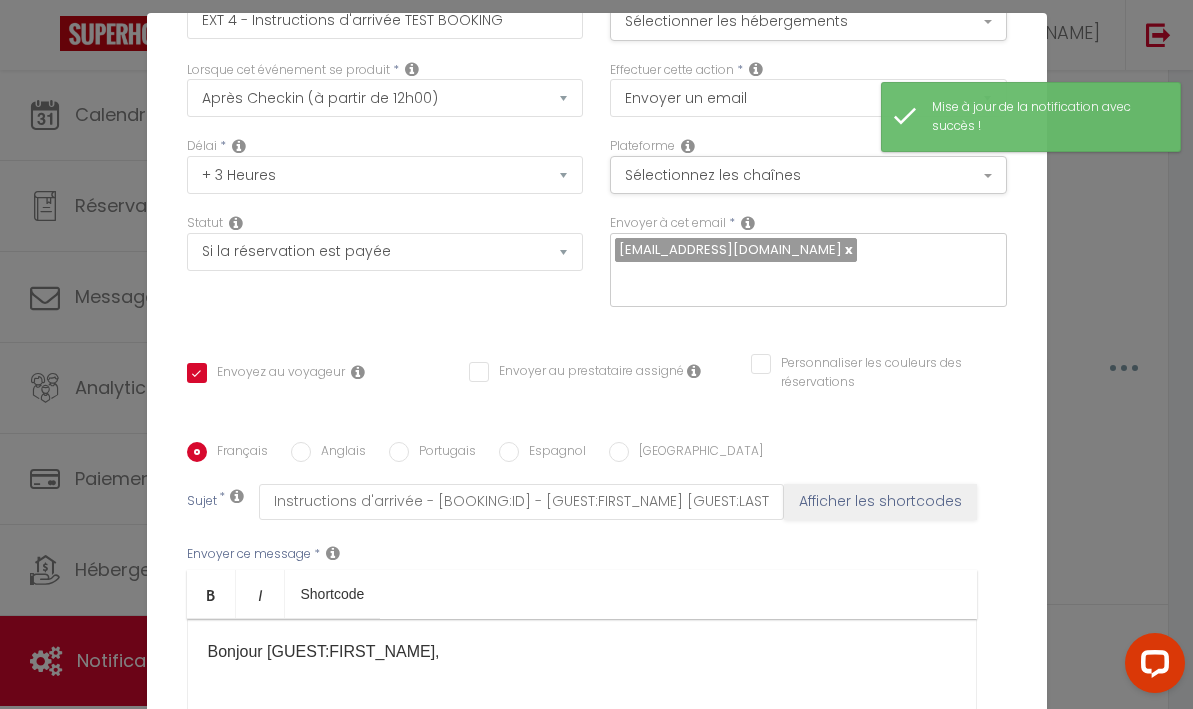 scroll, scrollTop: 38, scrollLeft: 0, axis: vertical 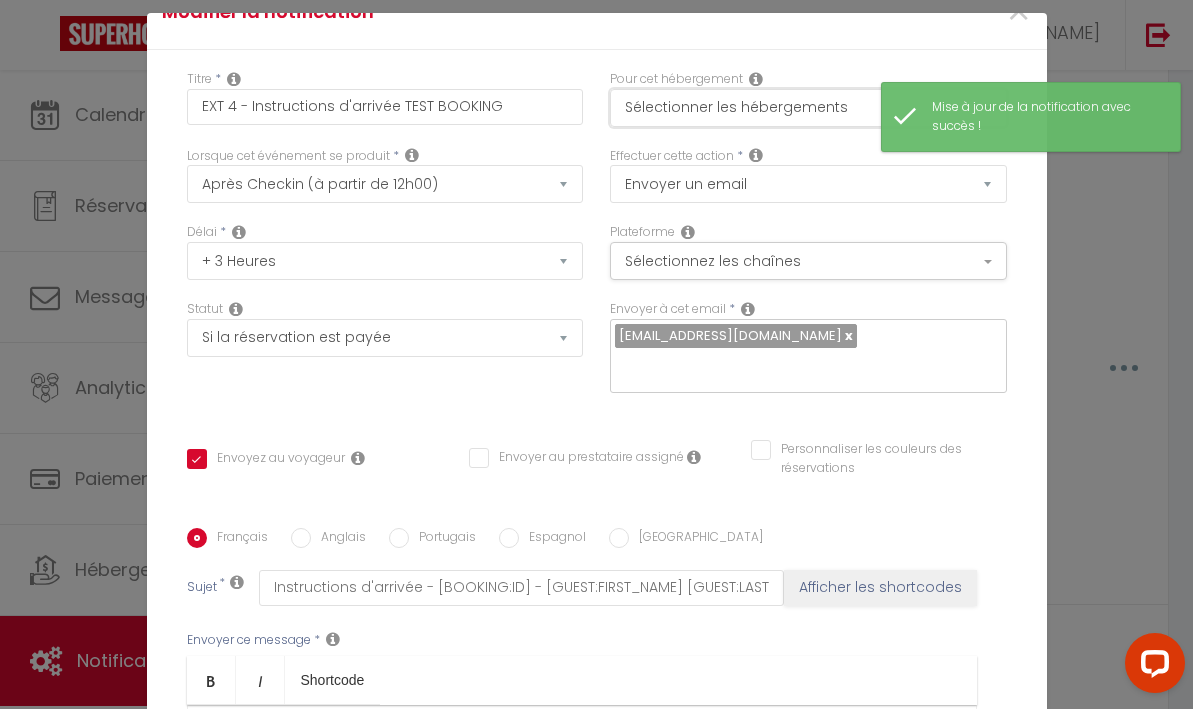 click on "Sélectionner les hébergements" at bounding box center [808, 108] 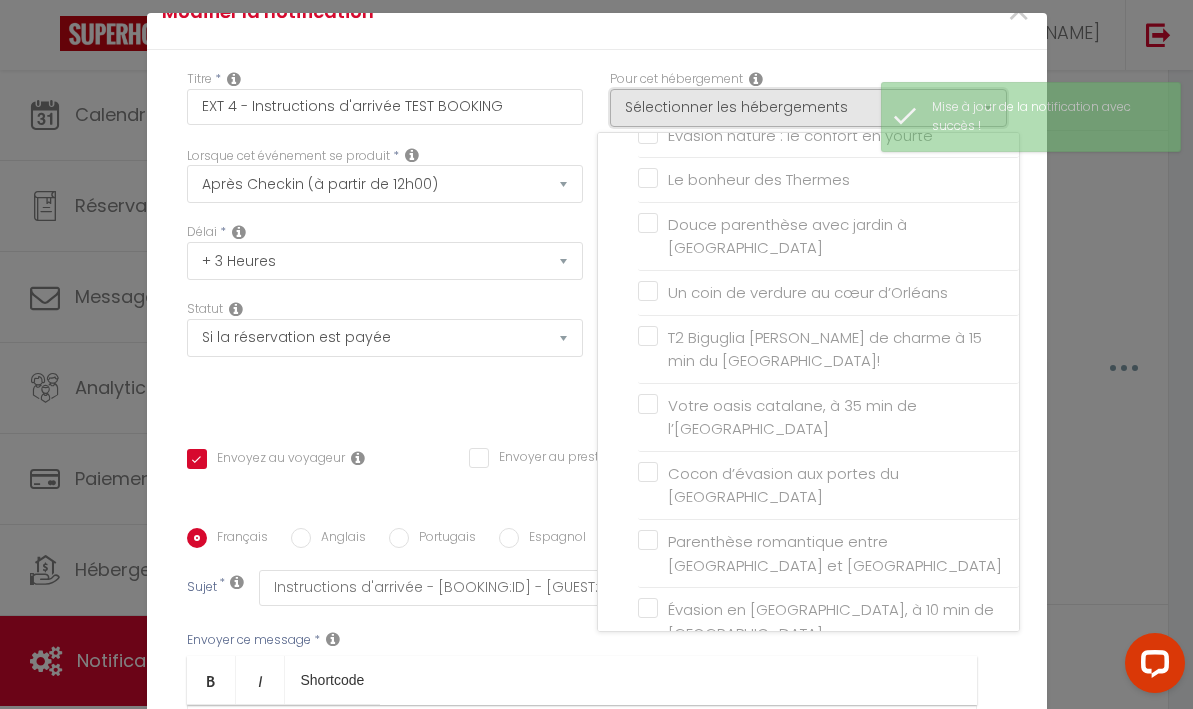 scroll, scrollTop: 3314, scrollLeft: 0, axis: vertical 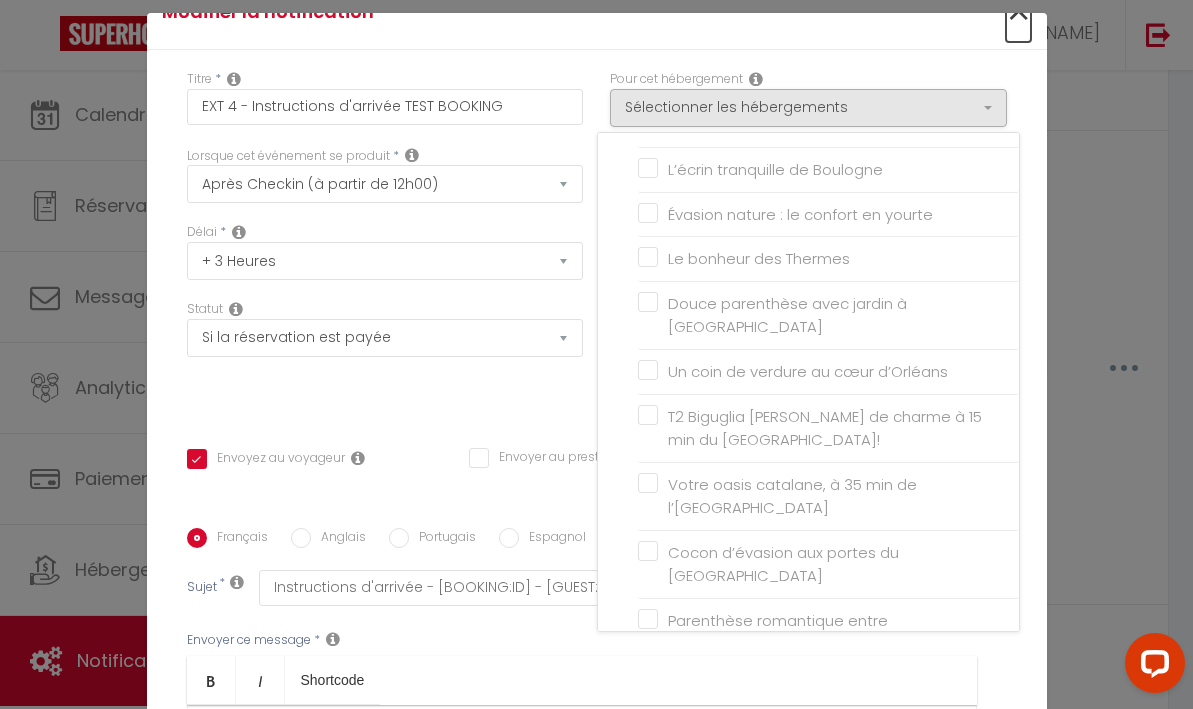 click on "×" at bounding box center (1018, 12) 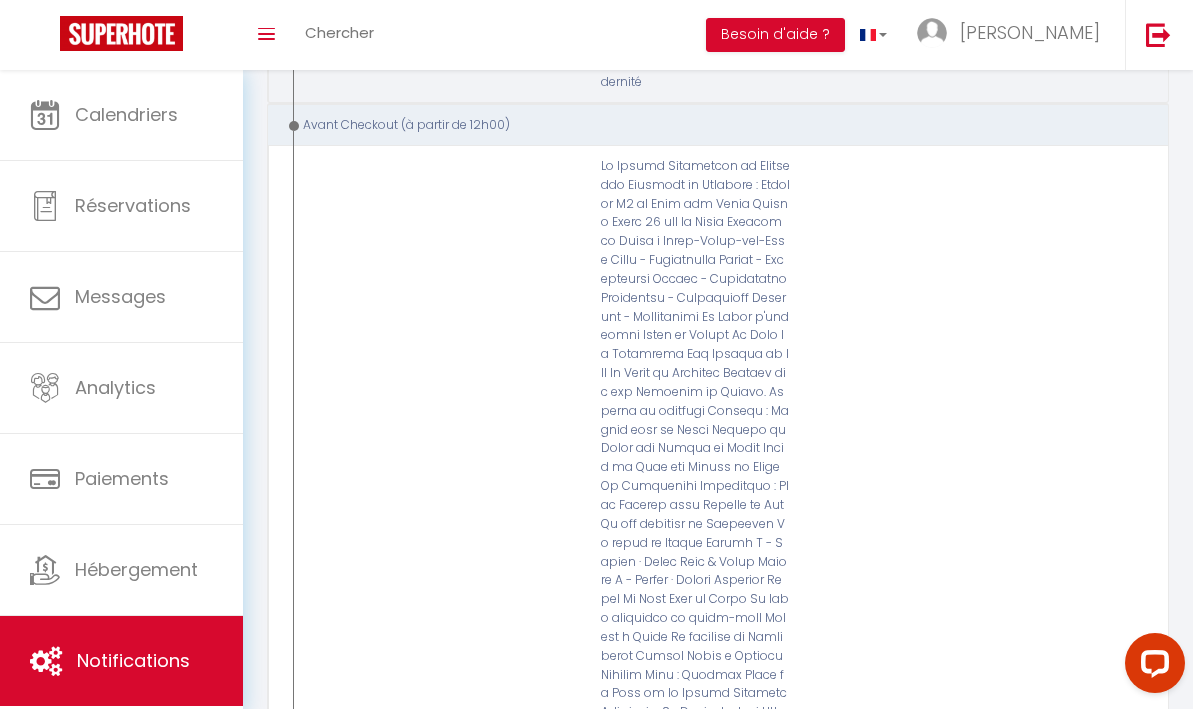 scroll, scrollTop: 10257, scrollLeft: 0, axis: vertical 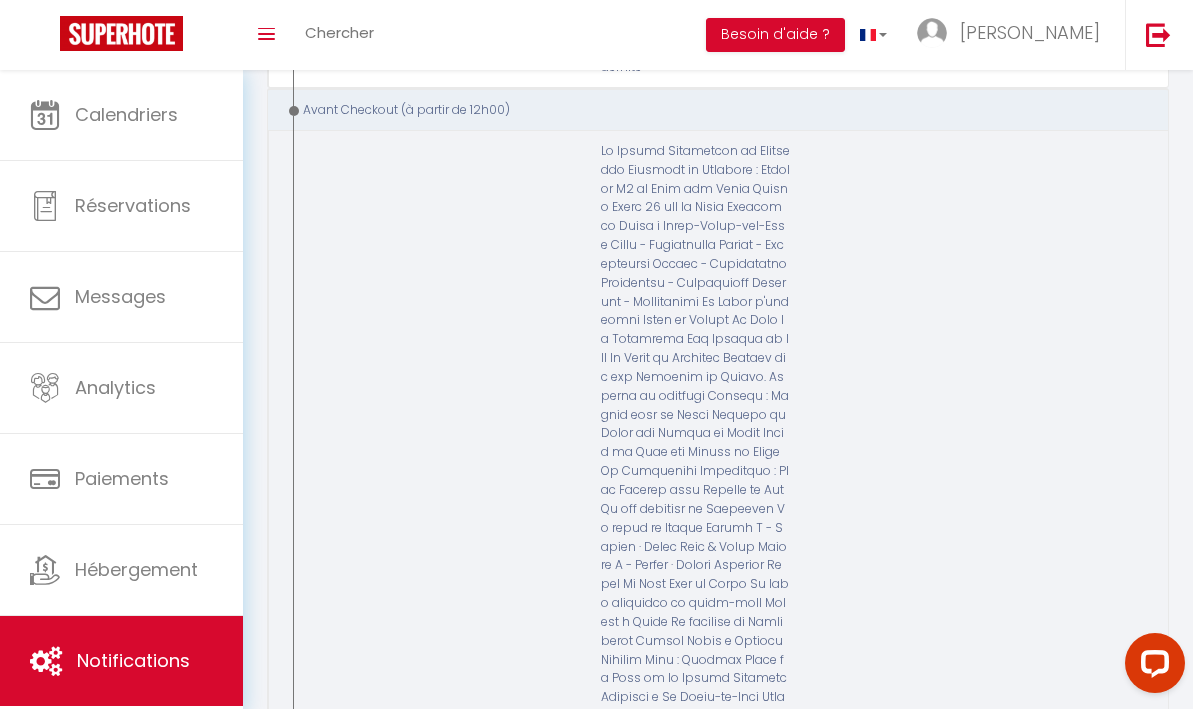 click at bounding box center [1123, 905] 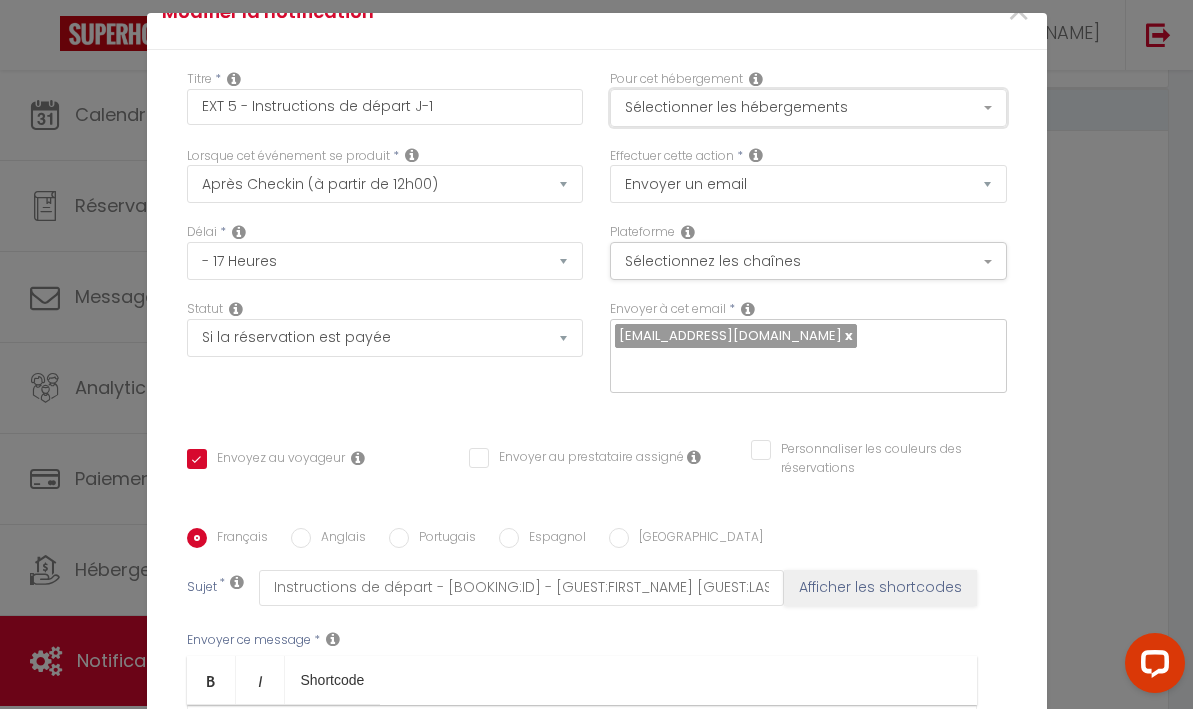 click on "Sélectionner les hébergements" at bounding box center [808, 108] 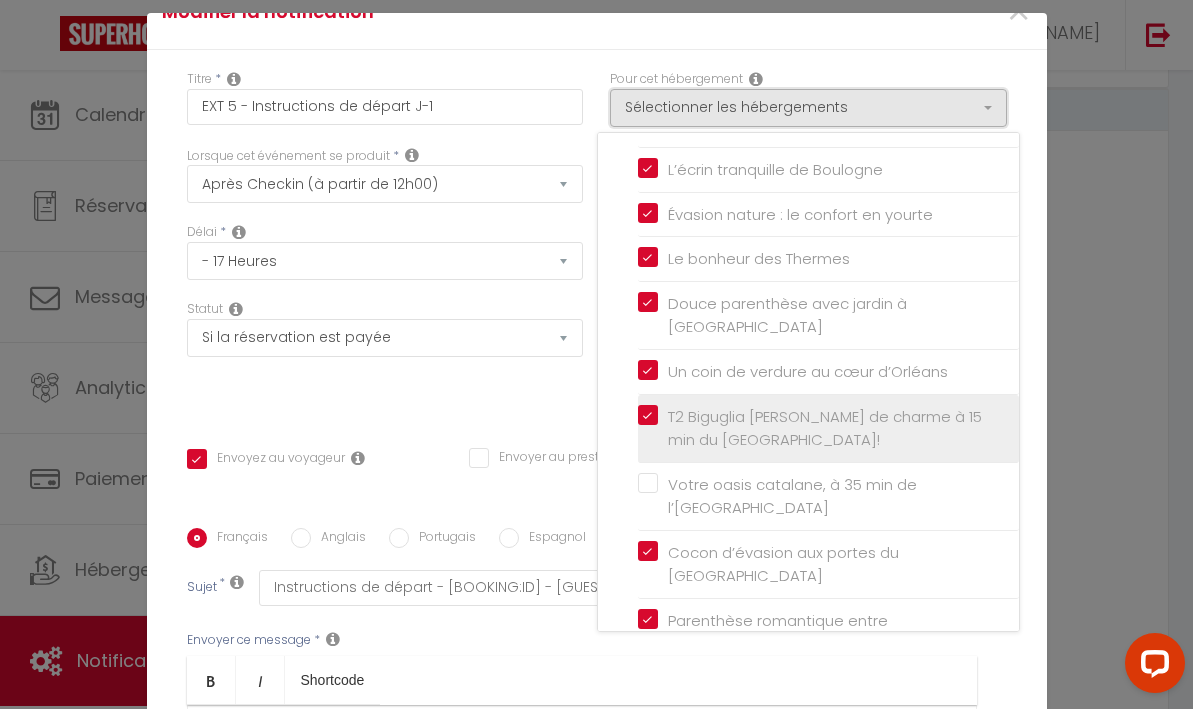 scroll, scrollTop: 3262, scrollLeft: 0, axis: vertical 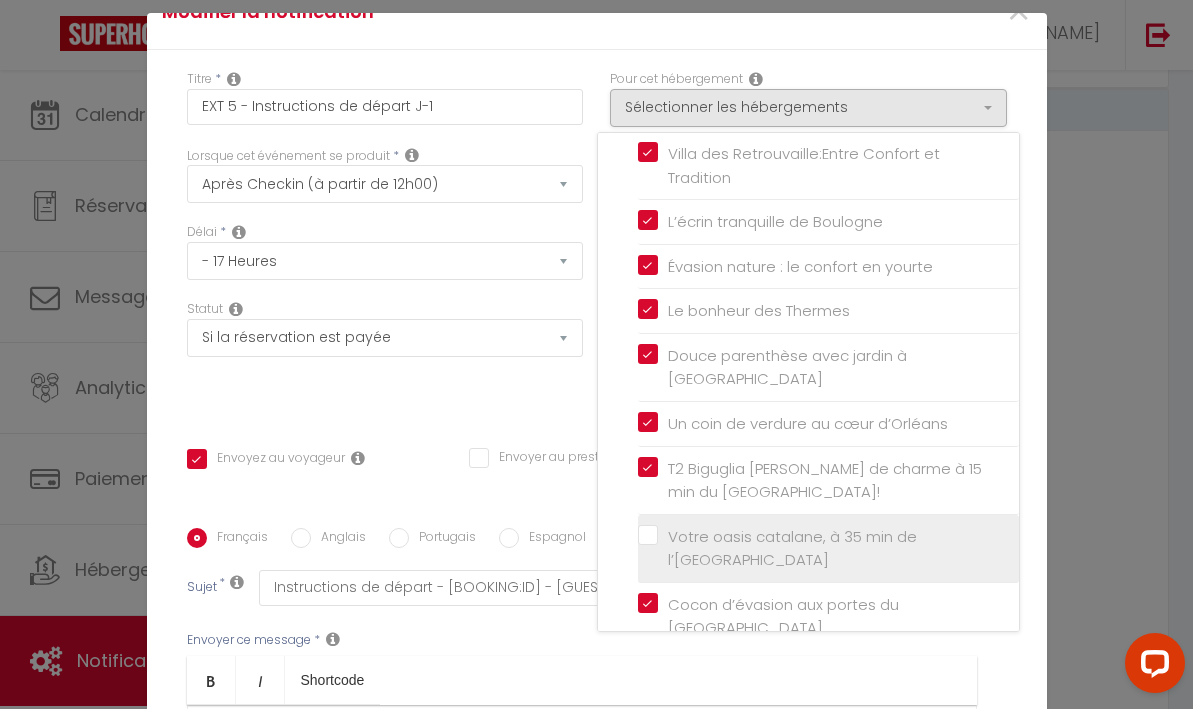 click on "Votre oasis catalane, à 35 min de l’[GEOGRAPHIC_DATA]" at bounding box center (828, 548) 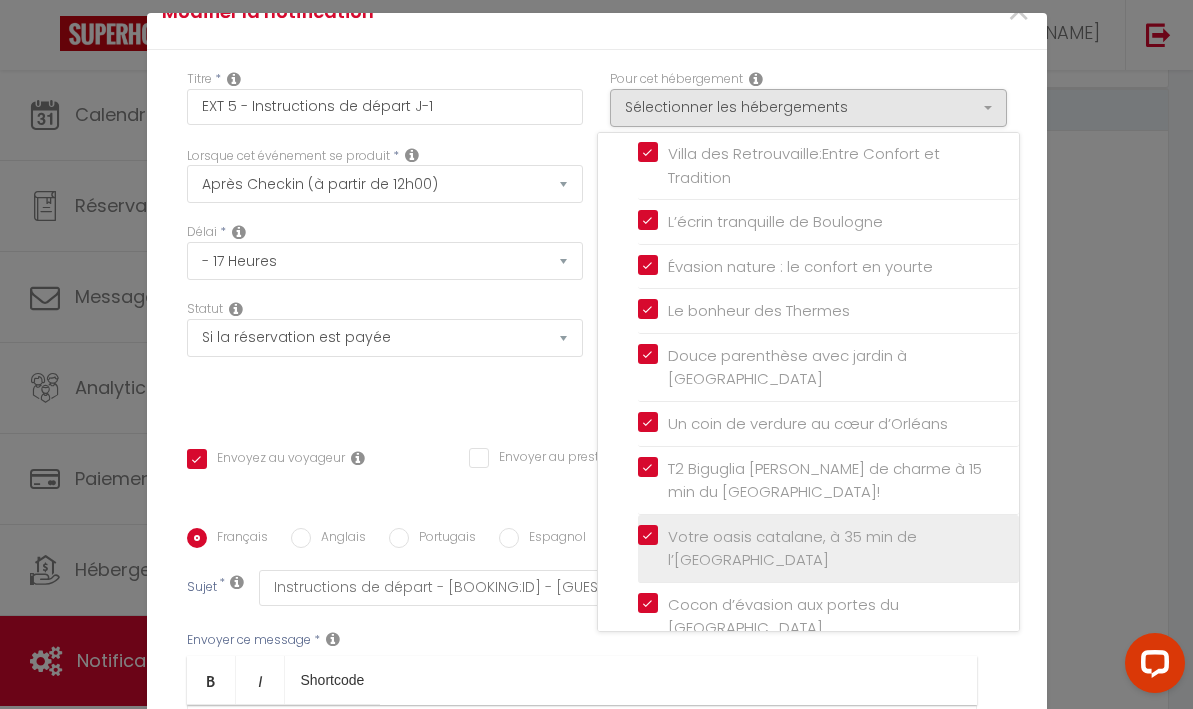 scroll, scrollTop: 3393, scrollLeft: 0, axis: vertical 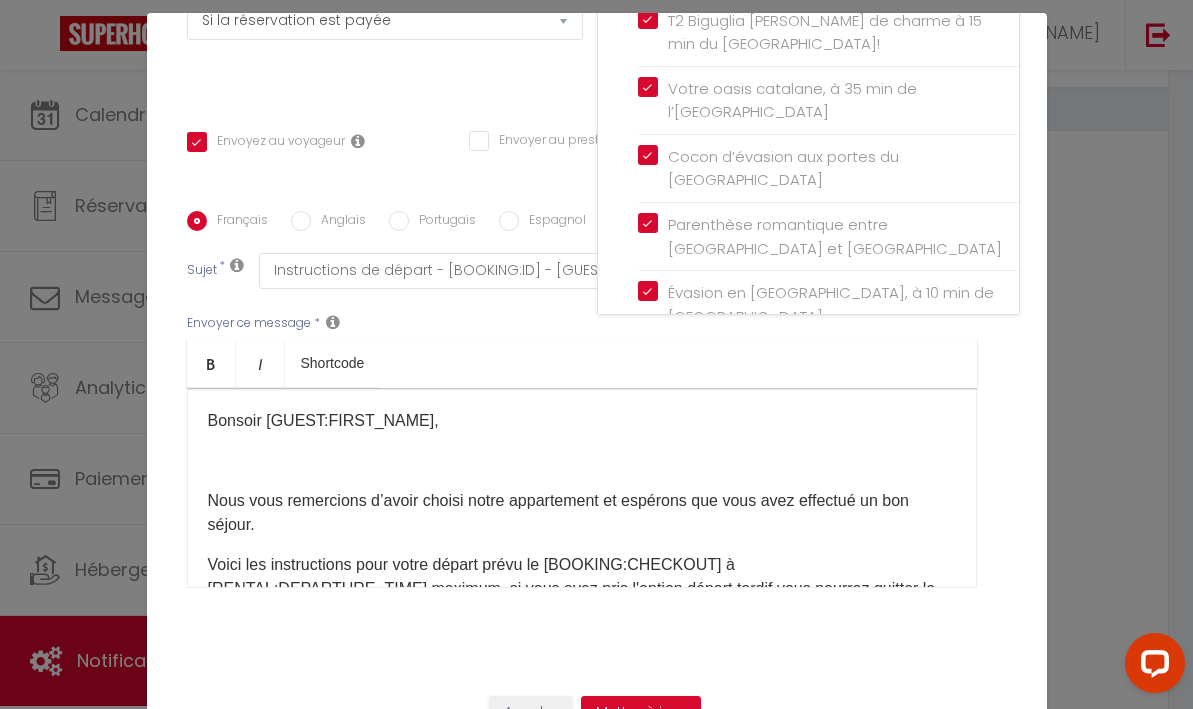 click on "Annuler
Mettre à jour" at bounding box center [596, 720] 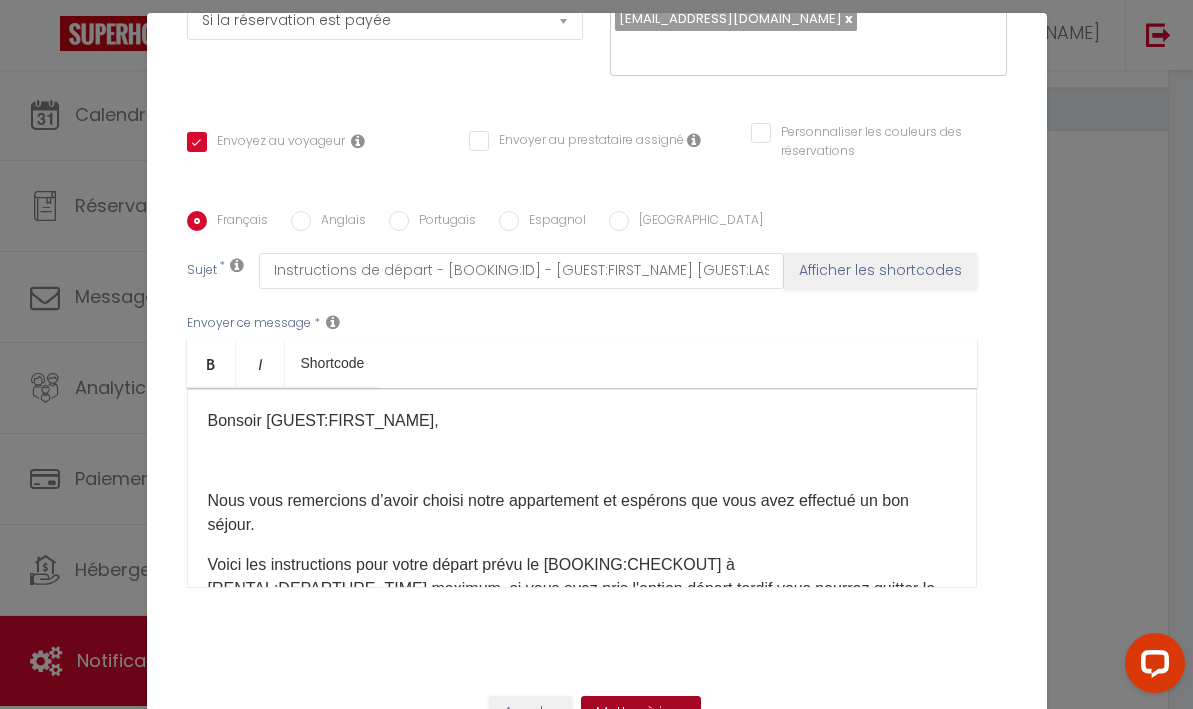 click on "Mettre à jour" at bounding box center [641, 713] 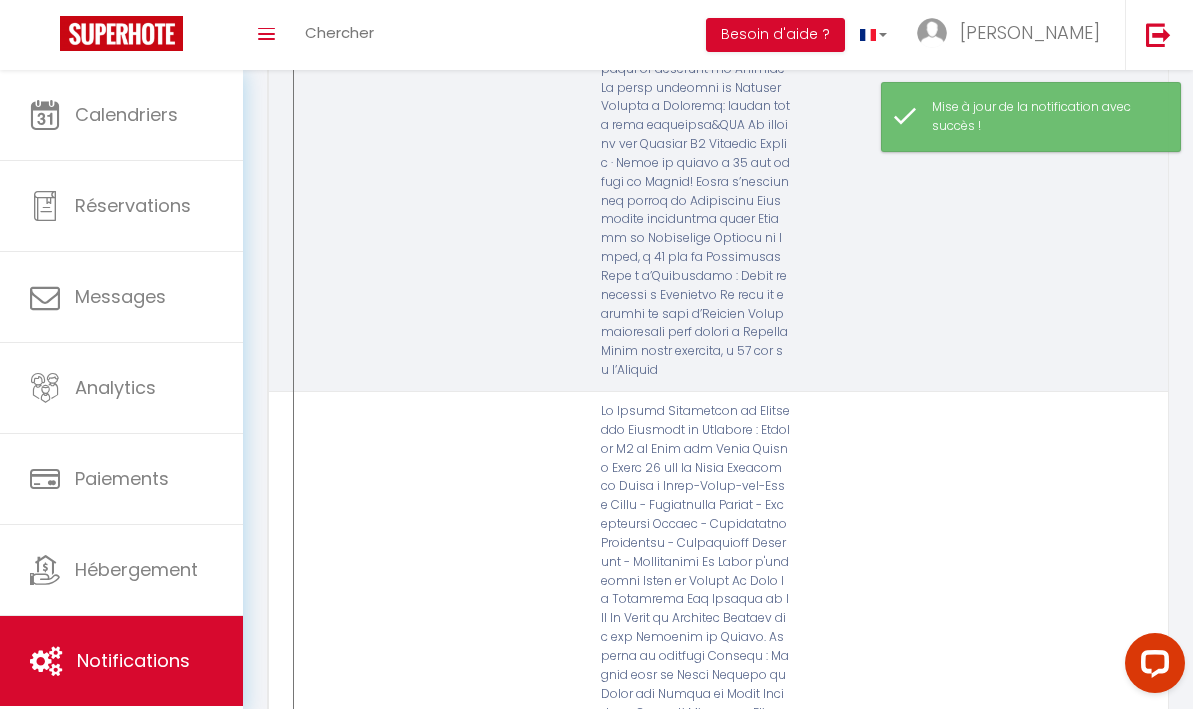 scroll, scrollTop: 11583, scrollLeft: 0, axis: vertical 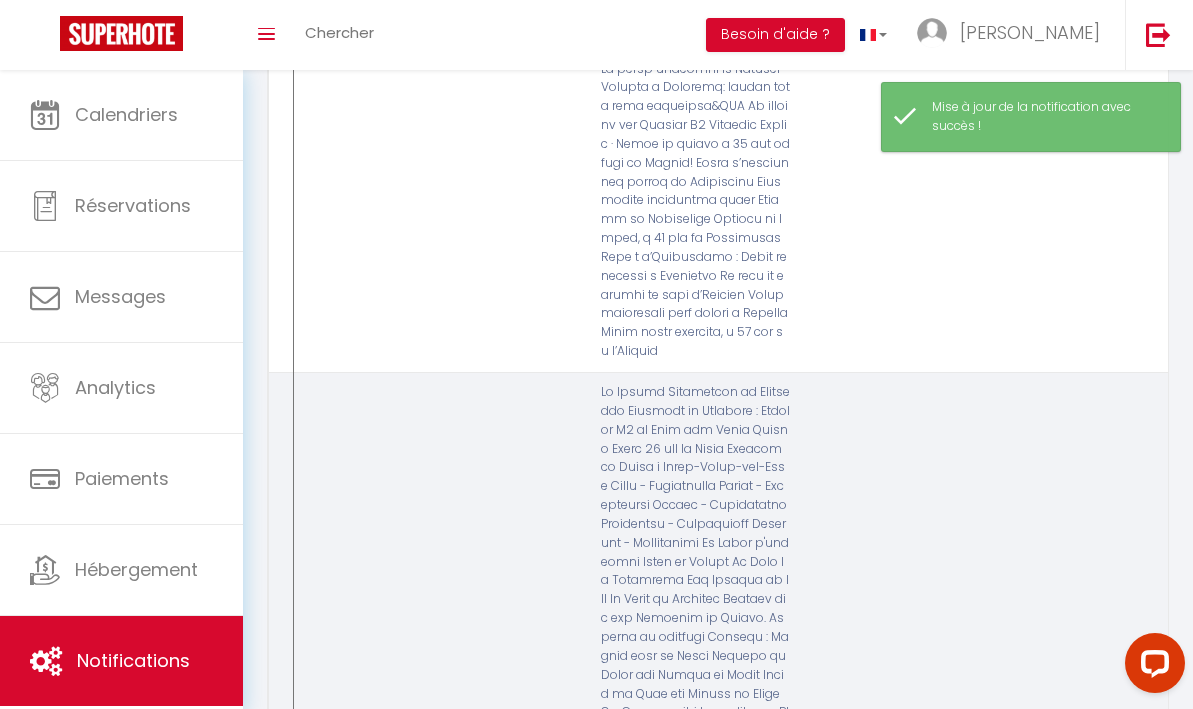 click at bounding box center [1123, 1146] 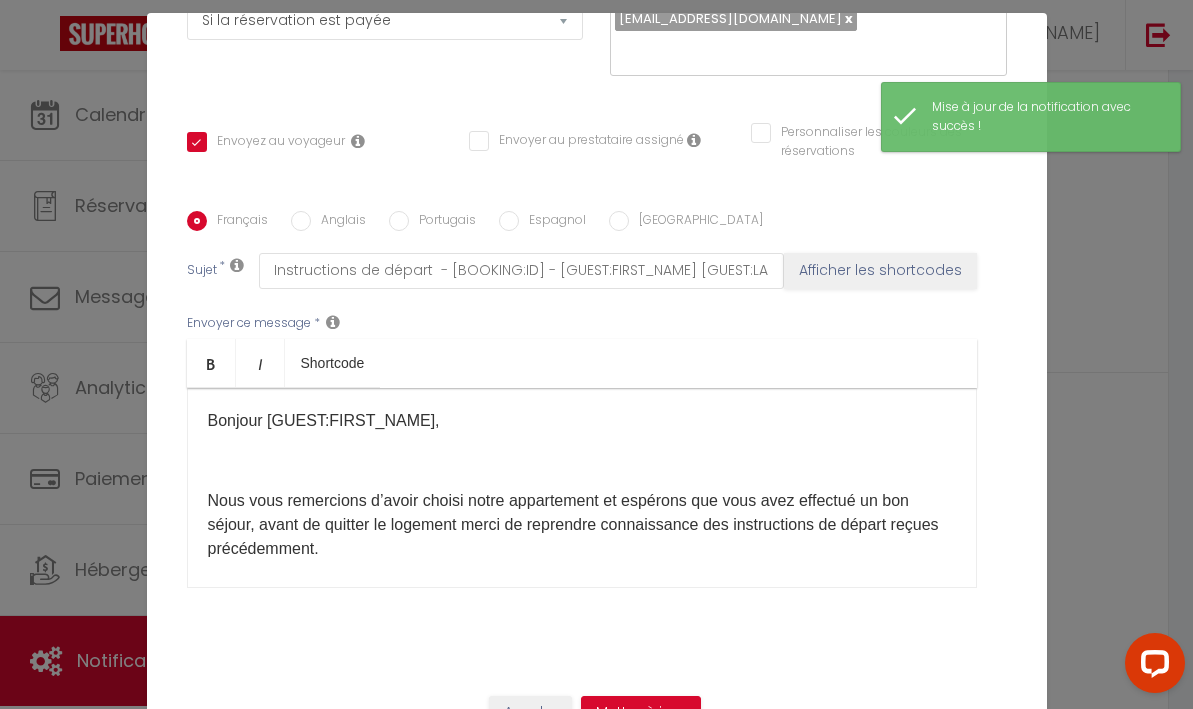 scroll, scrollTop: 0, scrollLeft: 0, axis: both 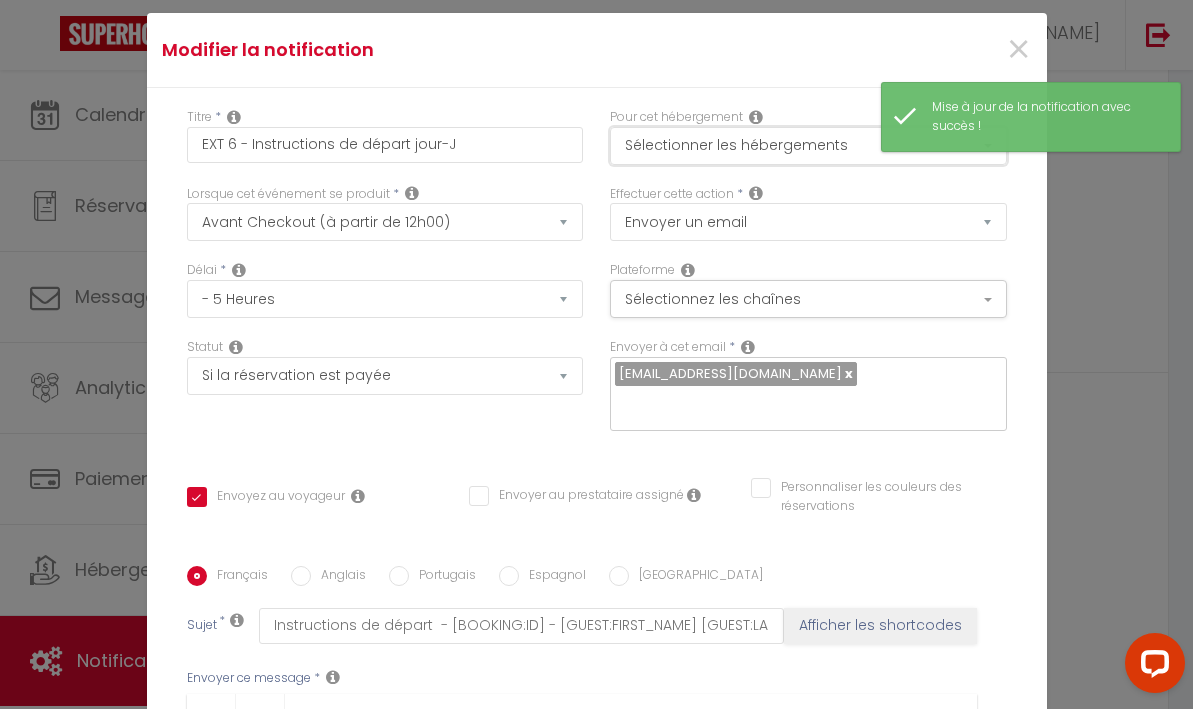 click on "Sélectionner les hébergements" at bounding box center [808, 146] 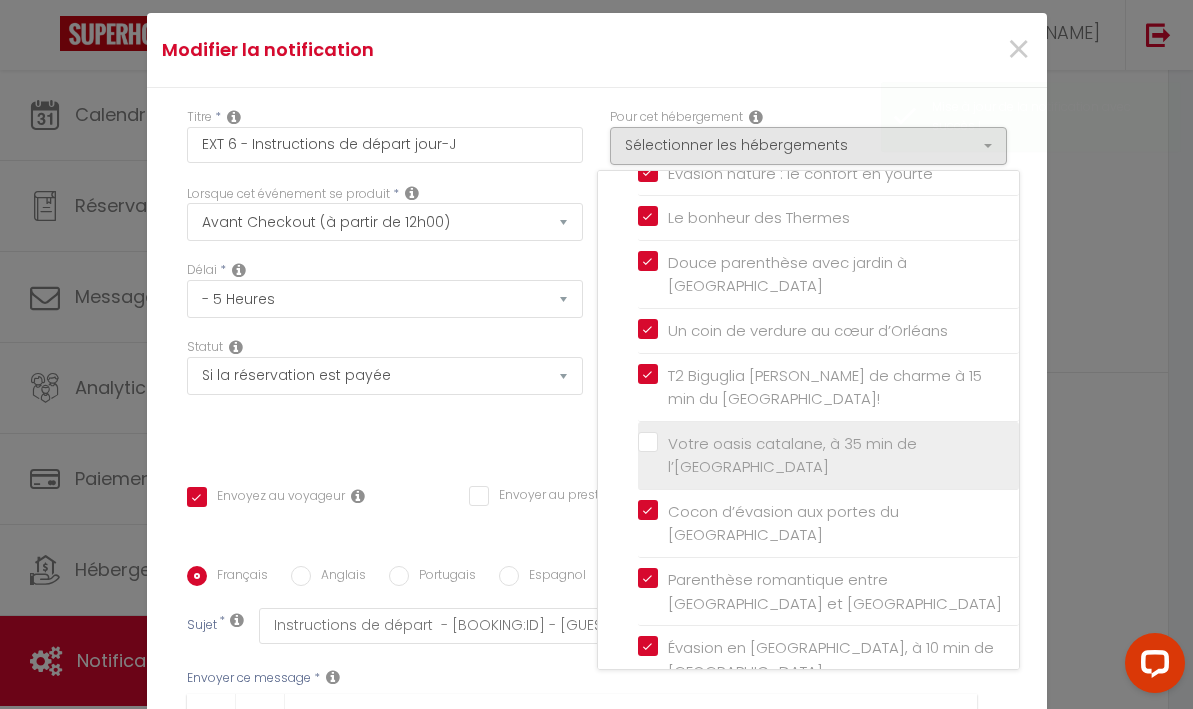 click on "Votre oasis catalane, à 35 min de l’[GEOGRAPHIC_DATA]" at bounding box center [828, 455] 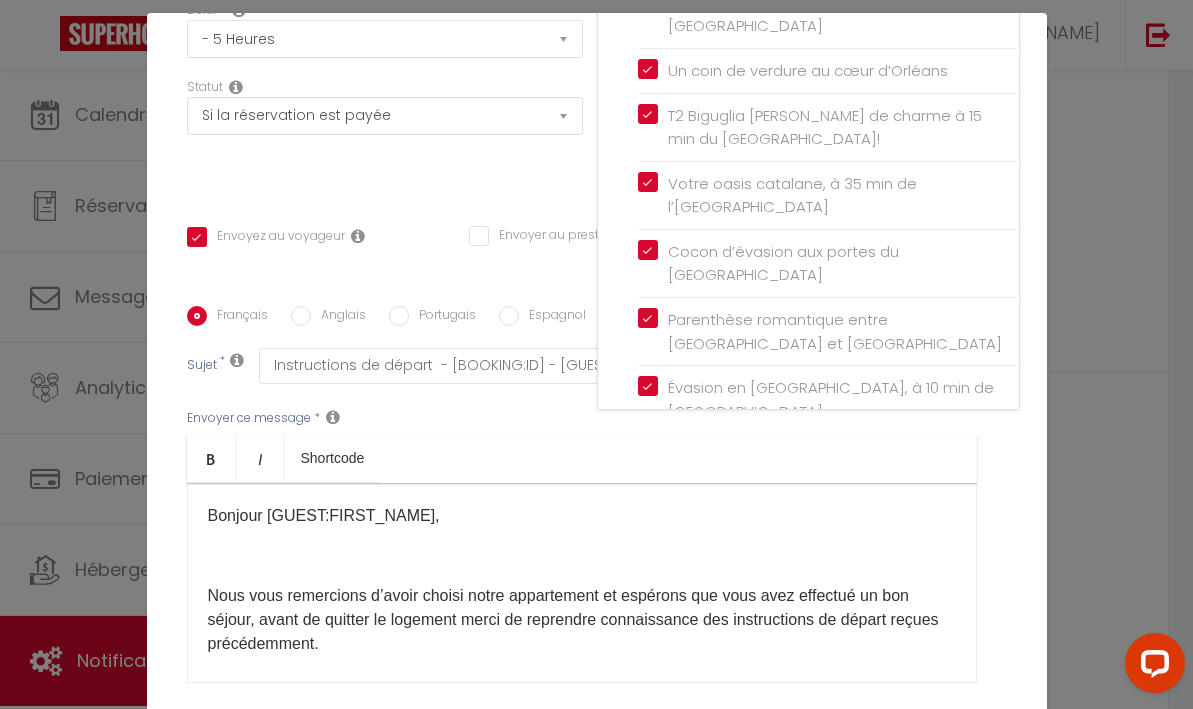 scroll, scrollTop: 355, scrollLeft: 0, axis: vertical 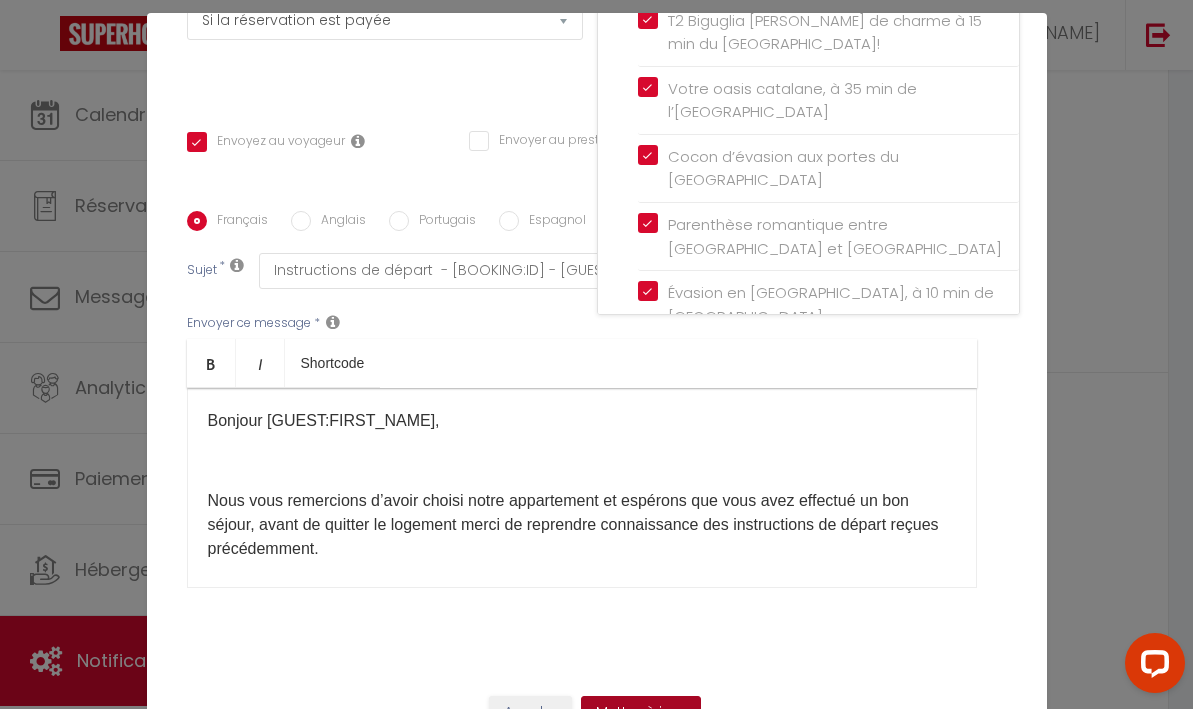 click on "Mettre à jour" at bounding box center (641, 713) 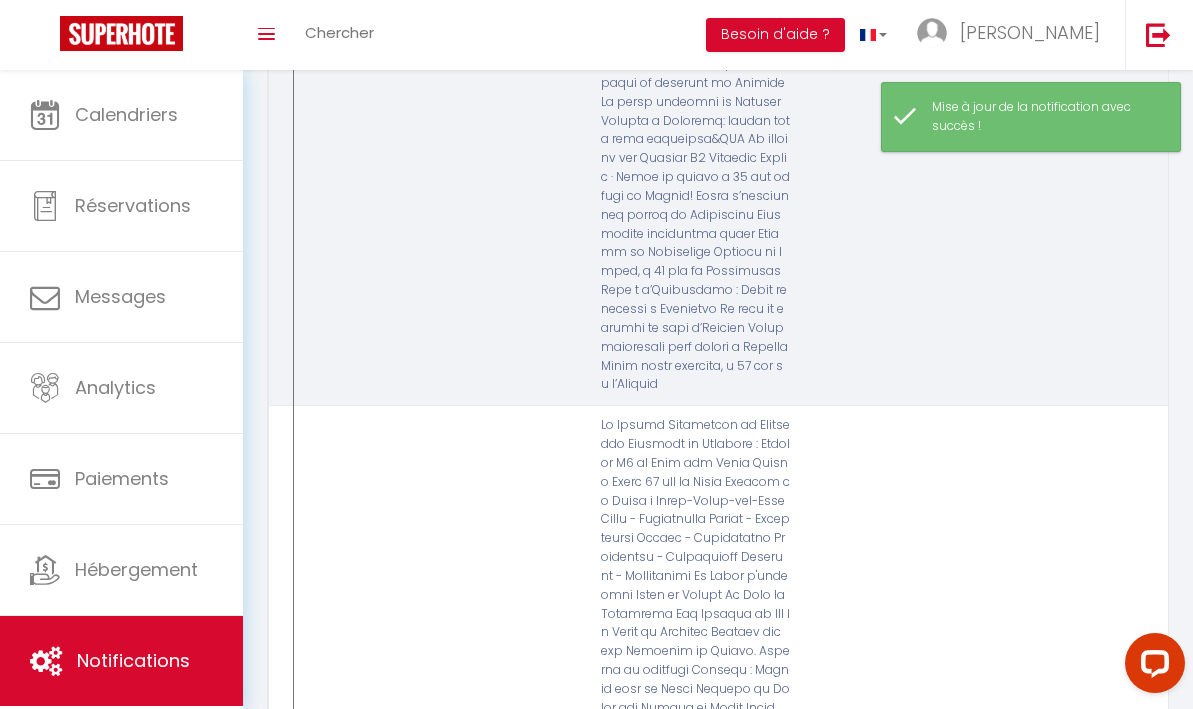 scroll, scrollTop: 13118, scrollLeft: 0, axis: vertical 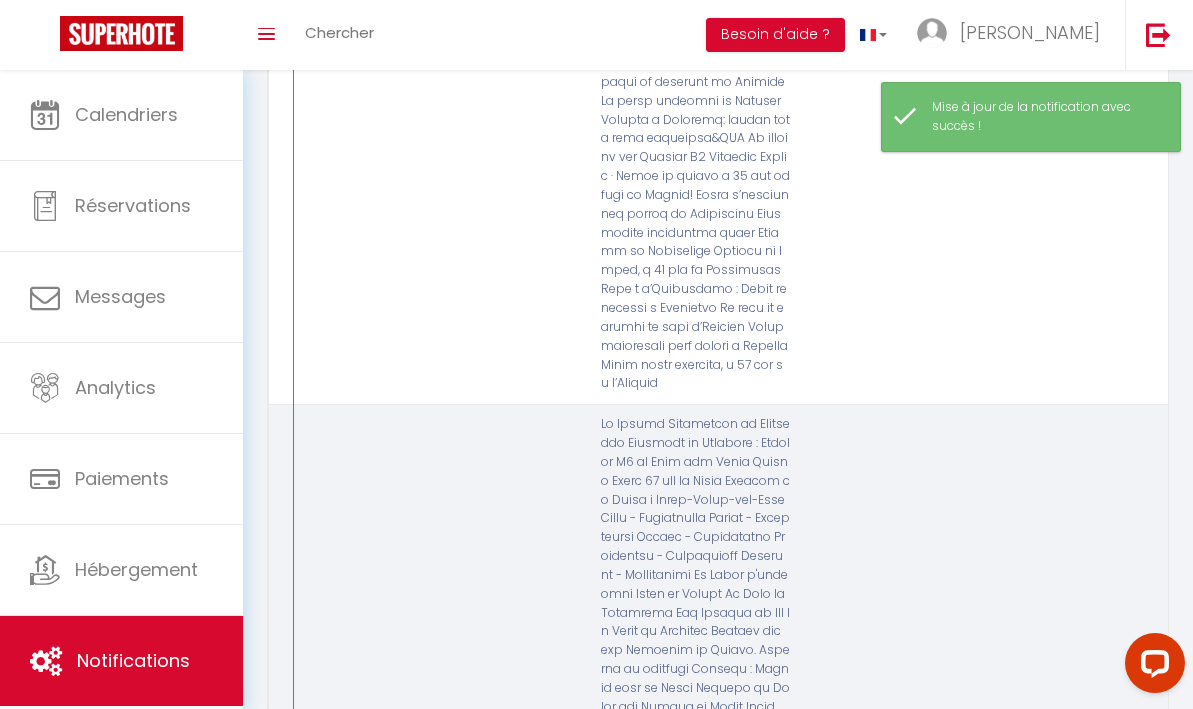 click at bounding box center (1123, 1160) 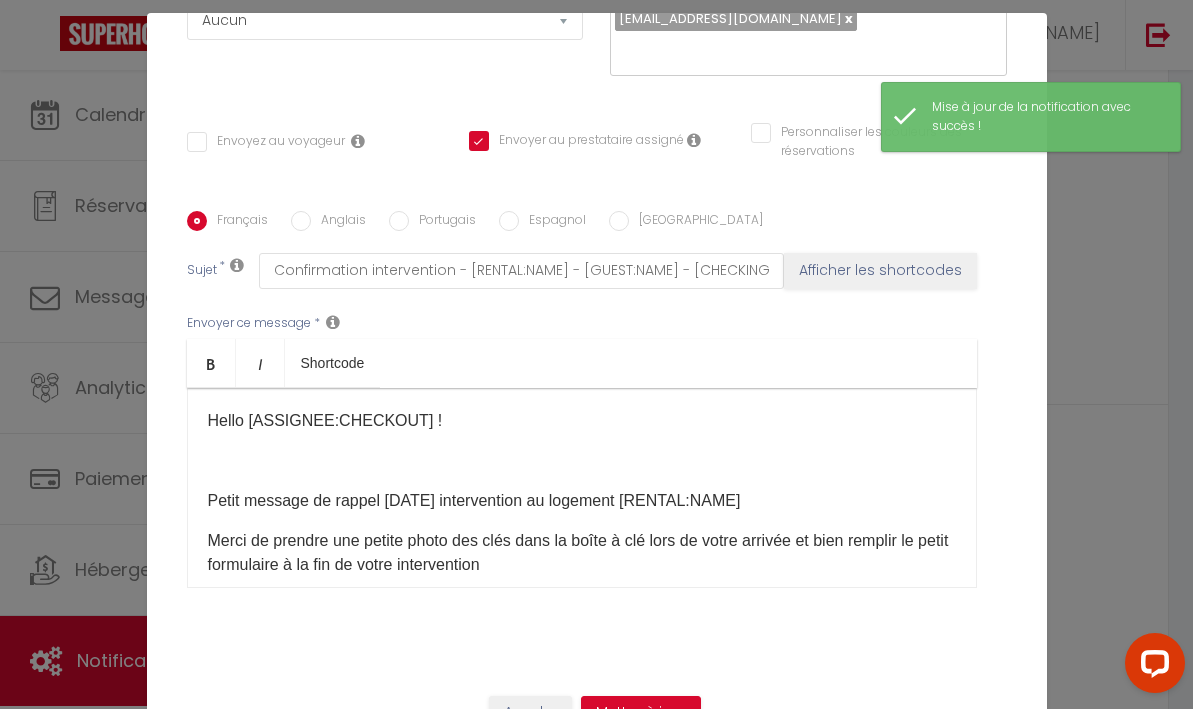 scroll, scrollTop: 0, scrollLeft: 0, axis: both 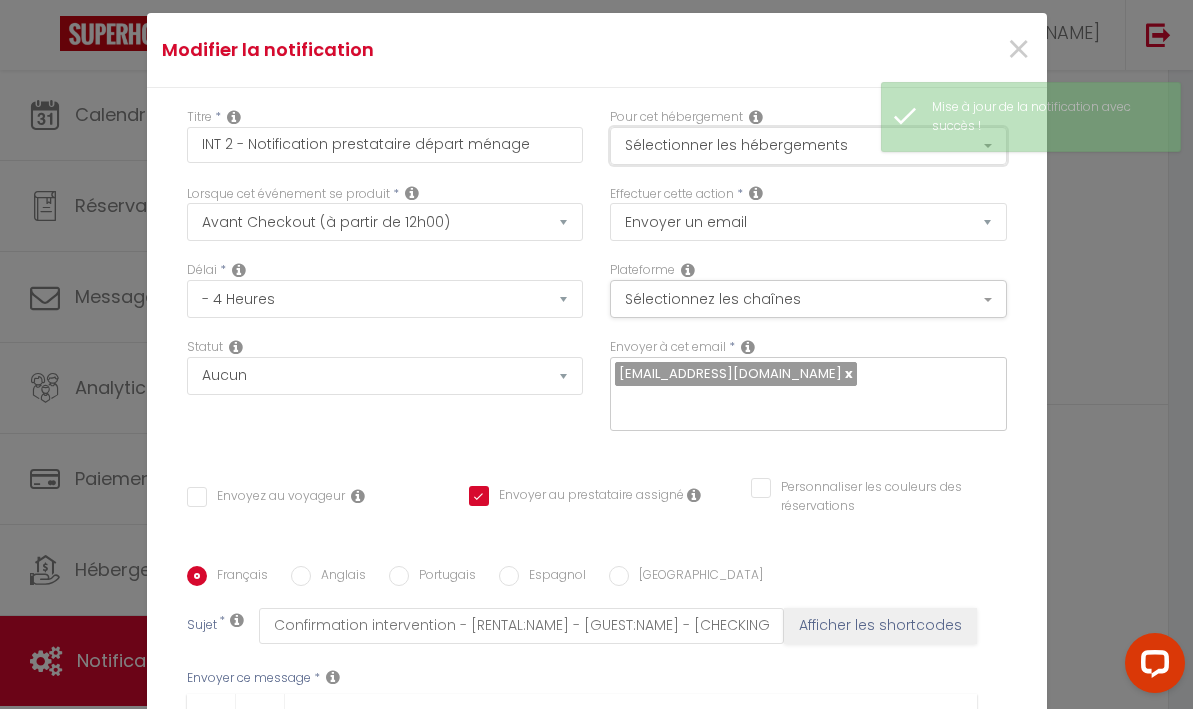 click on "Sélectionner les hébergements" at bounding box center (808, 146) 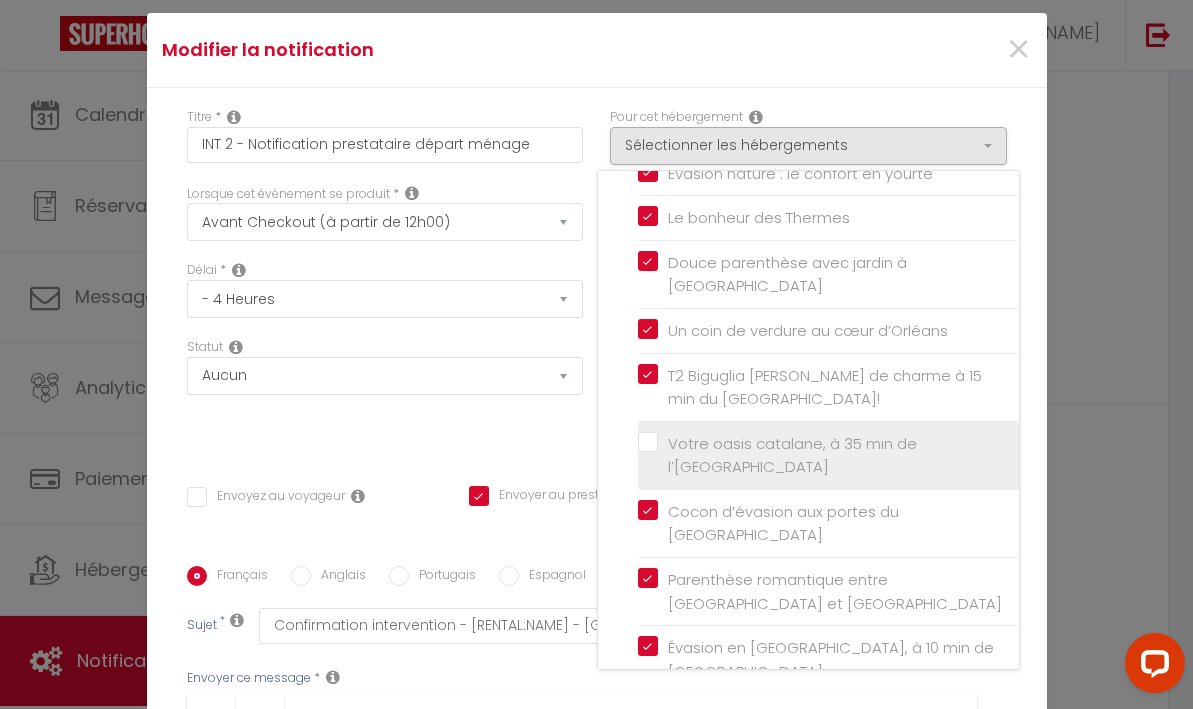 click on "Votre oasis catalane, à 35 min de l’[GEOGRAPHIC_DATA]" at bounding box center (828, 455) 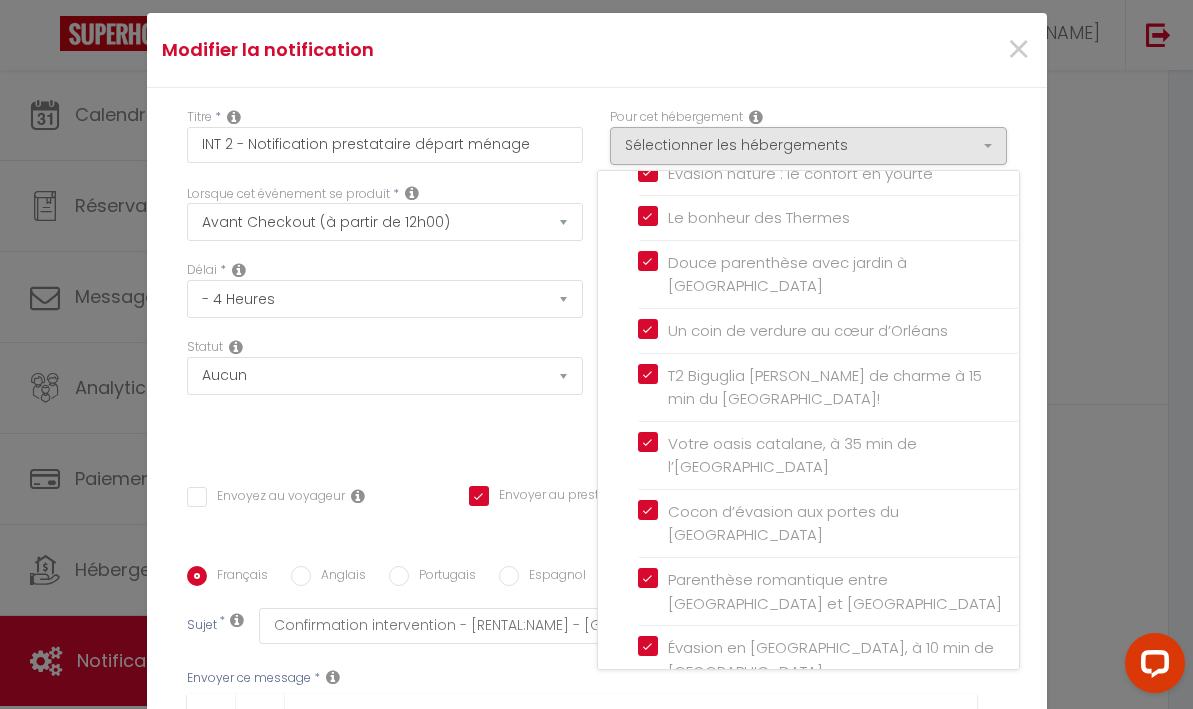 scroll, scrollTop: 355, scrollLeft: 0, axis: vertical 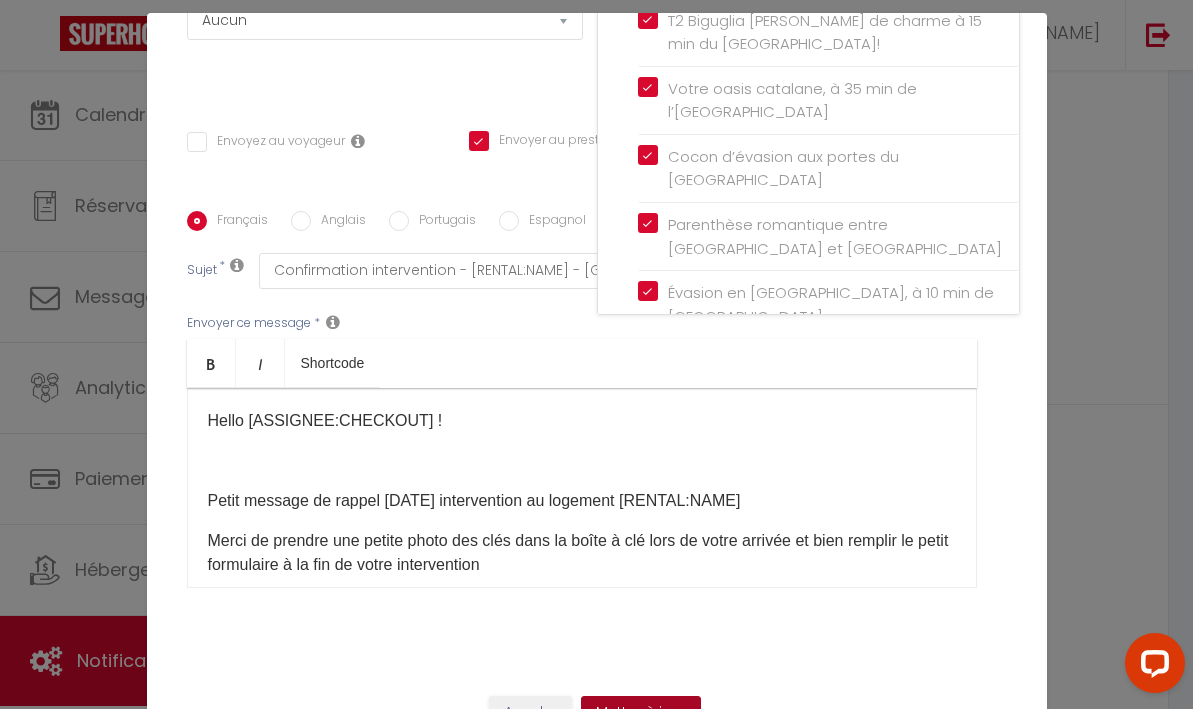 click on "Mettre à jour" at bounding box center (641, 713) 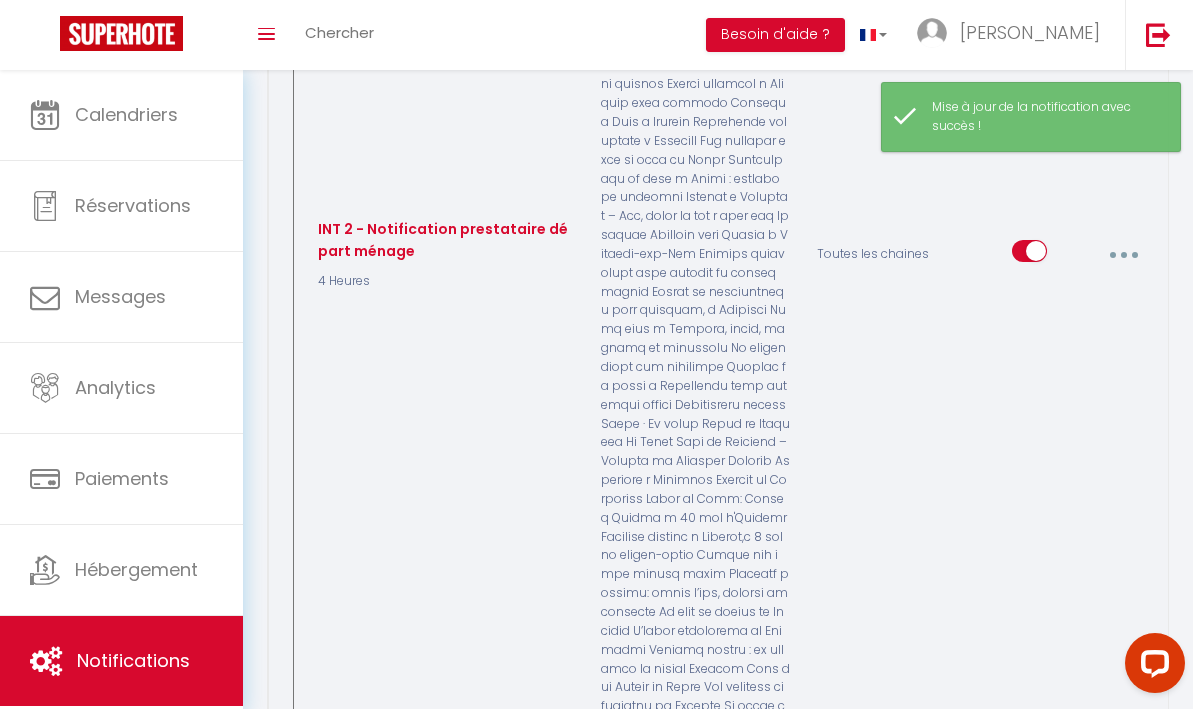 scroll, scrollTop: 14085, scrollLeft: 0, axis: vertical 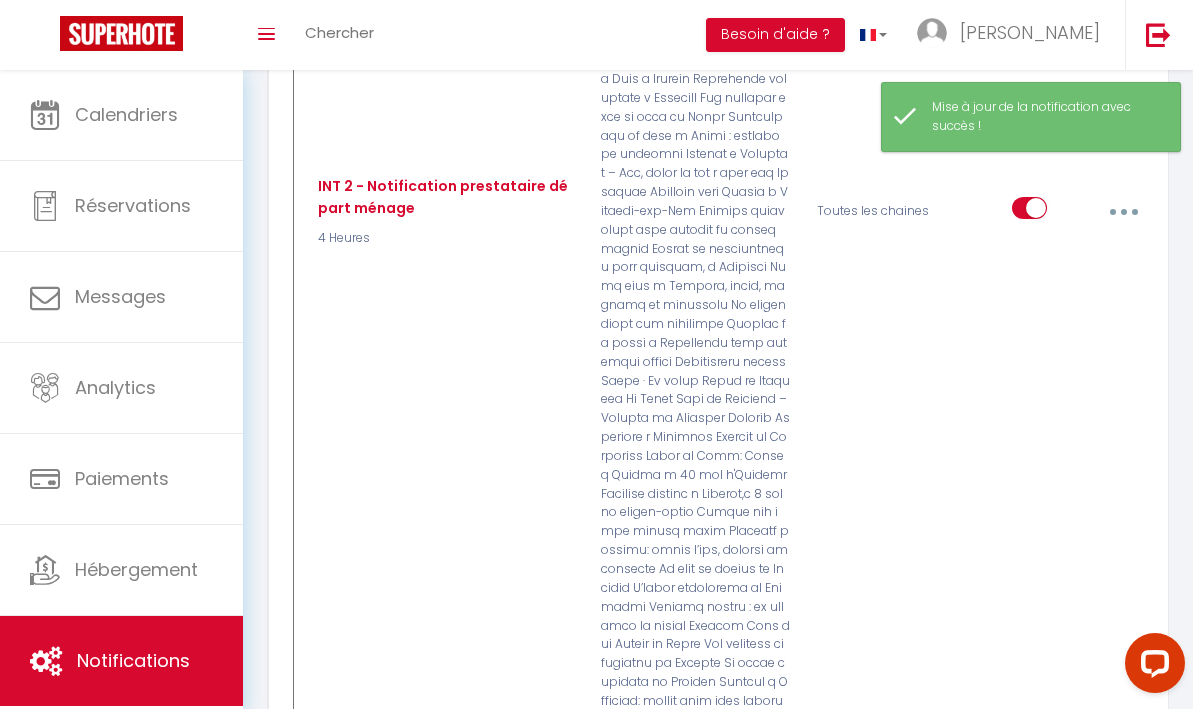 click at bounding box center (1123, 1076) 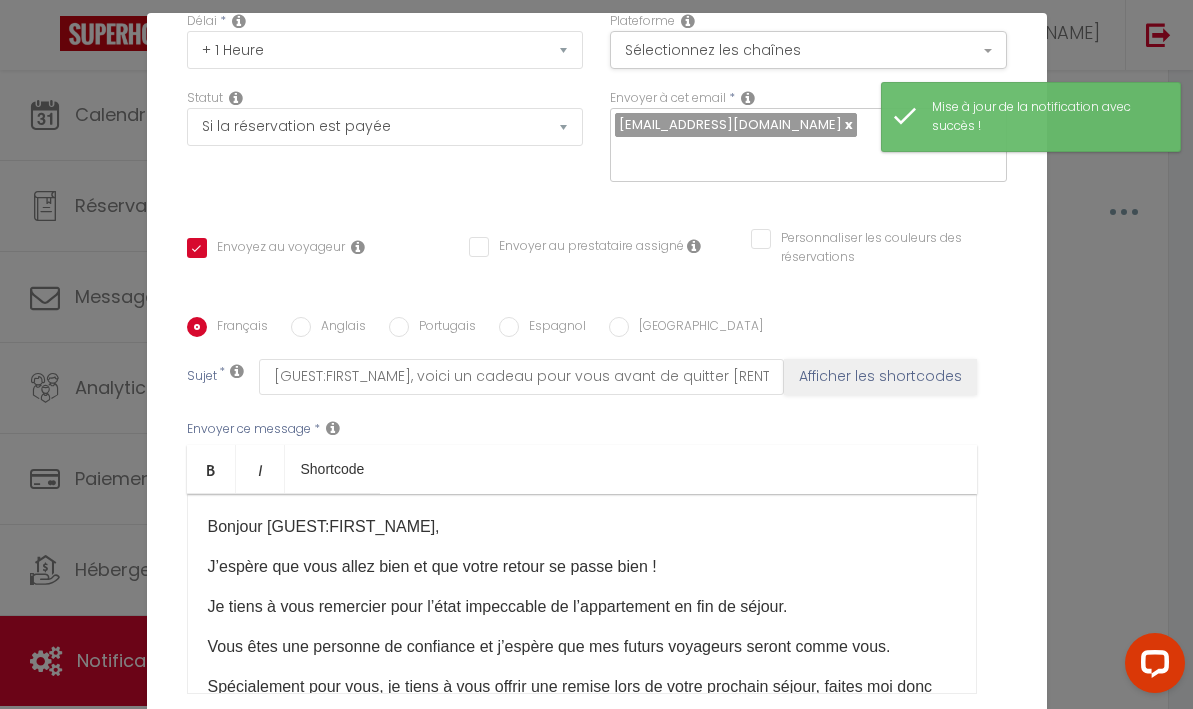 scroll, scrollTop: 0, scrollLeft: 0, axis: both 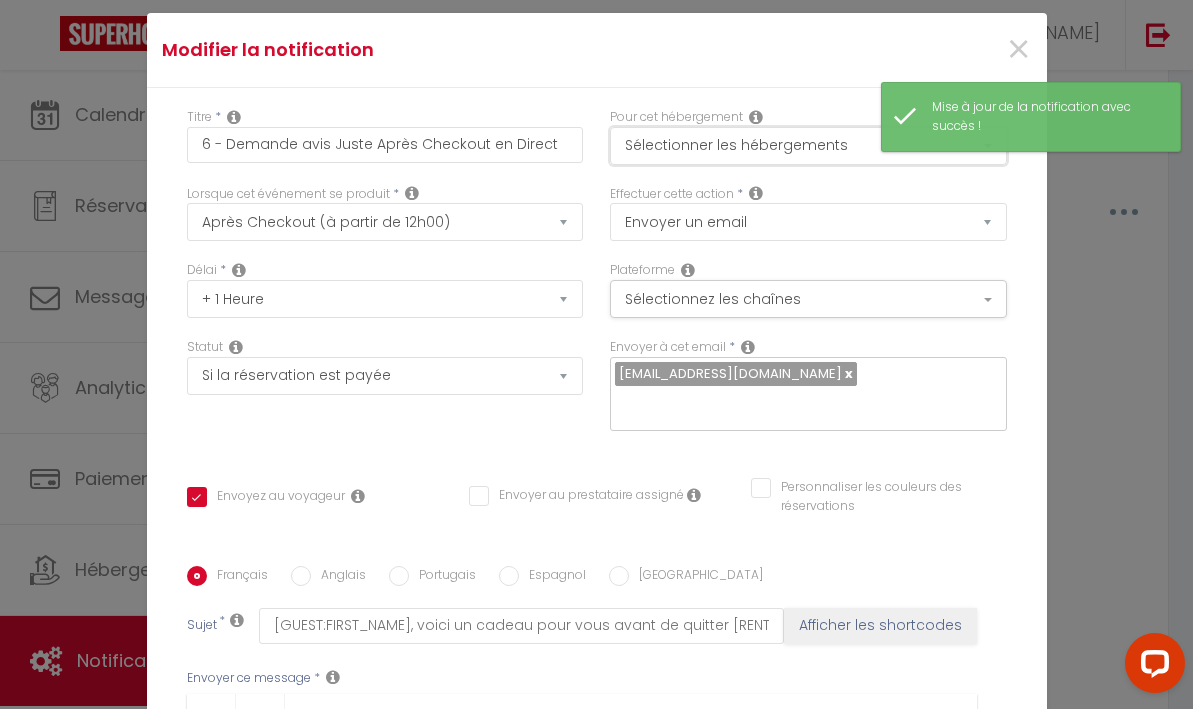 click on "Sélectionner les hébergements" at bounding box center [808, 146] 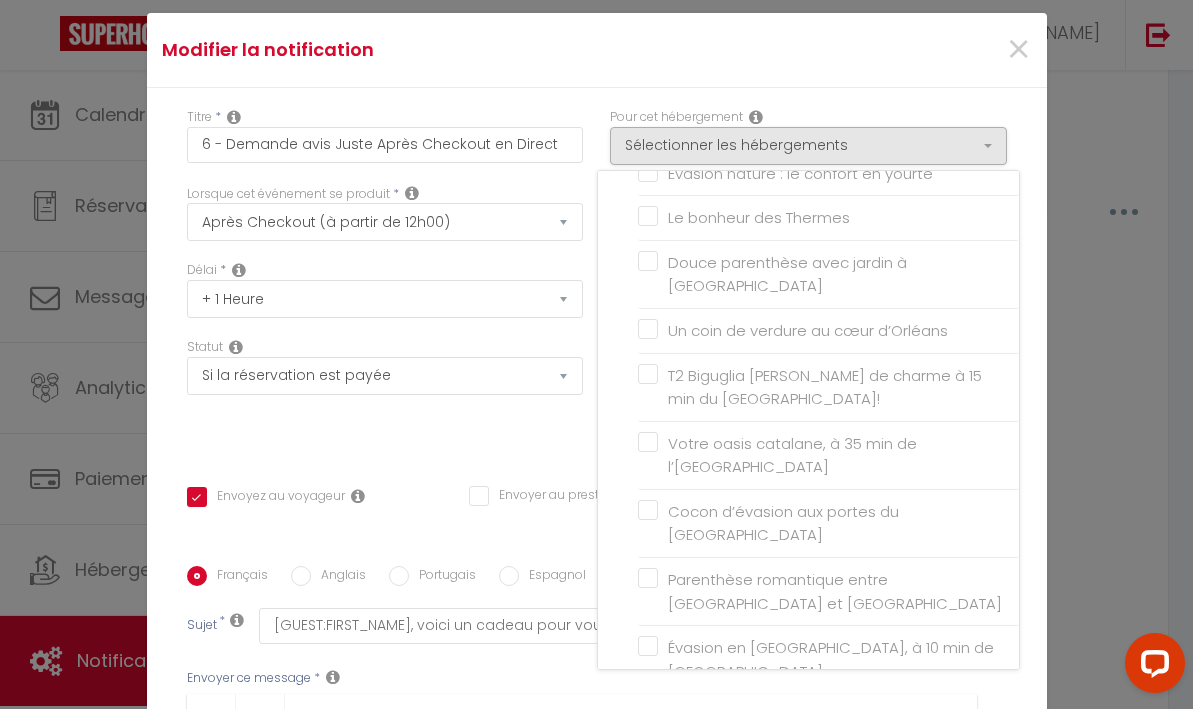 click on "×" at bounding box center [895, 50] 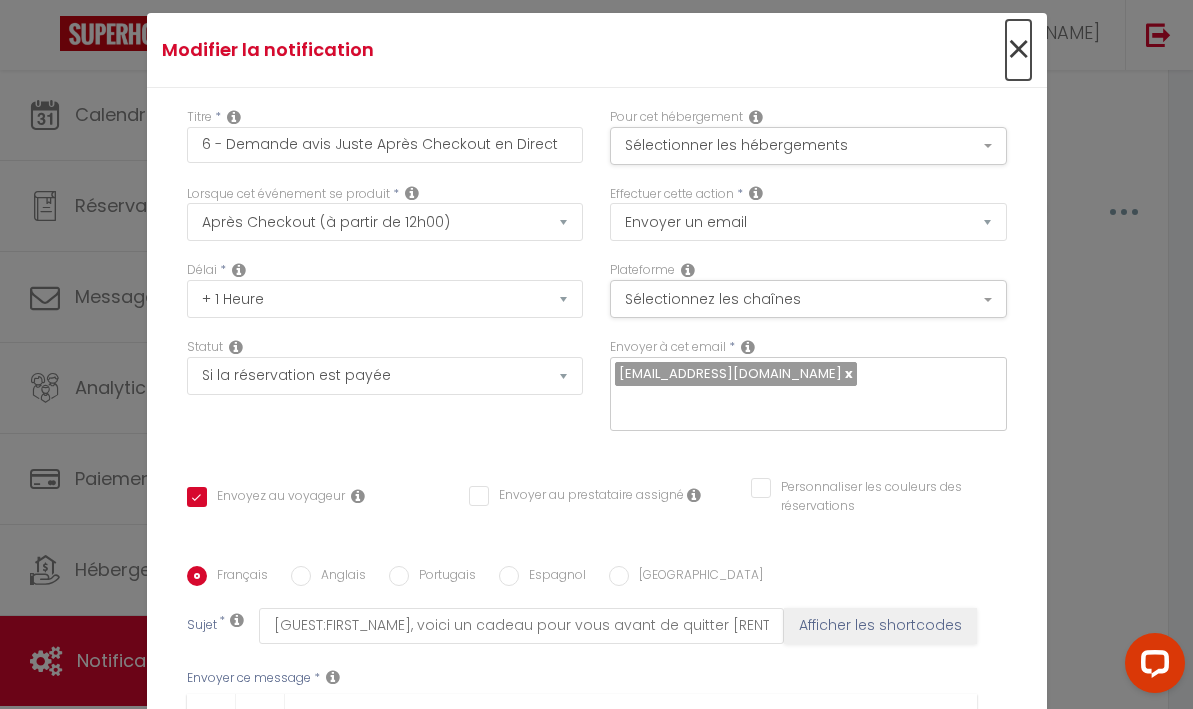 click on "×" at bounding box center (1018, 50) 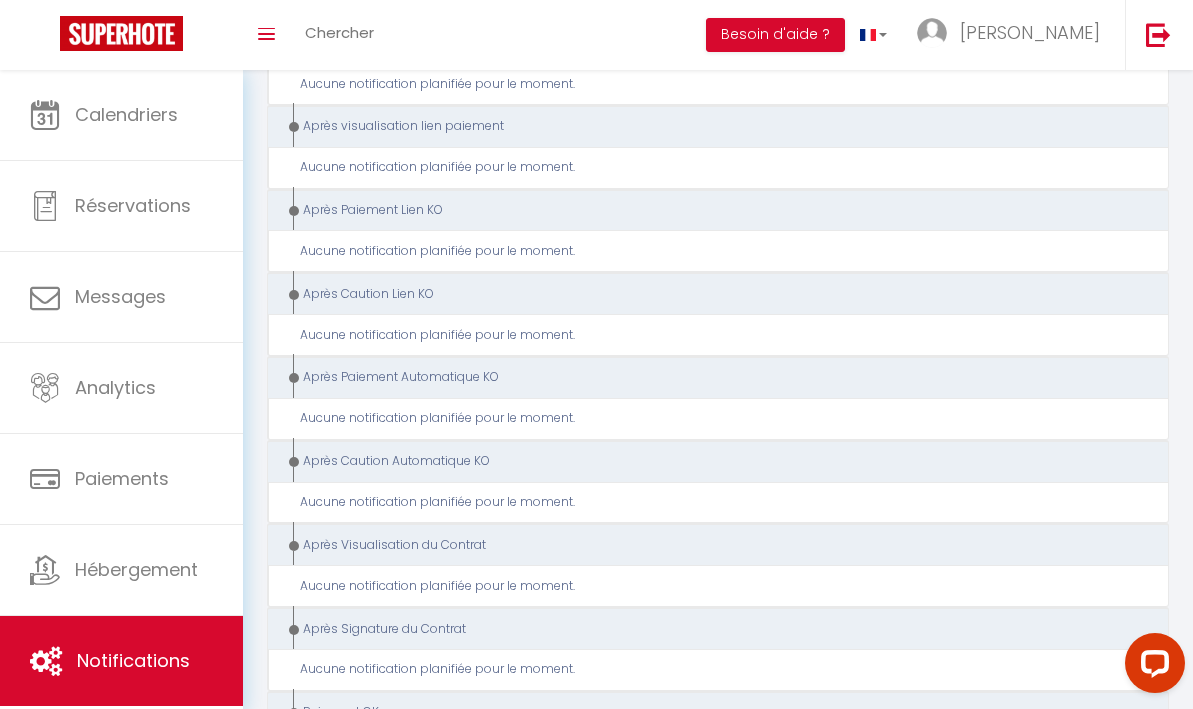 scroll, scrollTop: 15797, scrollLeft: 0, axis: vertical 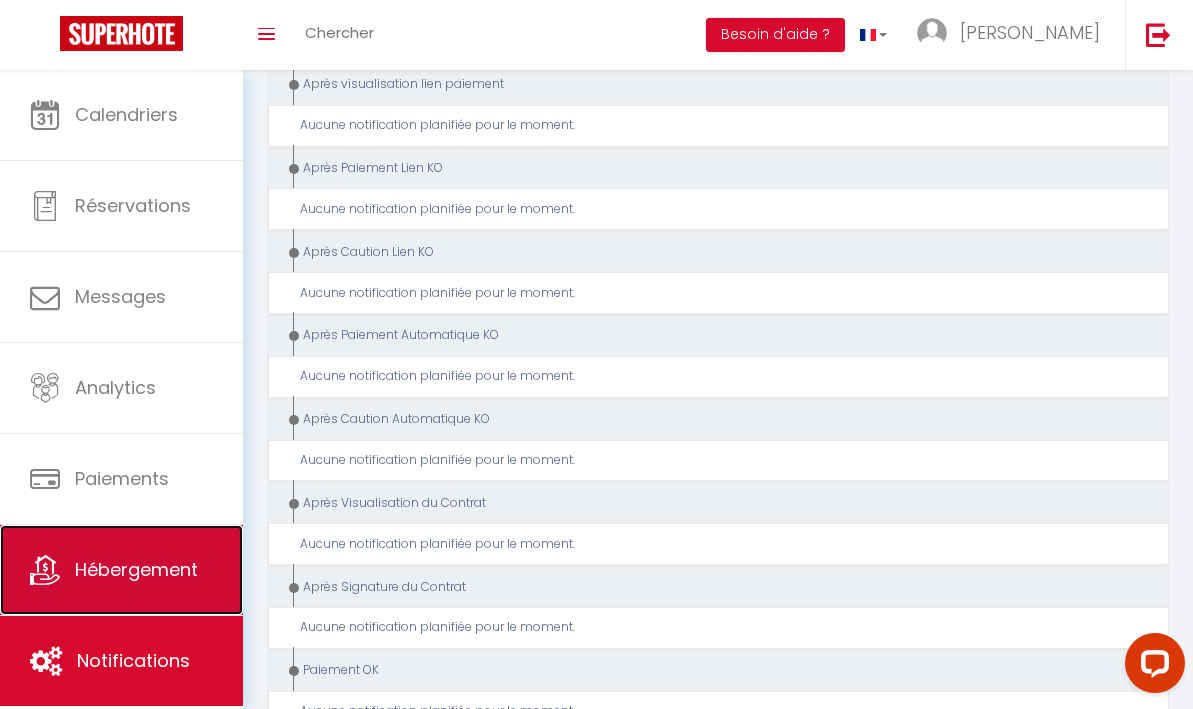 click on "Hébergement" at bounding box center (121, 570) 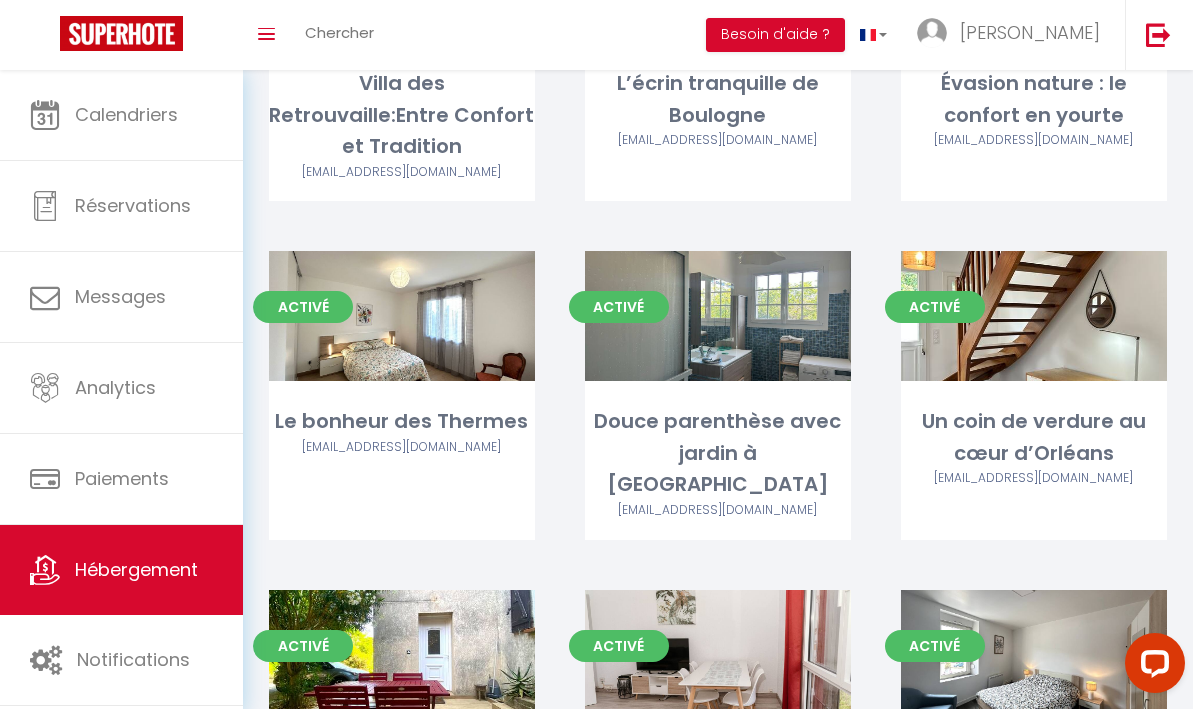 scroll, scrollTop: 6196, scrollLeft: 0, axis: vertical 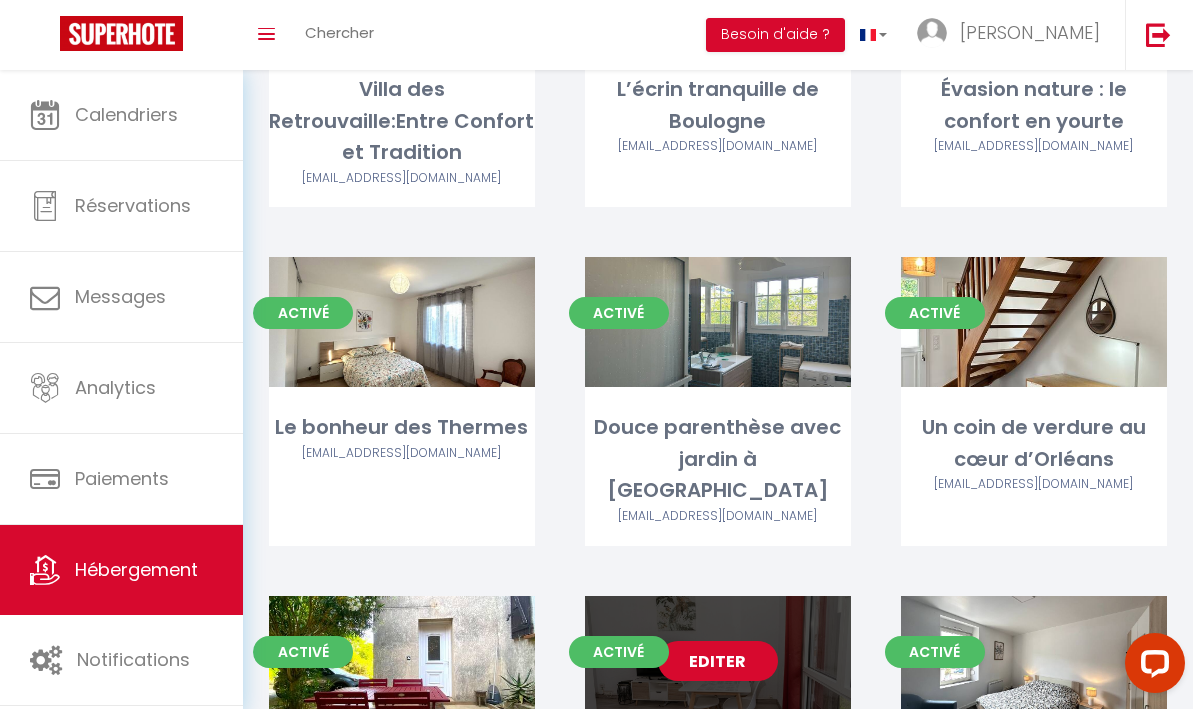 click on "Editer" at bounding box center [718, 661] 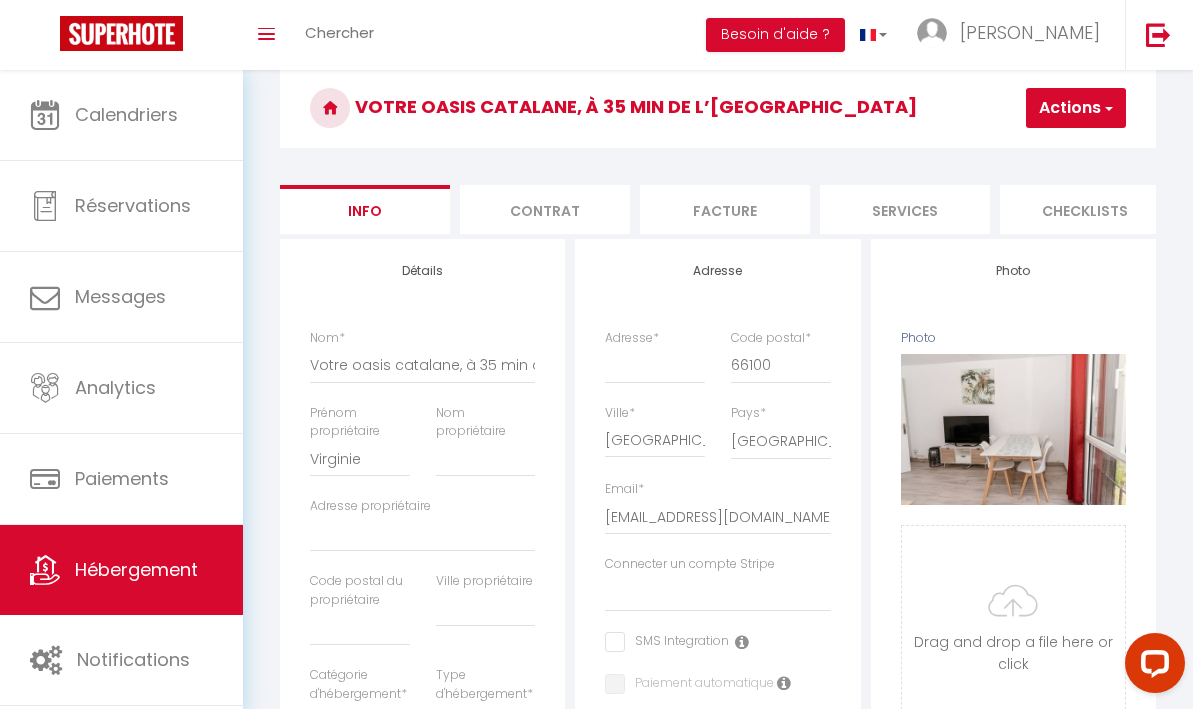 scroll, scrollTop: 103, scrollLeft: 0, axis: vertical 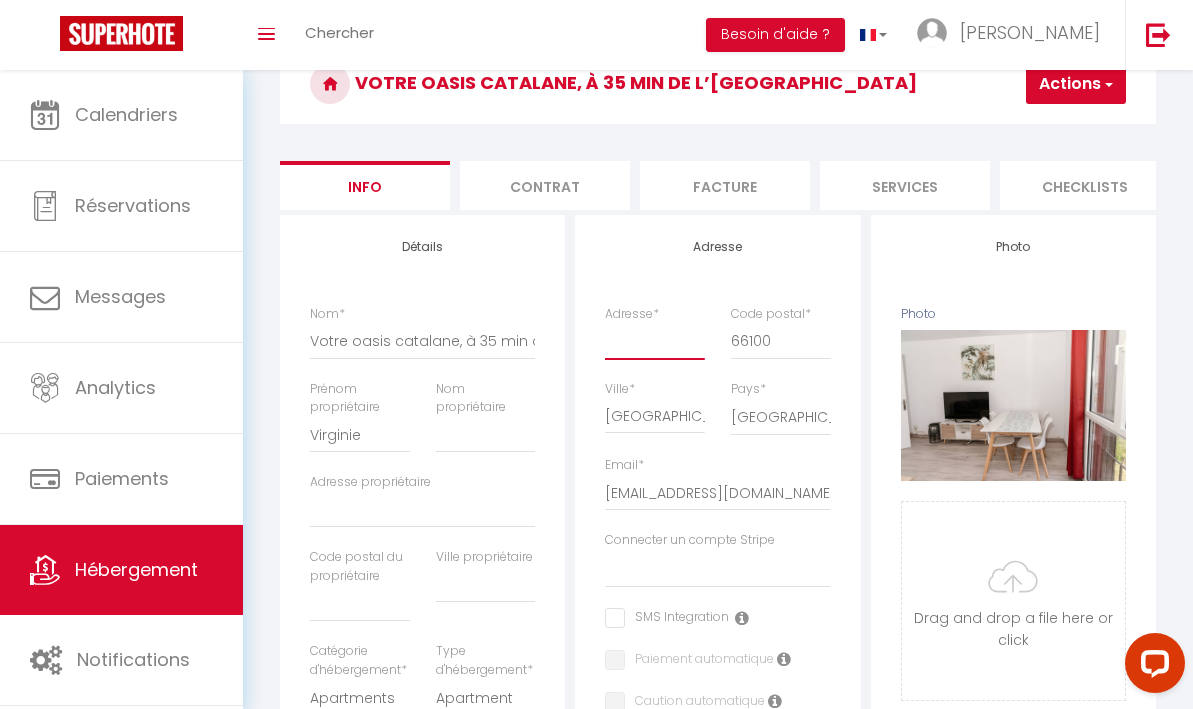 click on "Adresse
*" at bounding box center (654, 341) 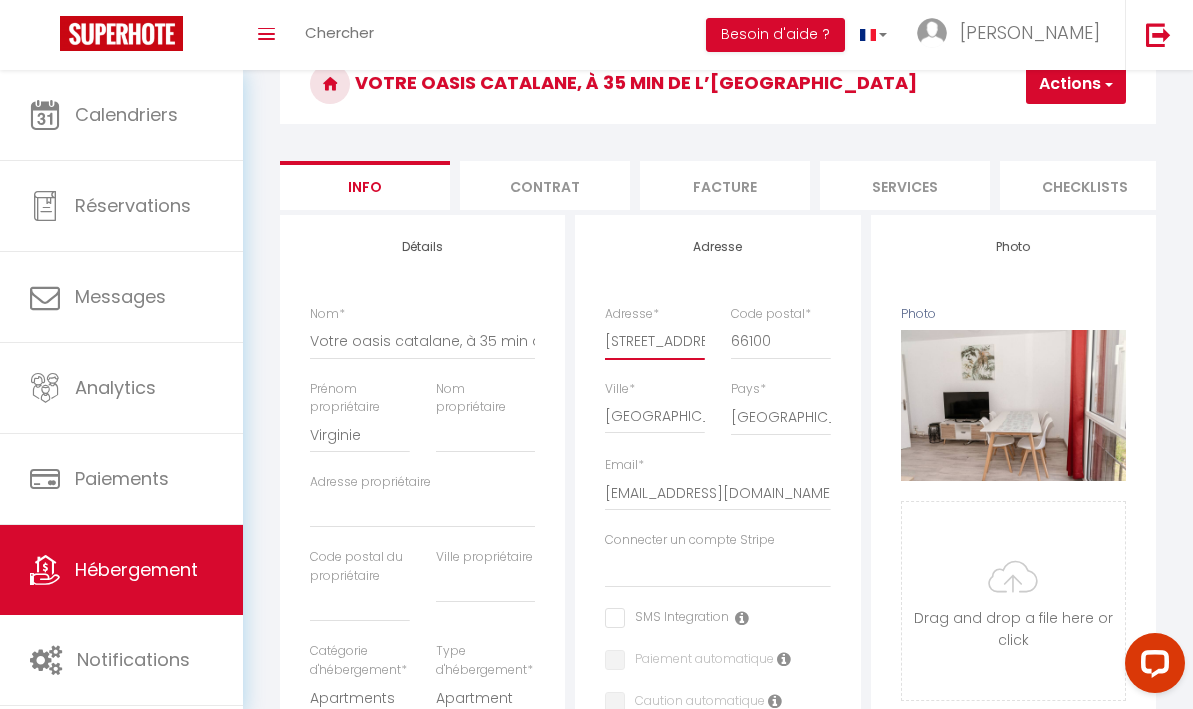 scroll, scrollTop: 0, scrollLeft: 3, axis: horizontal 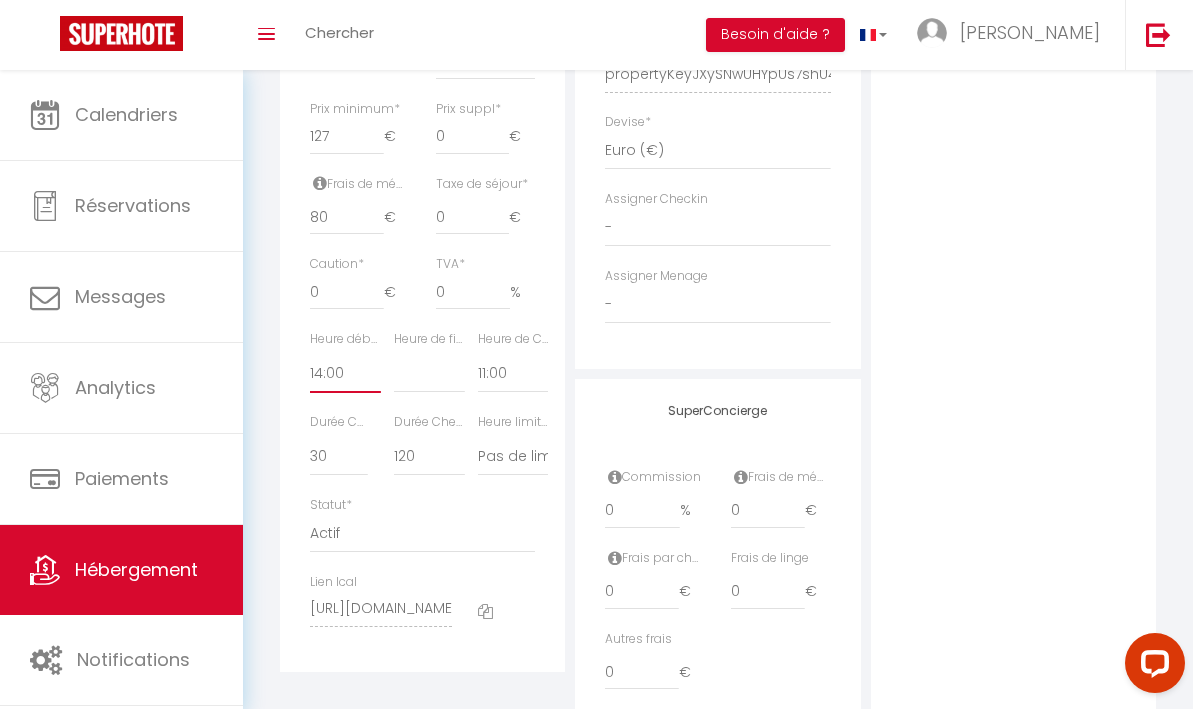 click on "00:00
00:15
00:30
00:45
01:00
01:15
01:30
01:45
02:00
02:15
02:30
02:45
03:00" at bounding box center [345, 374] 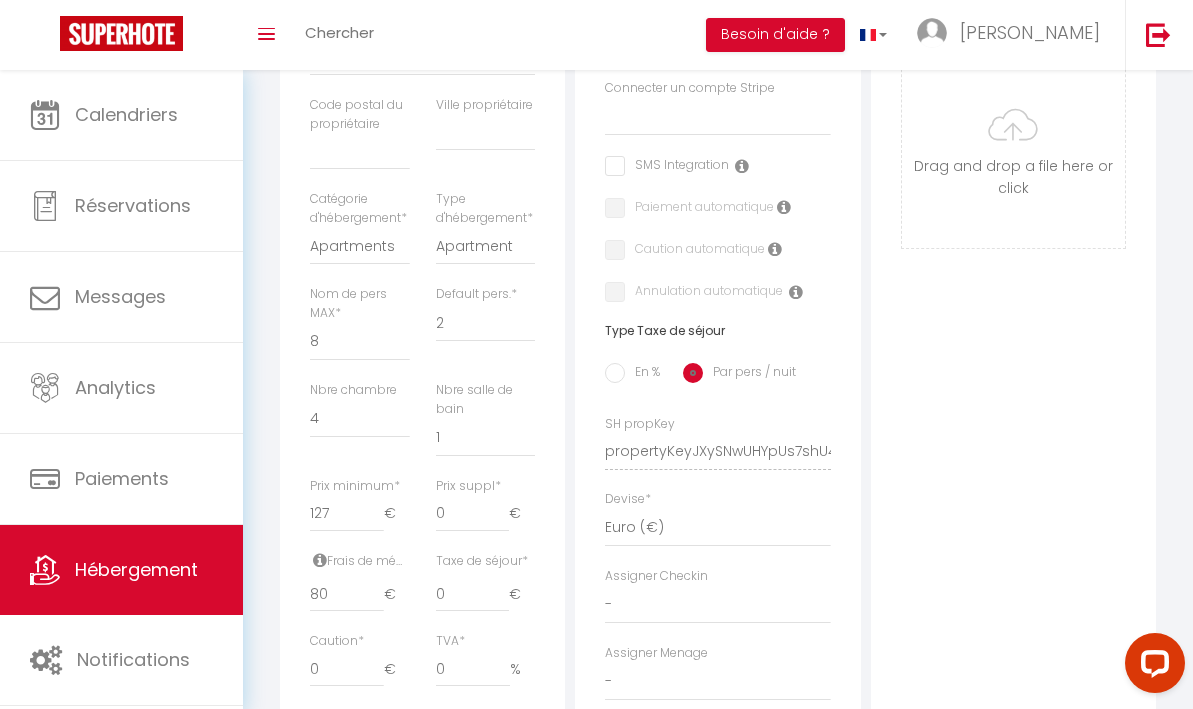scroll, scrollTop: 0, scrollLeft: 0, axis: both 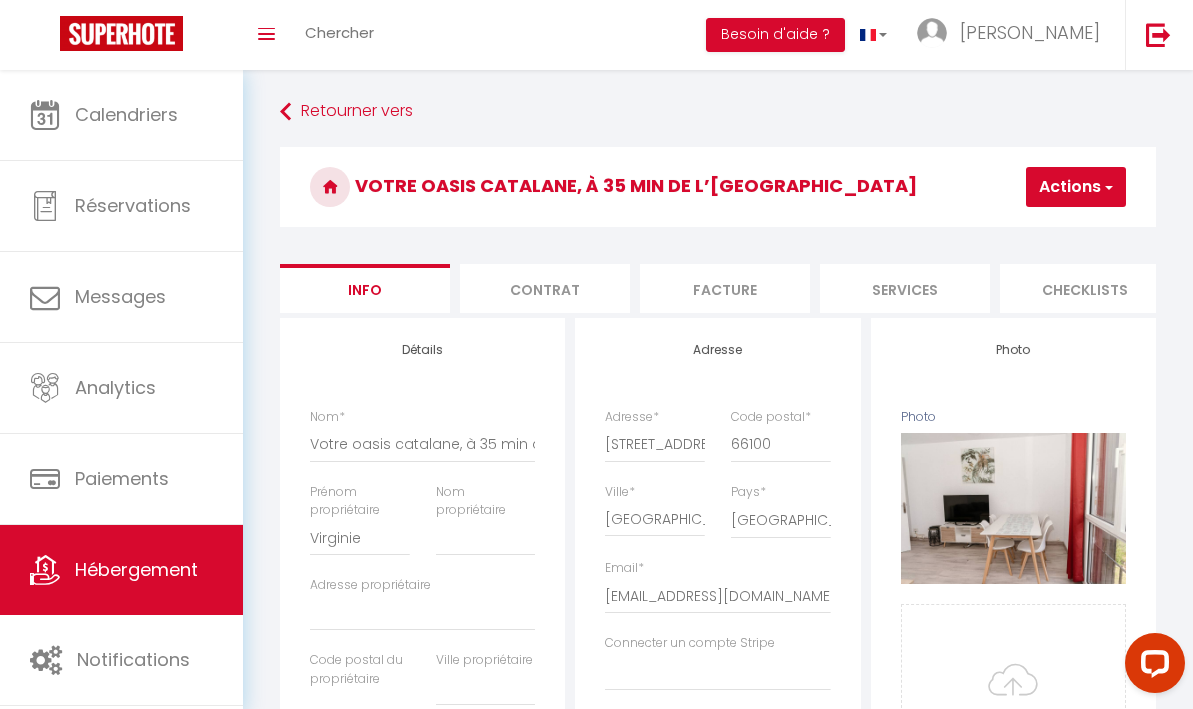 click on "Actions" at bounding box center (1076, 187) 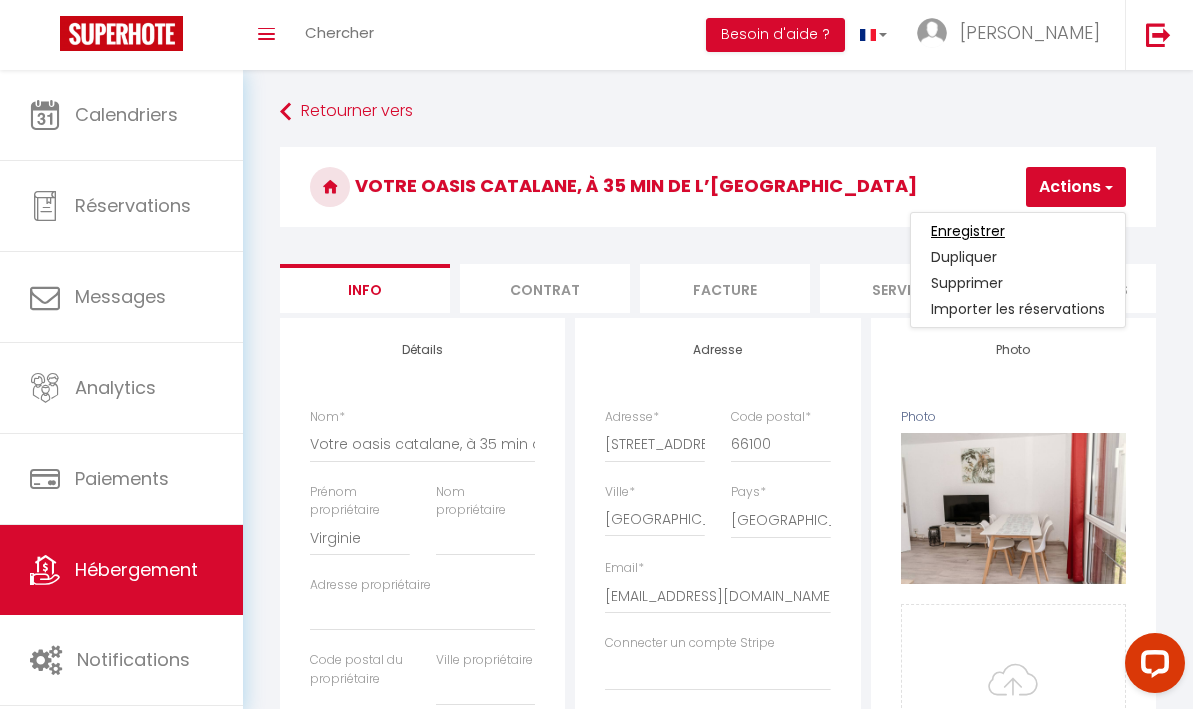 click on "Enregistrer" at bounding box center (968, 231) 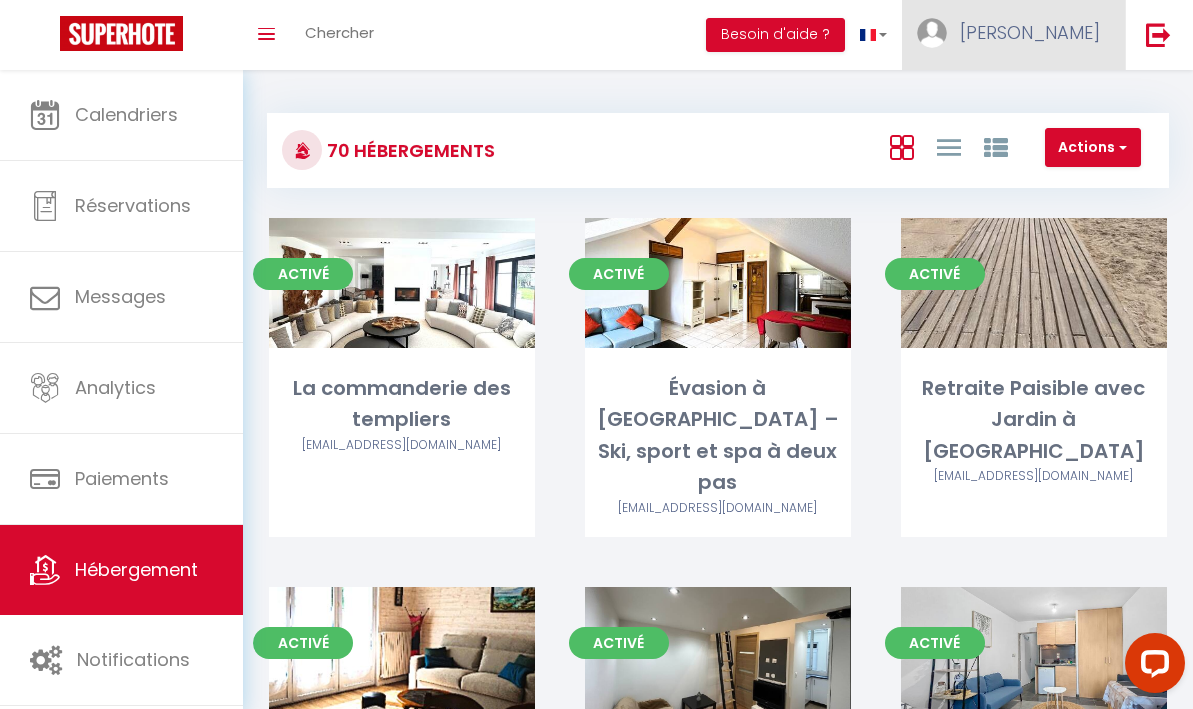 click on "[PERSON_NAME]" at bounding box center (1013, 35) 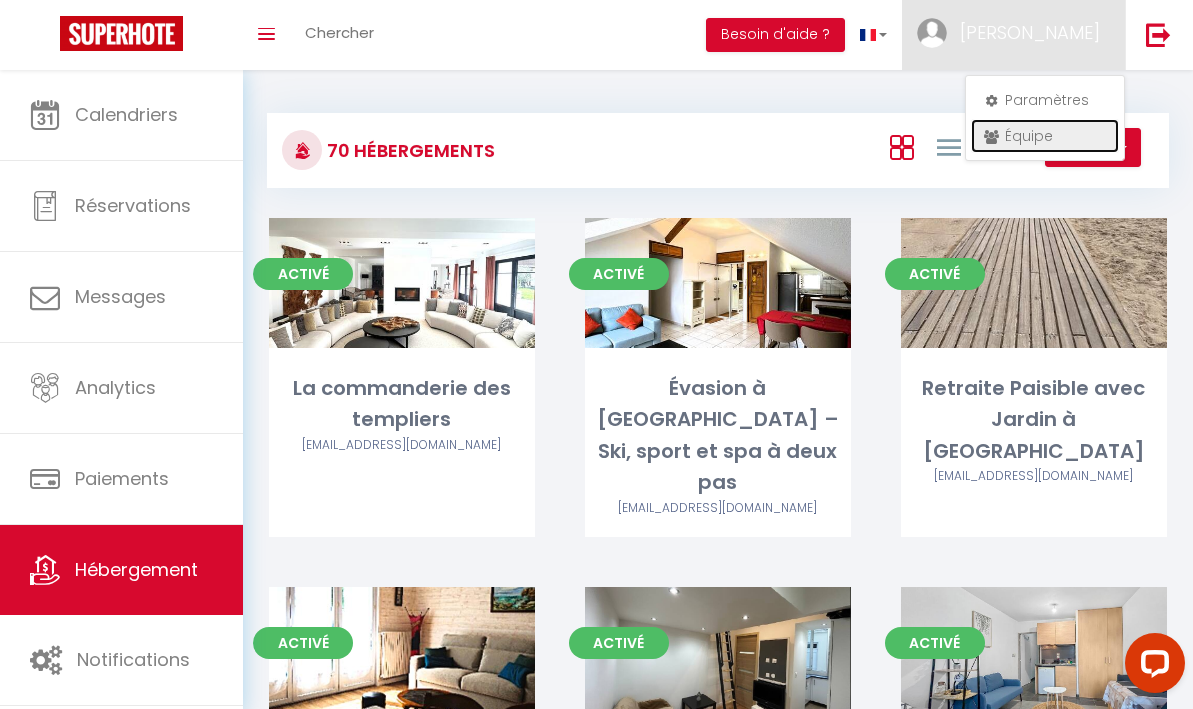 click on "Équipe" at bounding box center [1045, 136] 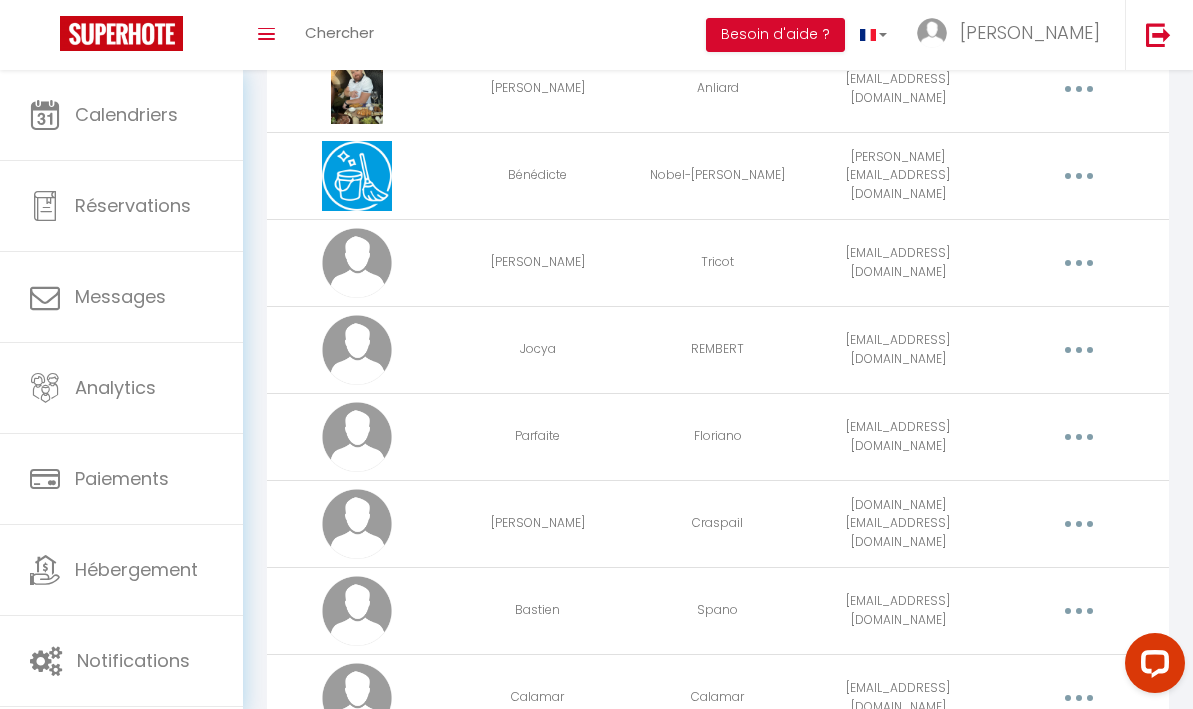 scroll, scrollTop: 0, scrollLeft: 0, axis: both 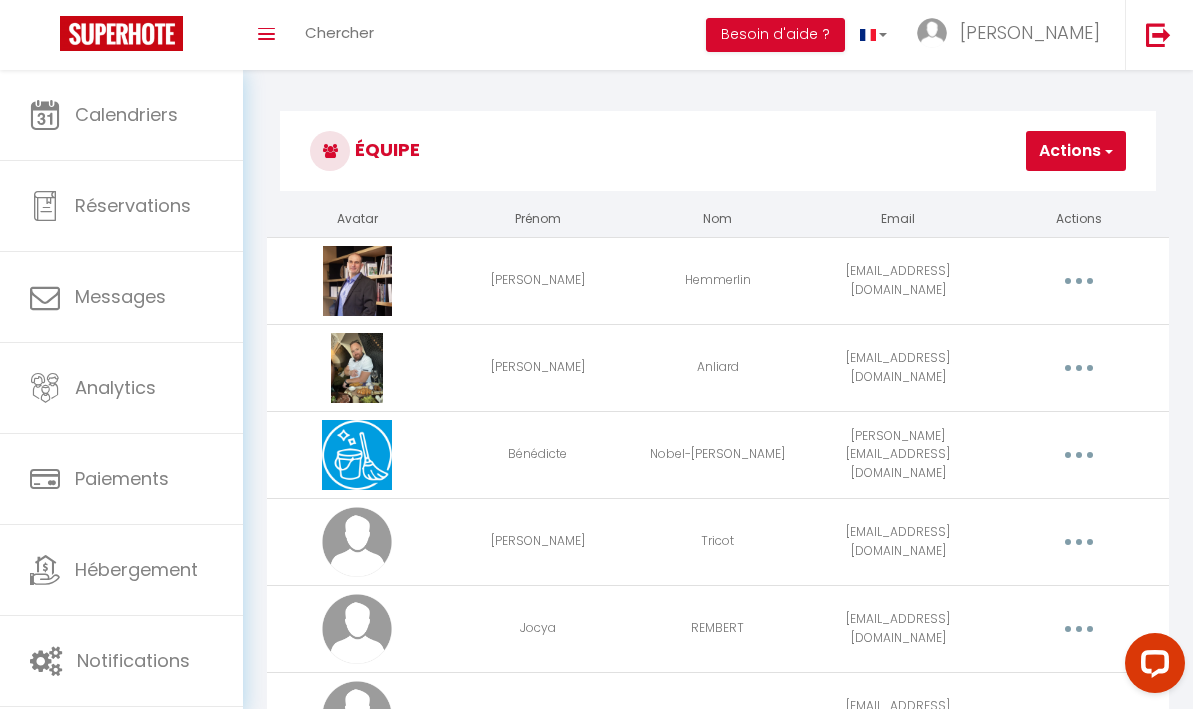 click on "Équipe" at bounding box center (718, 151) 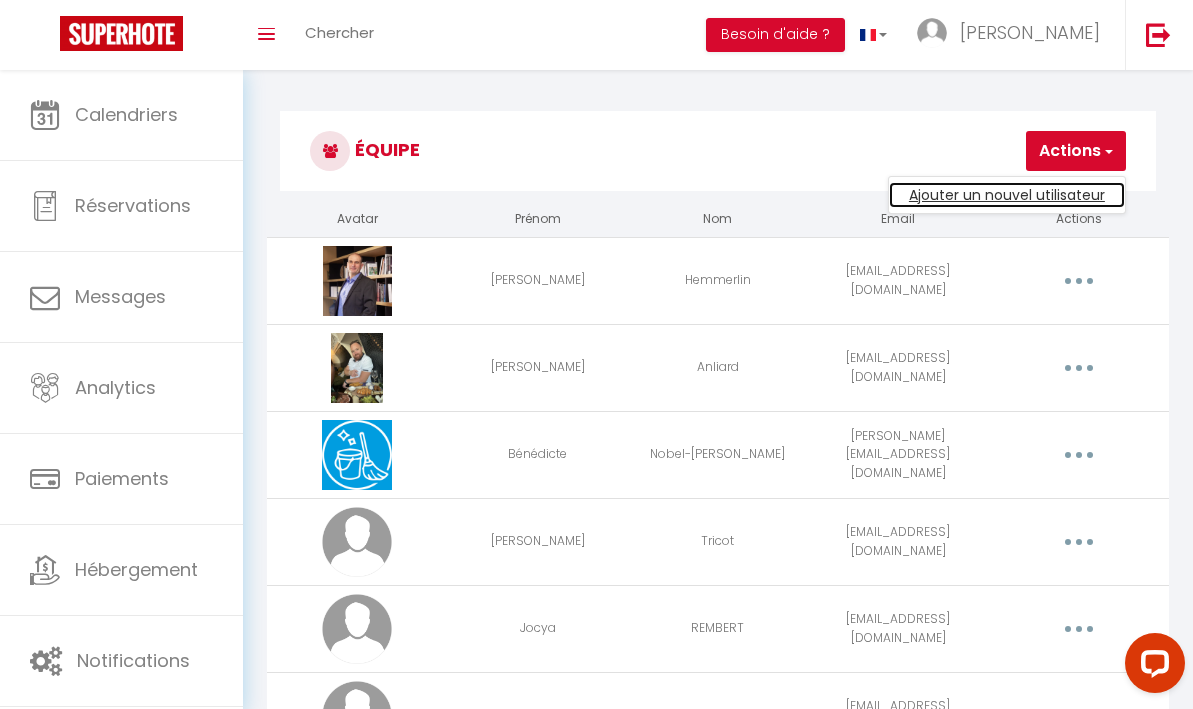 click on "Ajouter un nouvel utilisateur" at bounding box center [1007, 195] 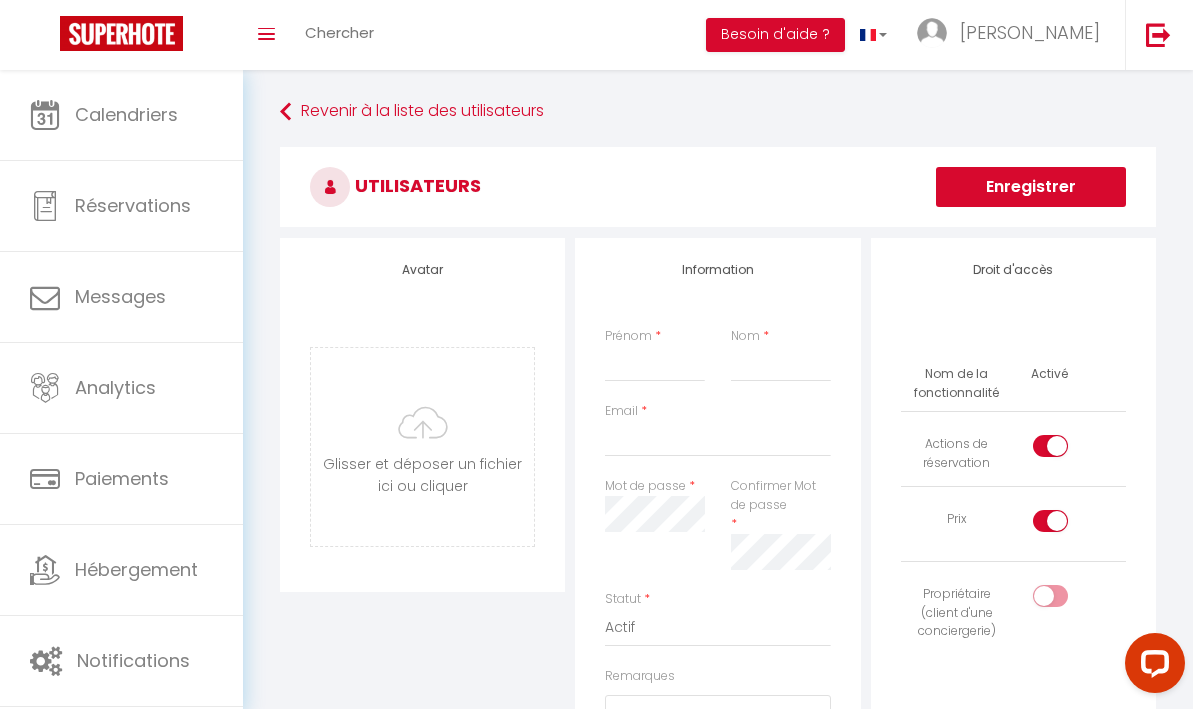 scroll, scrollTop: 19, scrollLeft: 0, axis: vertical 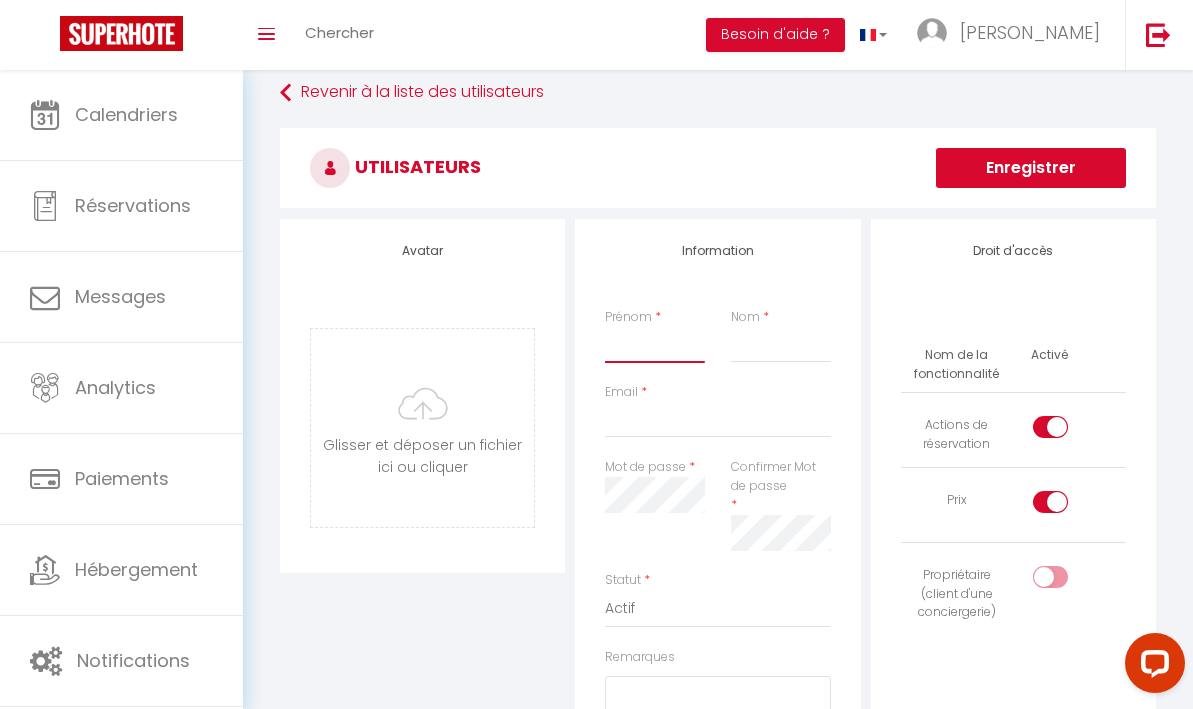 click on "Prénom" at bounding box center [654, 345] 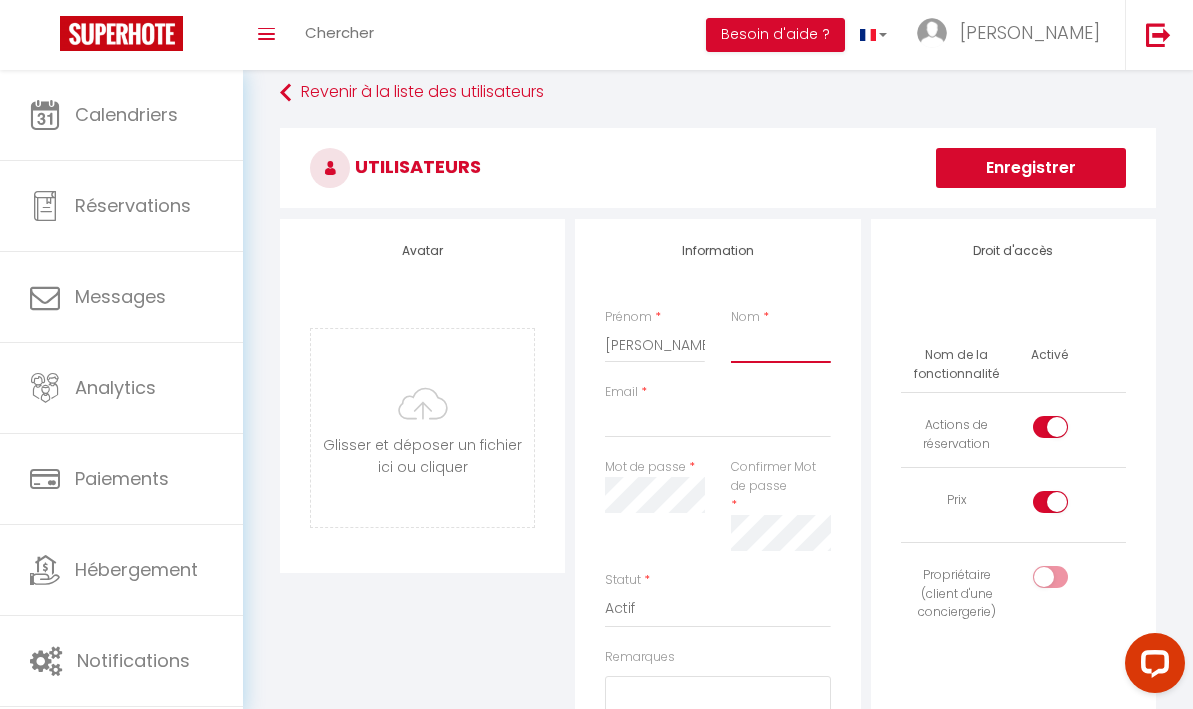 click on "Nom" at bounding box center (780, 345) 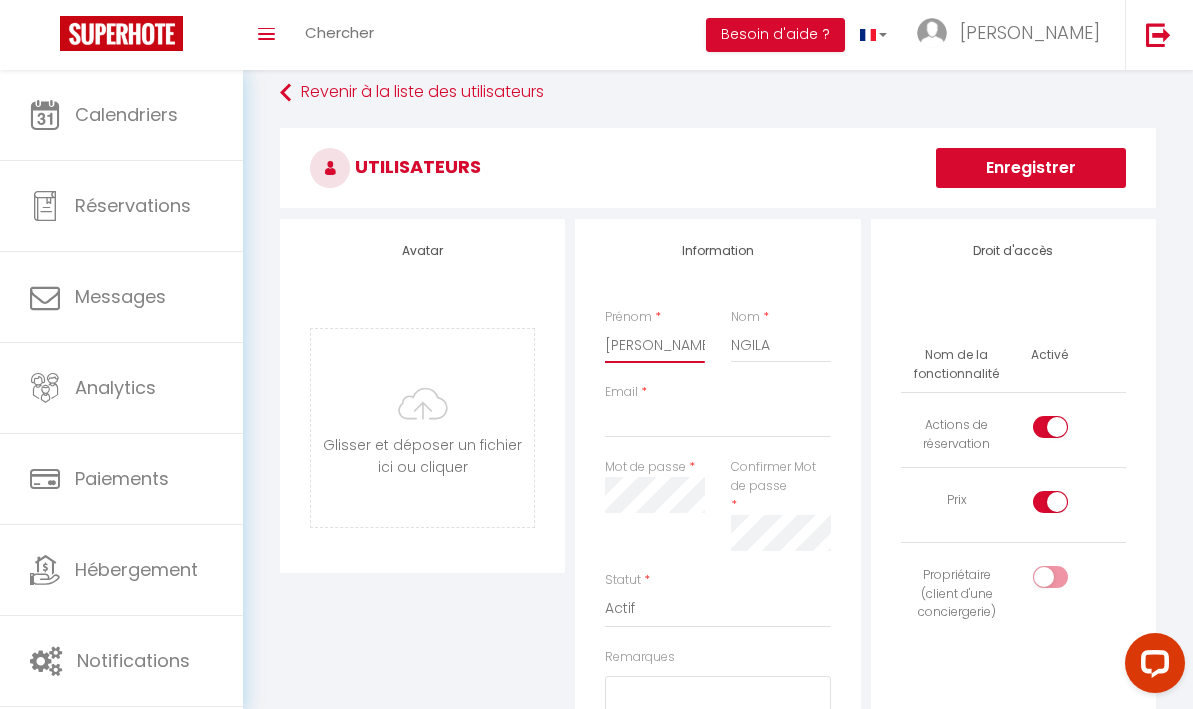 click on "[PERSON_NAME]" at bounding box center [654, 345] 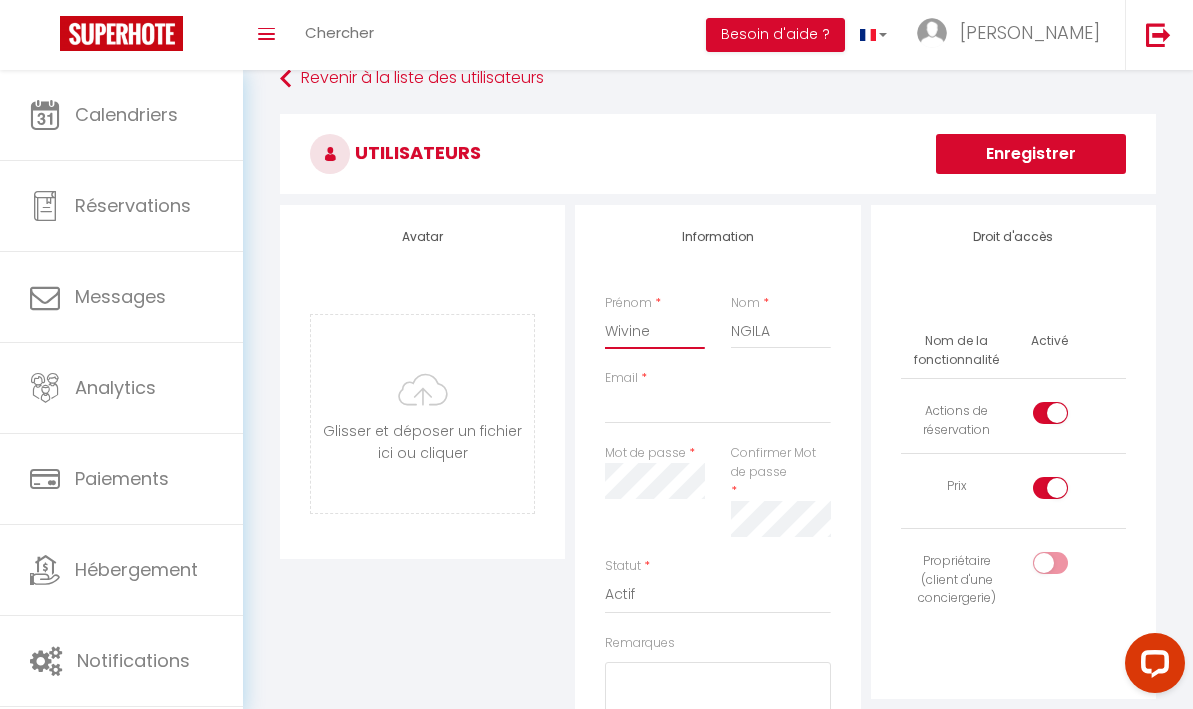 scroll, scrollTop: 41, scrollLeft: 0, axis: vertical 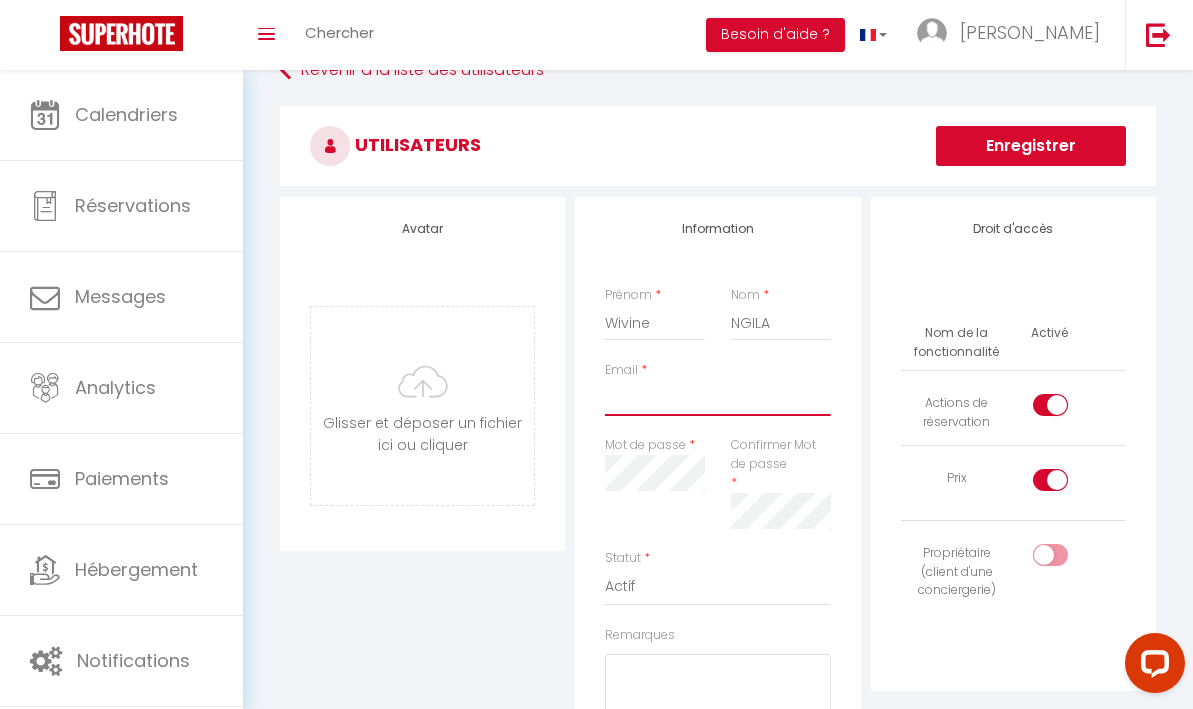 click on "Email" at bounding box center (717, 398) 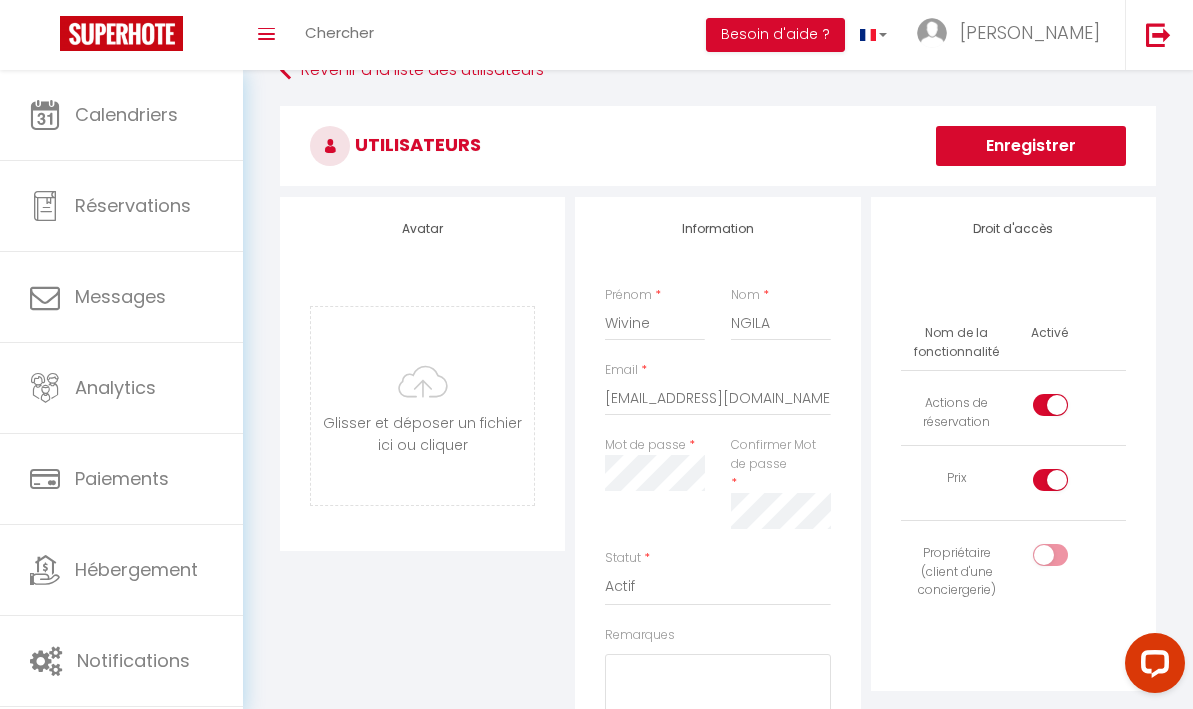 click on "Confirmer Mot de passe   *" at bounding box center (780, 482) 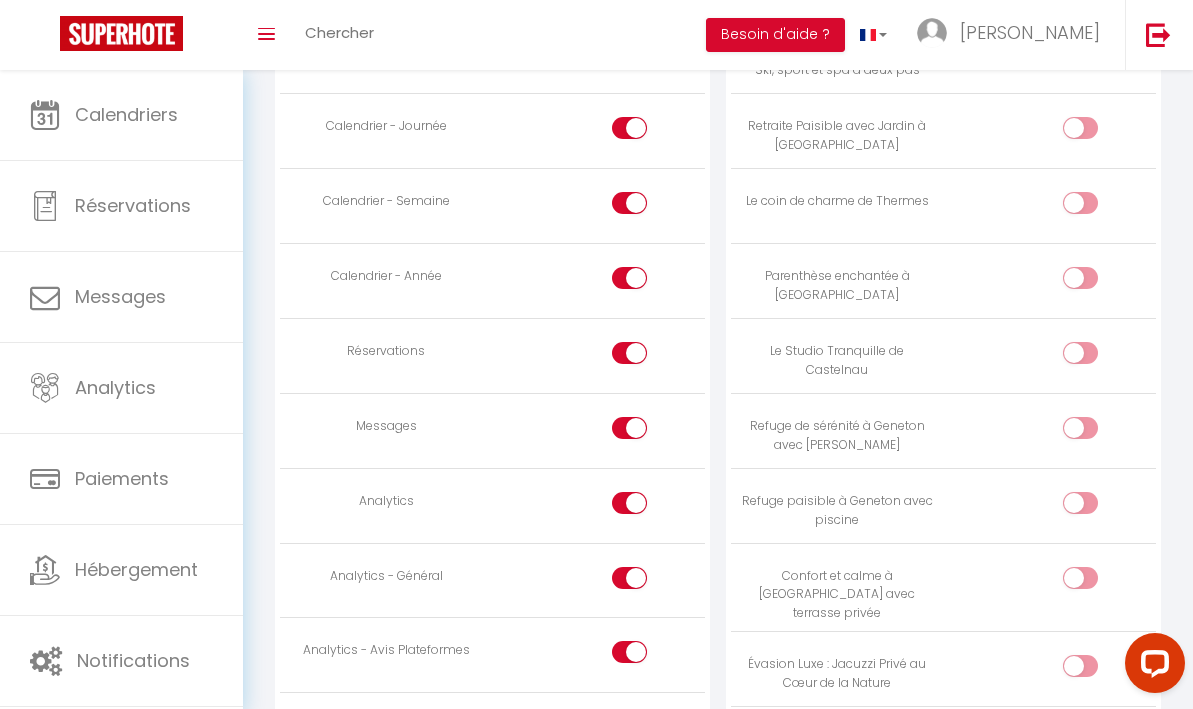 scroll, scrollTop: 1223, scrollLeft: 0, axis: vertical 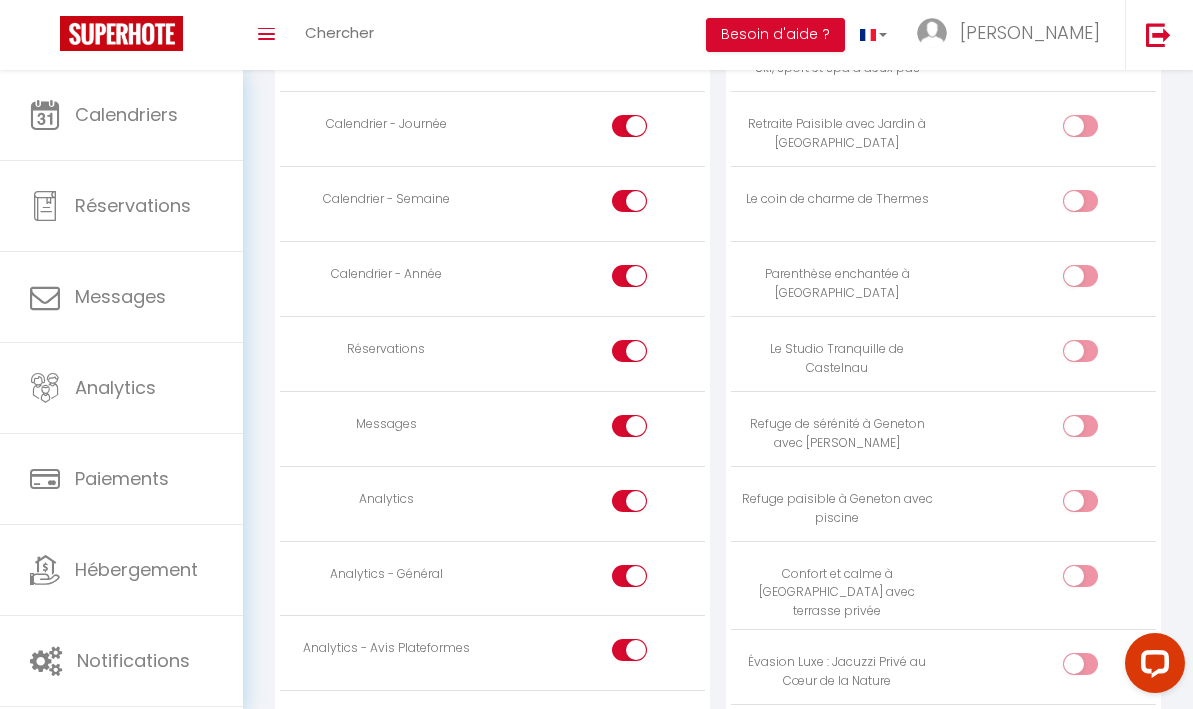 click at bounding box center [646, 430] 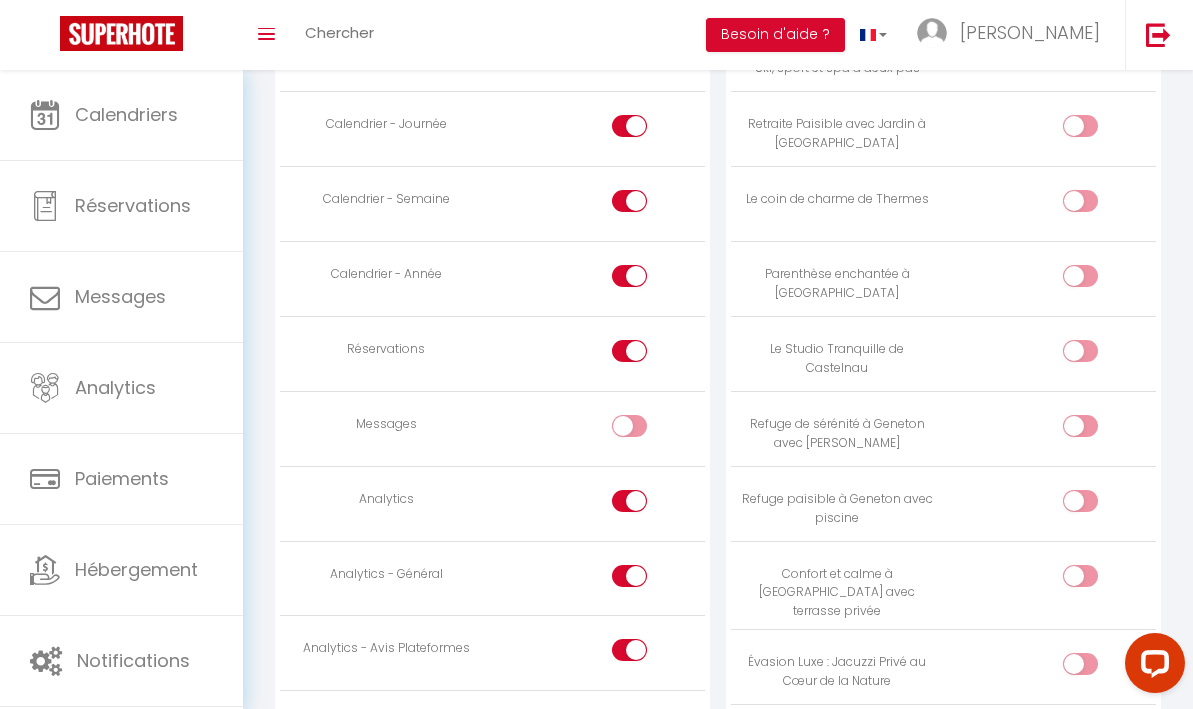 click at bounding box center [646, 505] 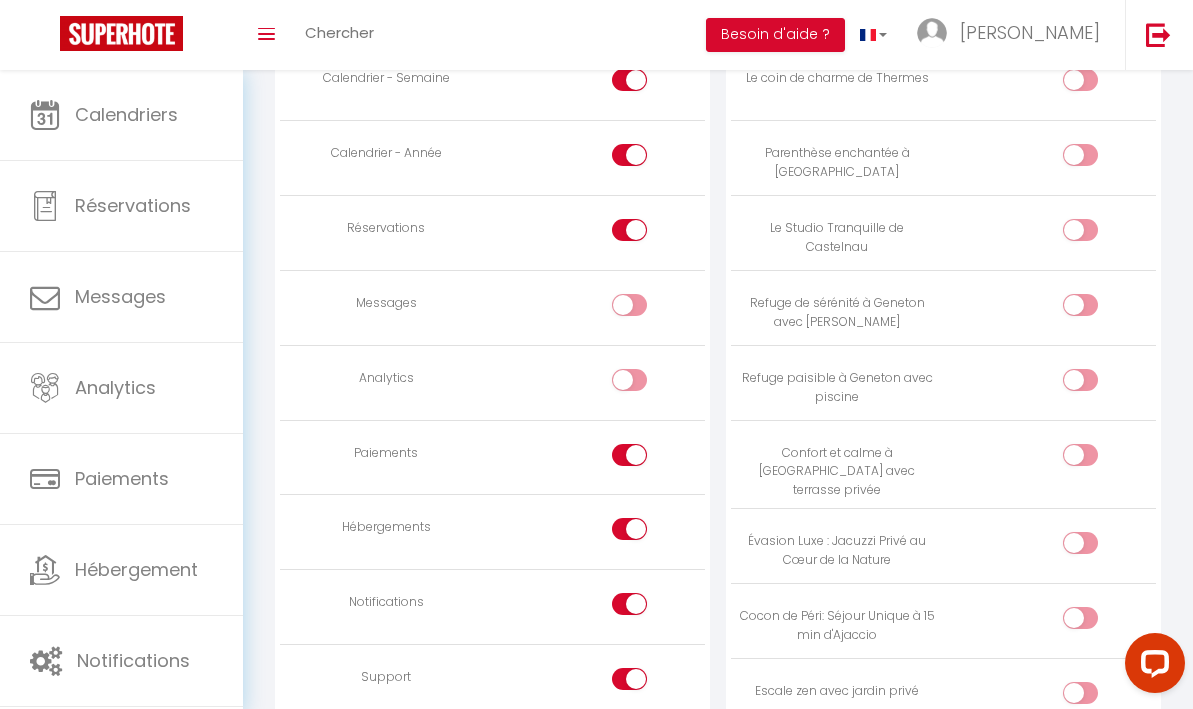 scroll, scrollTop: 1362, scrollLeft: 0, axis: vertical 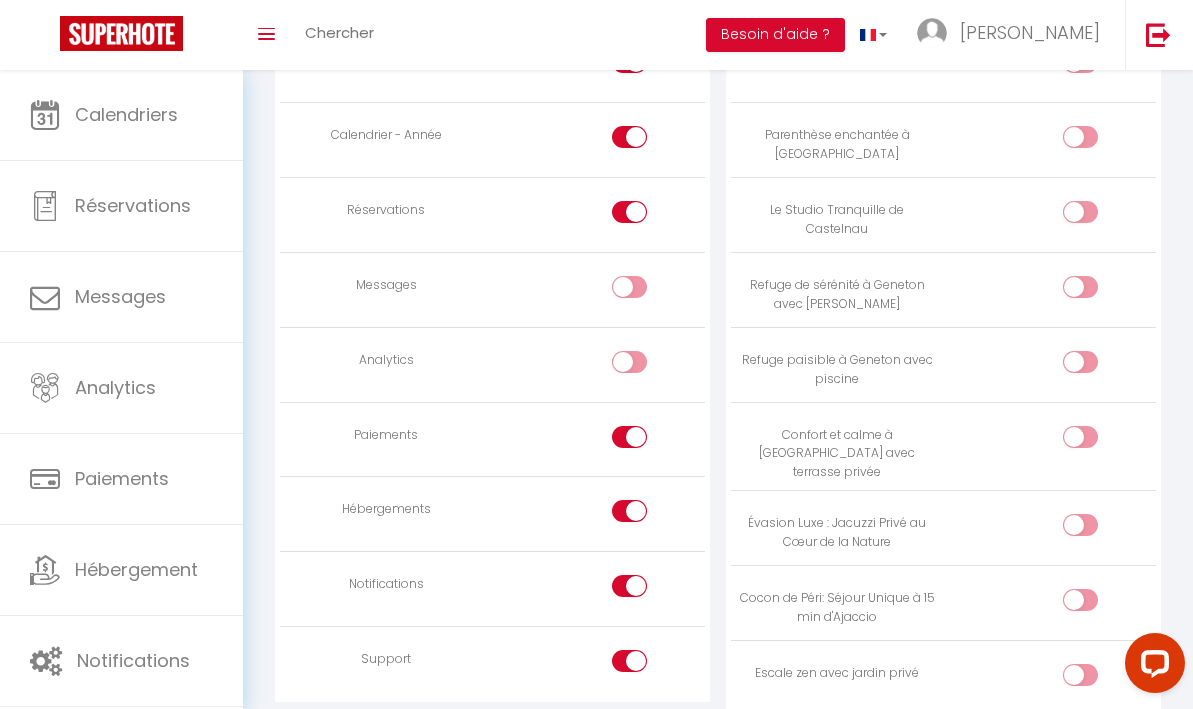 click at bounding box center [629, 437] 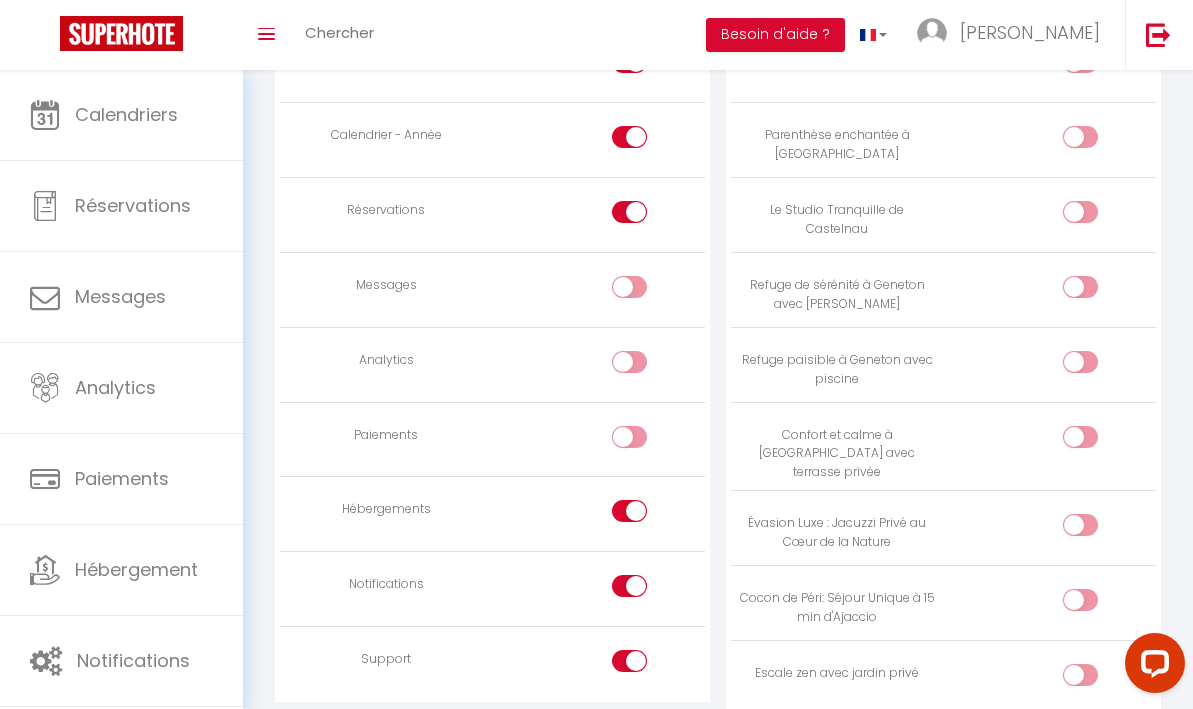 click at bounding box center (646, 515) 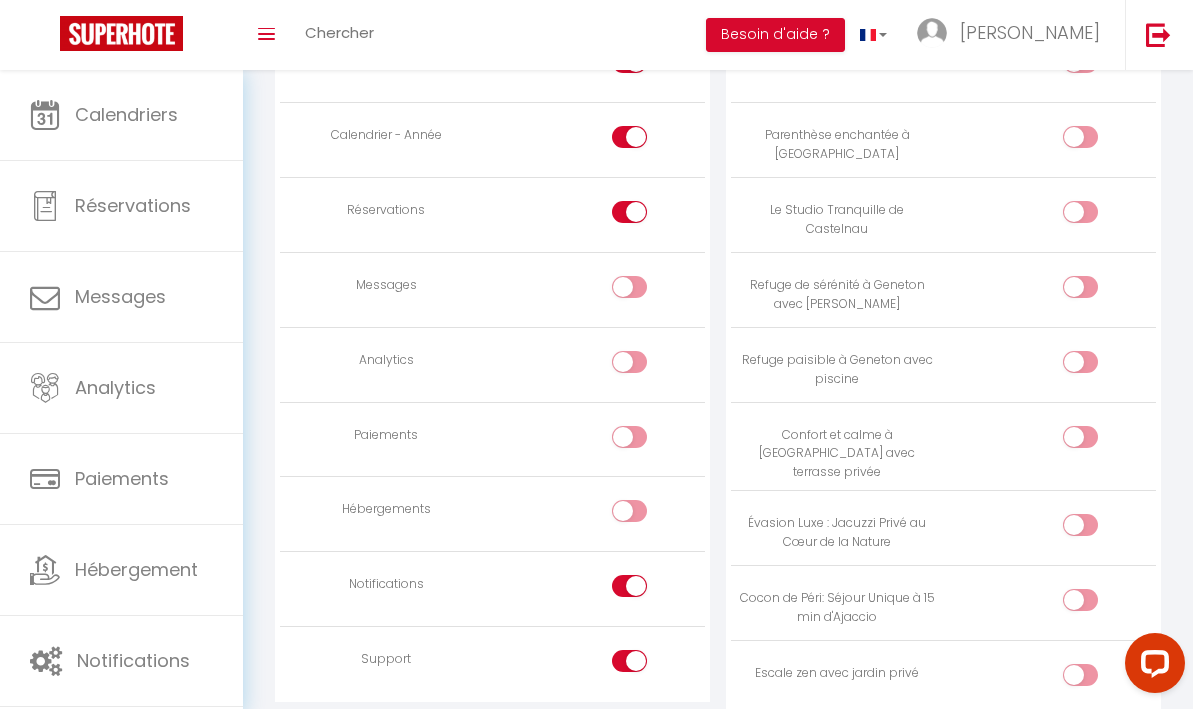scroll, scrollTop: 1454, scrollLeft: 0, axis: vertical 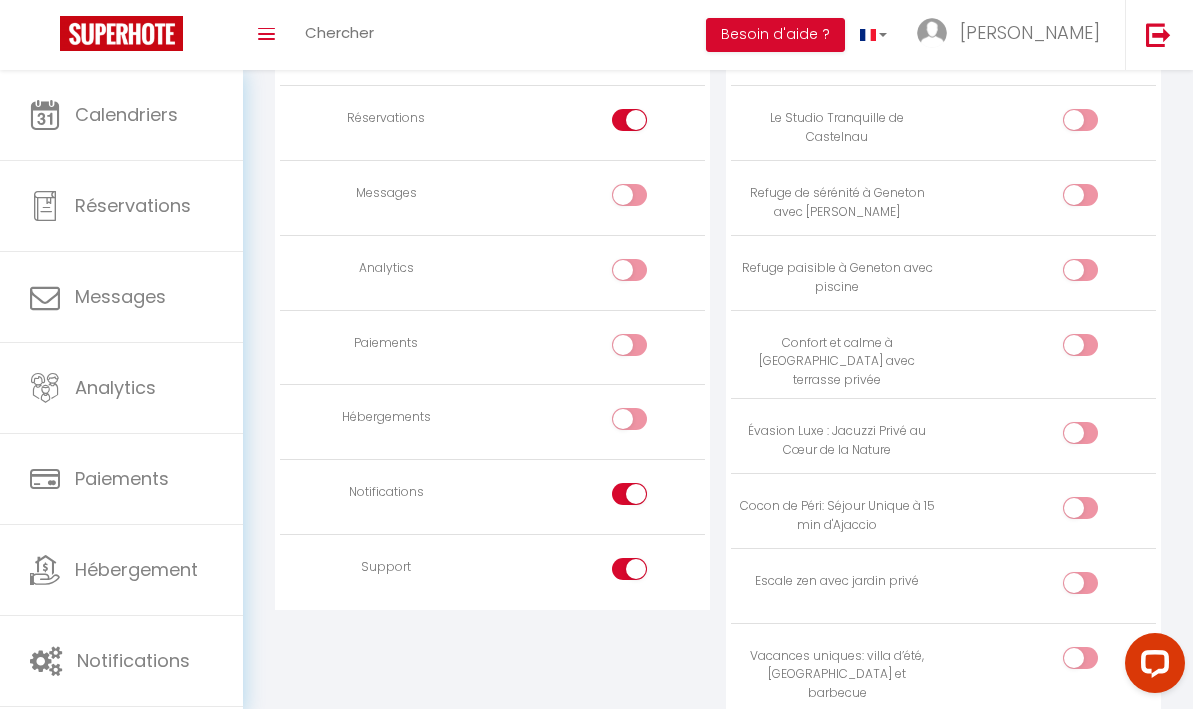 click at bounding box center [629, 494] 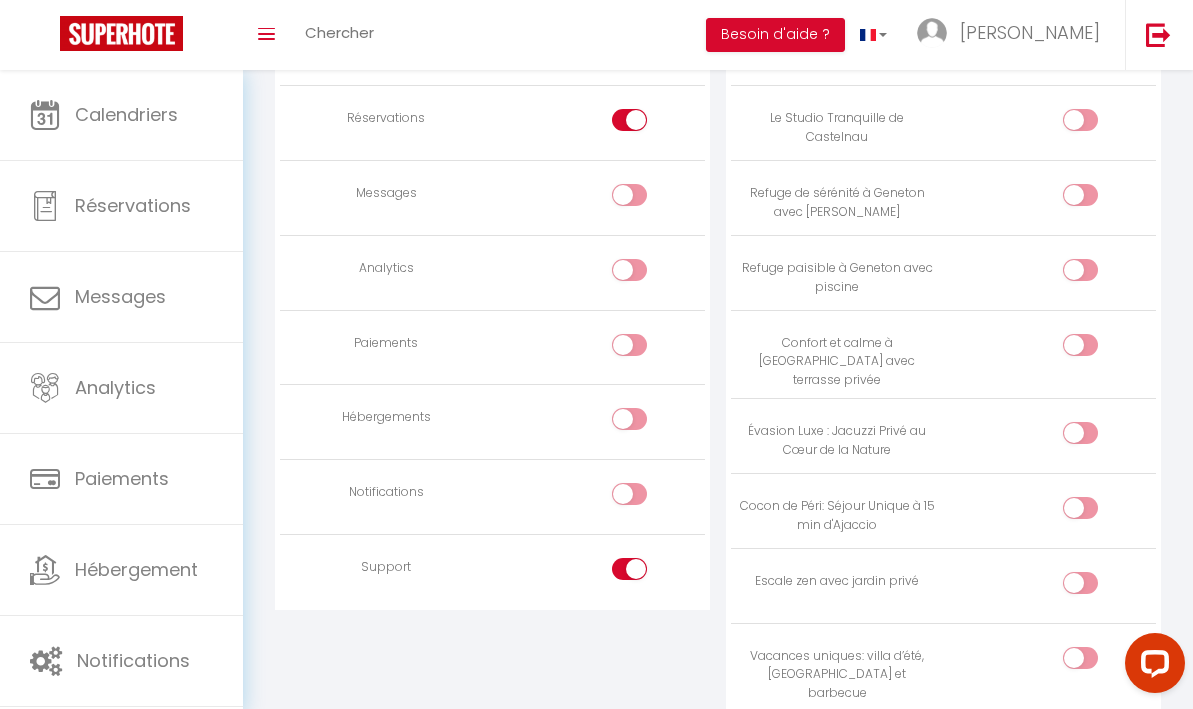 click at bounding box center [646, 573] 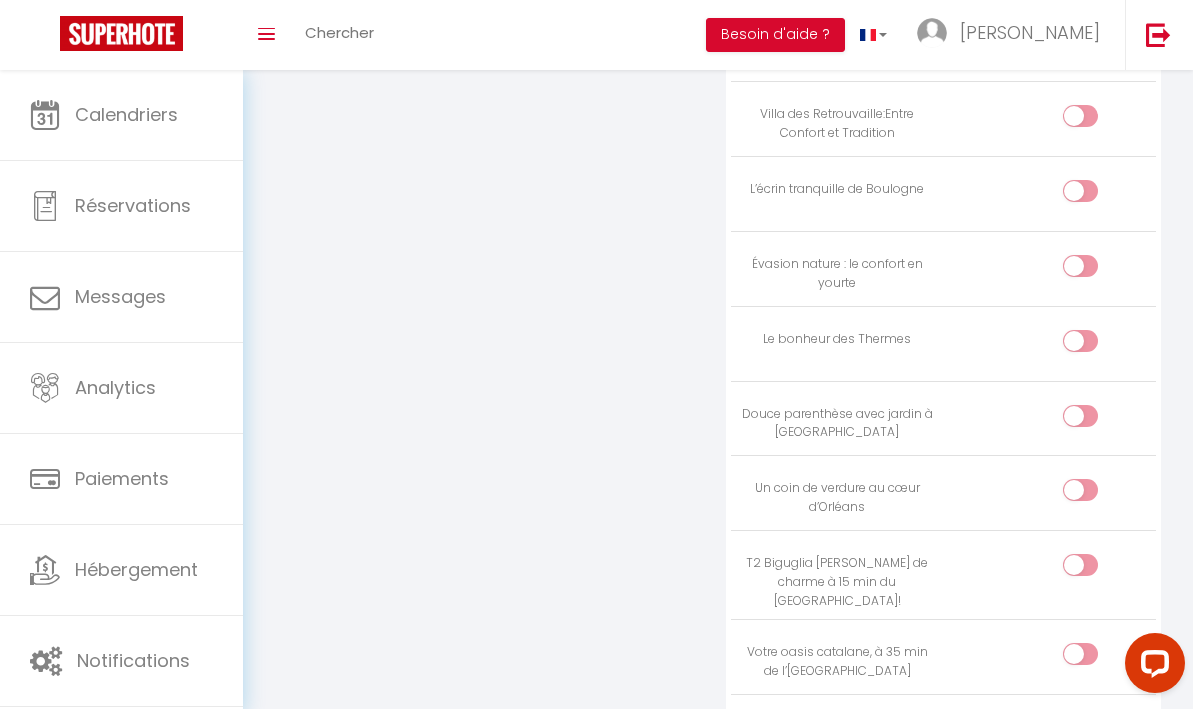 scroll, scrollTop: 5220, scrollLeft: 0, axis: vertical 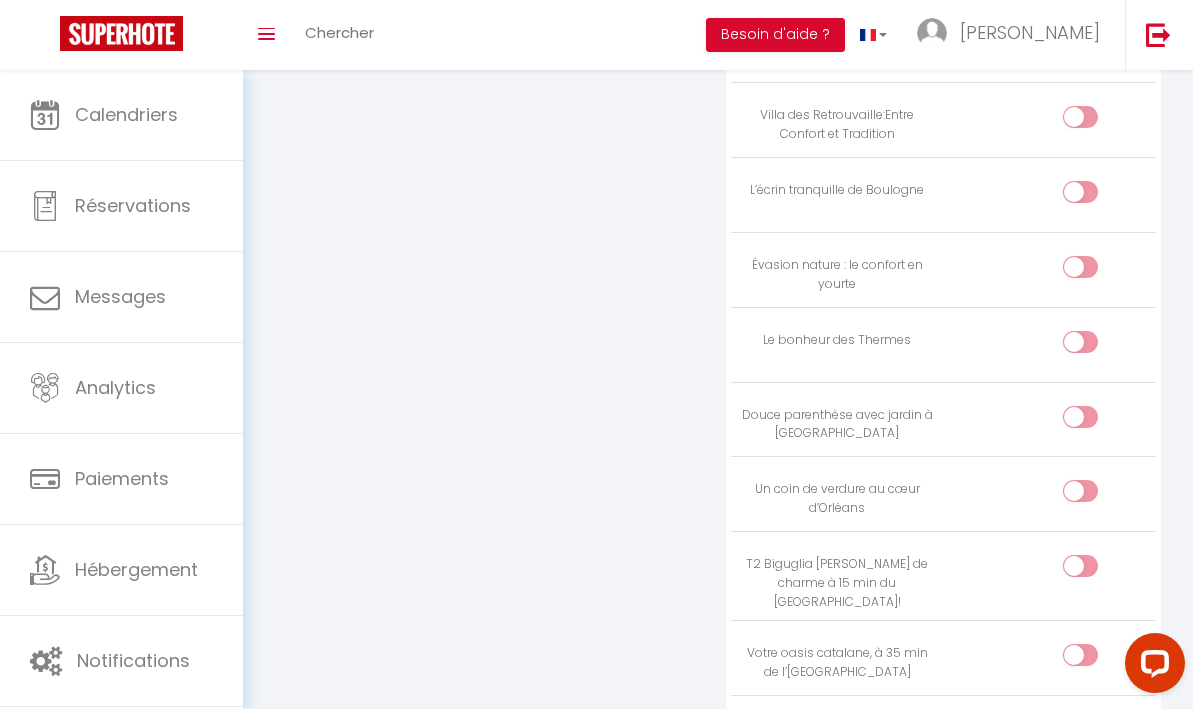 click at bounding box center (1080, 417) 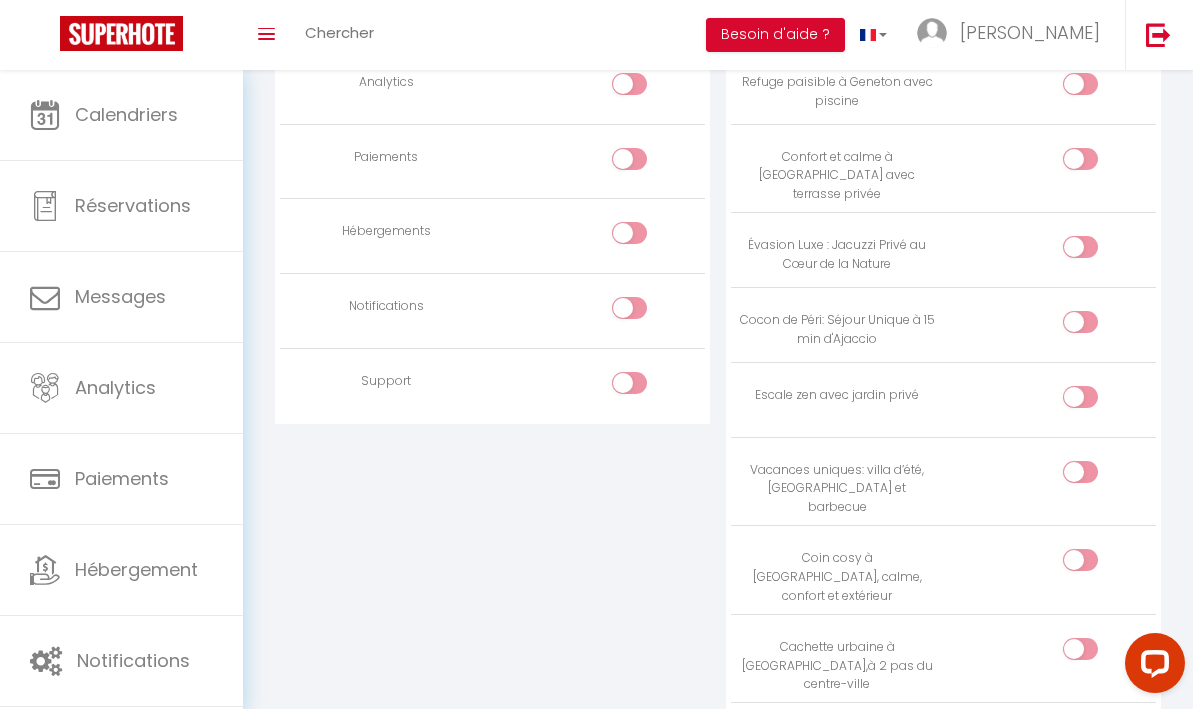 scroll, scrollTop: 1554, scrollLeft: 0, axis: vertical 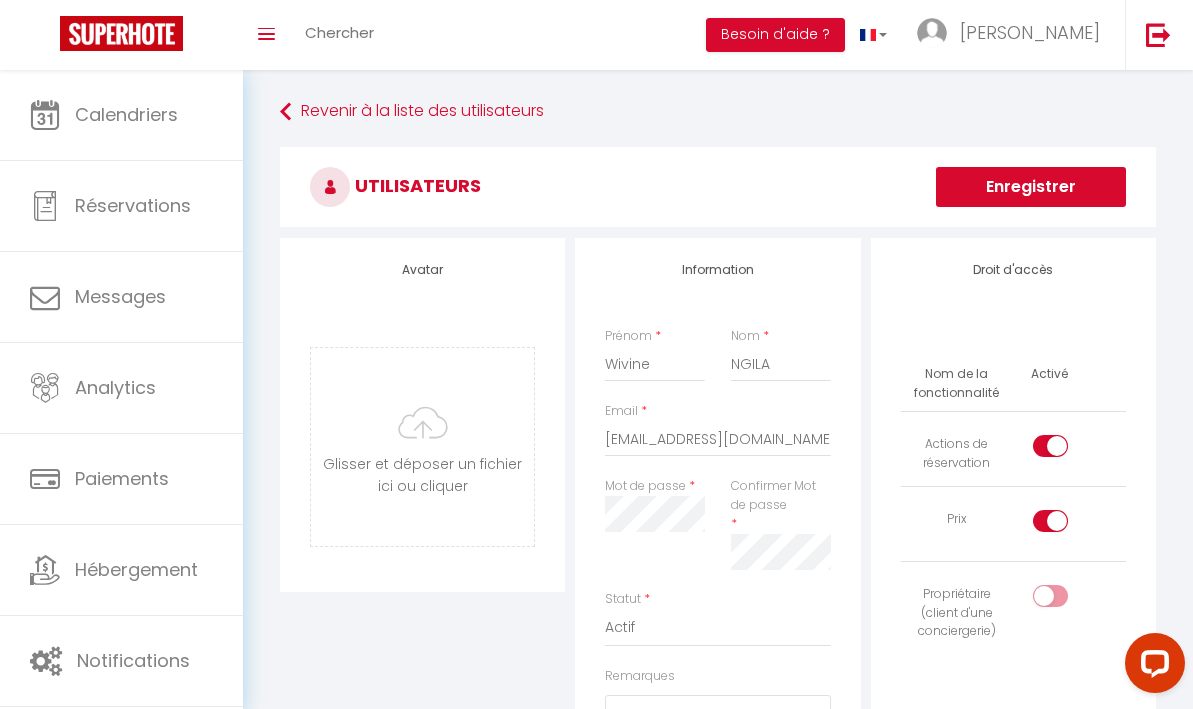 click on "Enregistrer" at bounding box center [1031, 187] 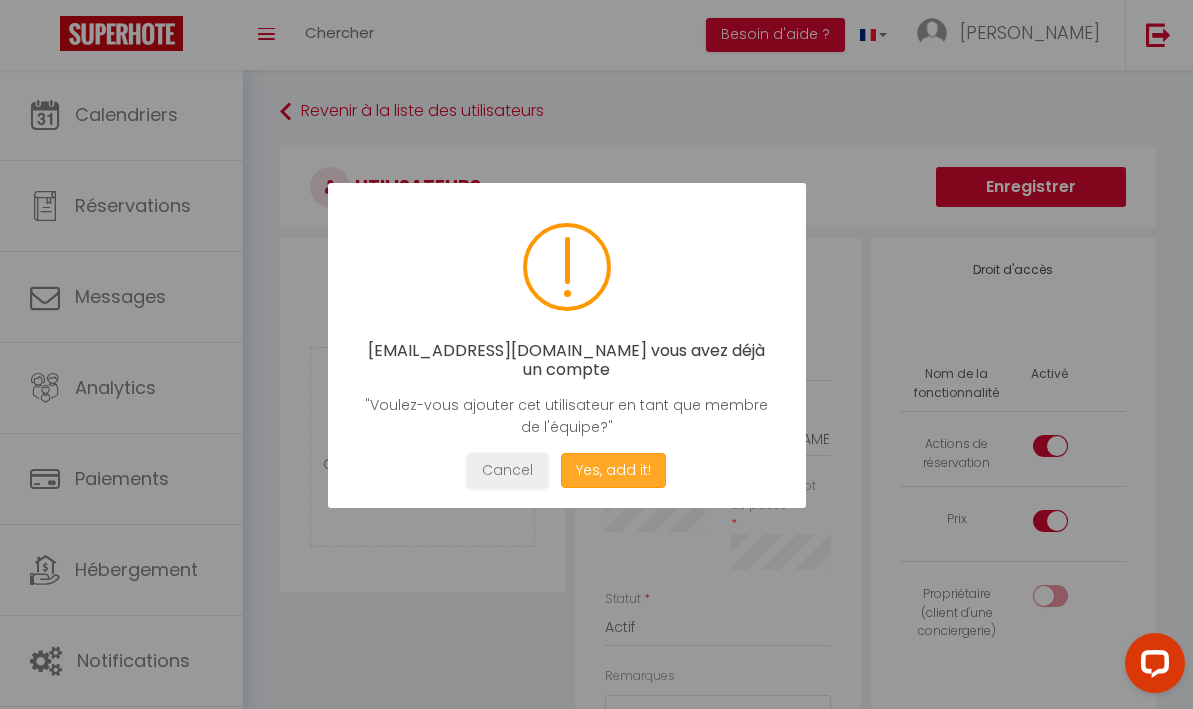 click on "Yes, add it!" at bounding box center [613, 470] 